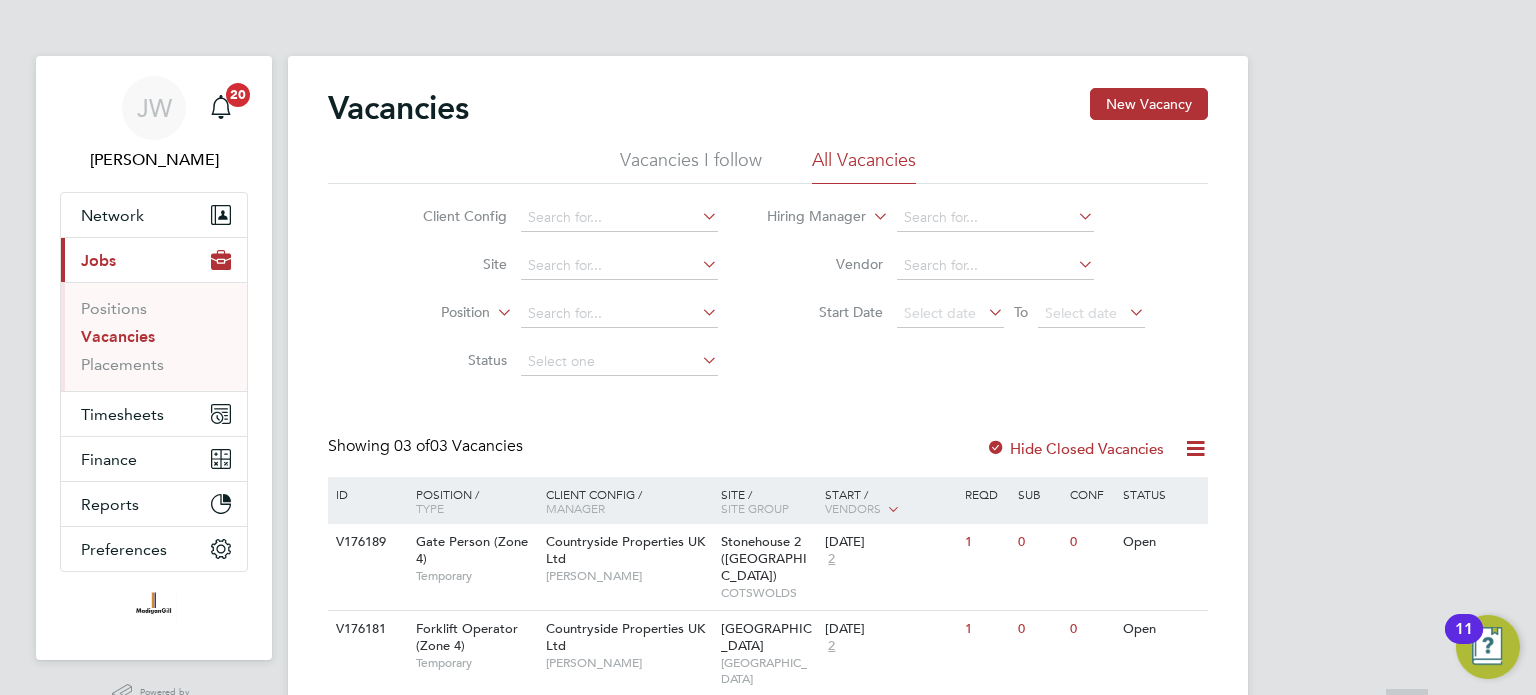 scroll, scrollTop: 111, scrollLeft: 0, axis: vertical 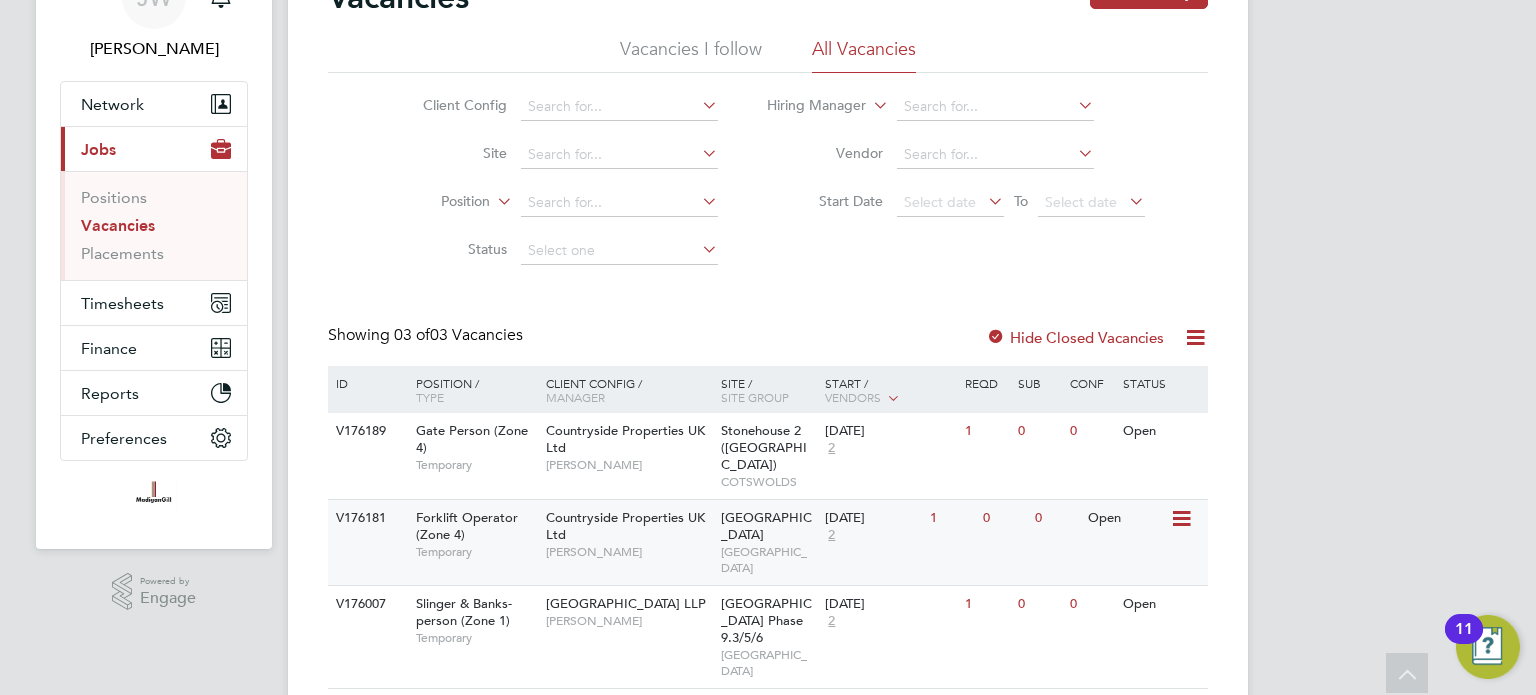 click 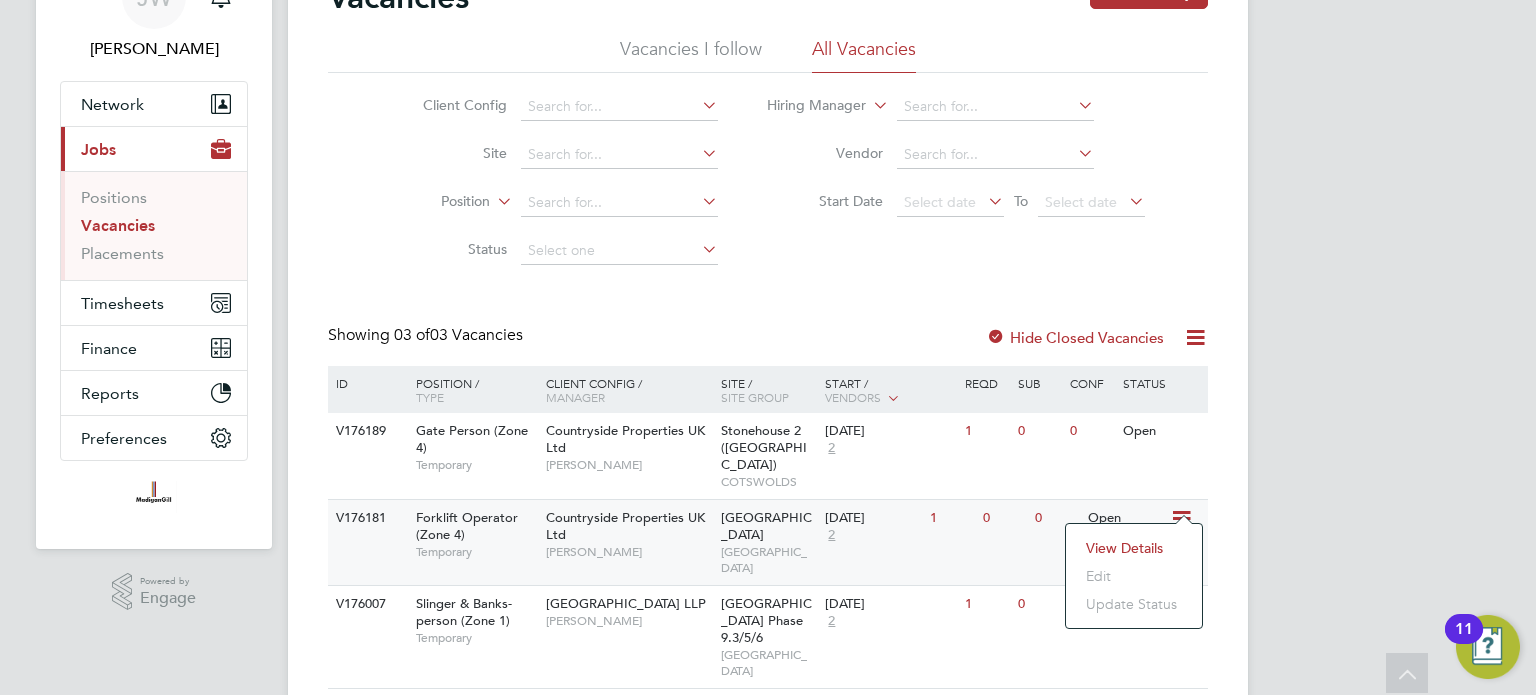 click on "1" 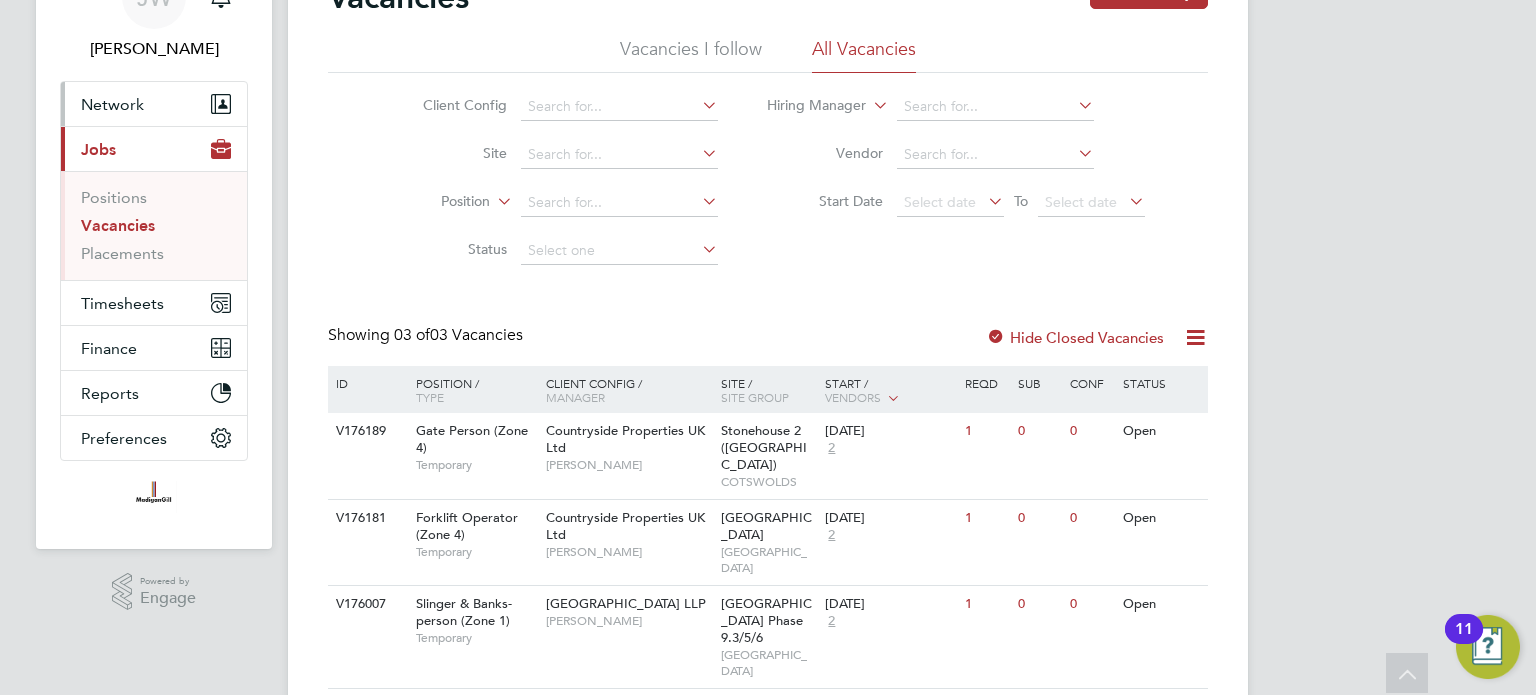 click on "Network" at bounding box center [154, 104] 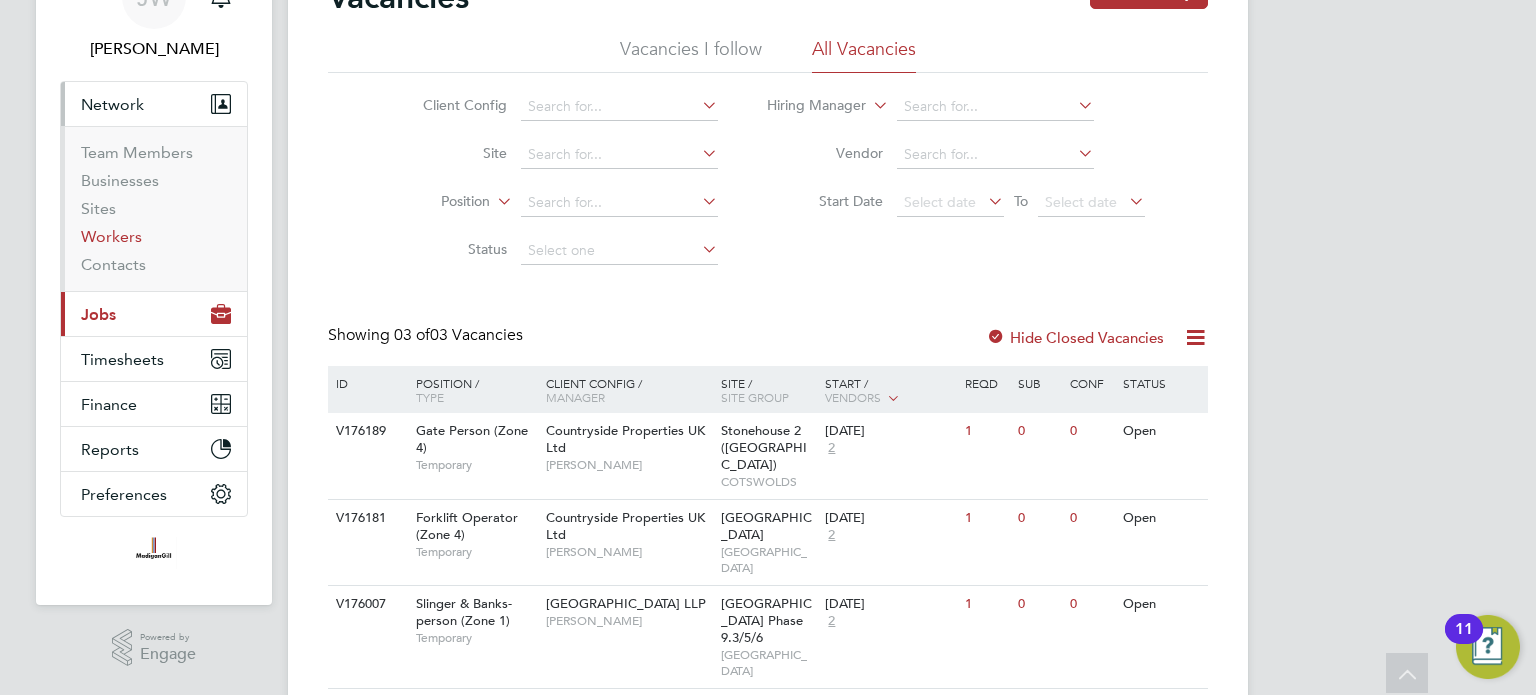 click on "Workers" at bounding box center (111, 236) 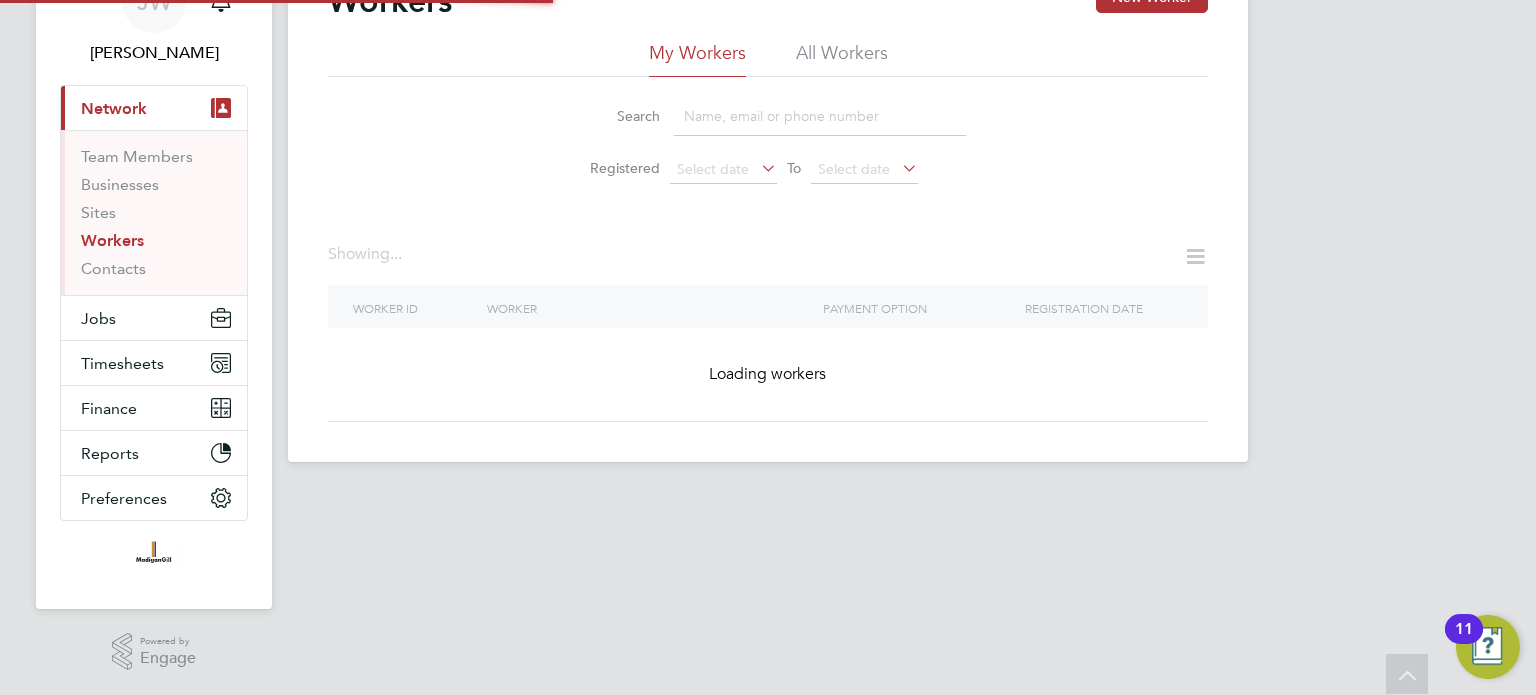 scroll, scrollTop: 0, scrollLeft: 0, axis: both 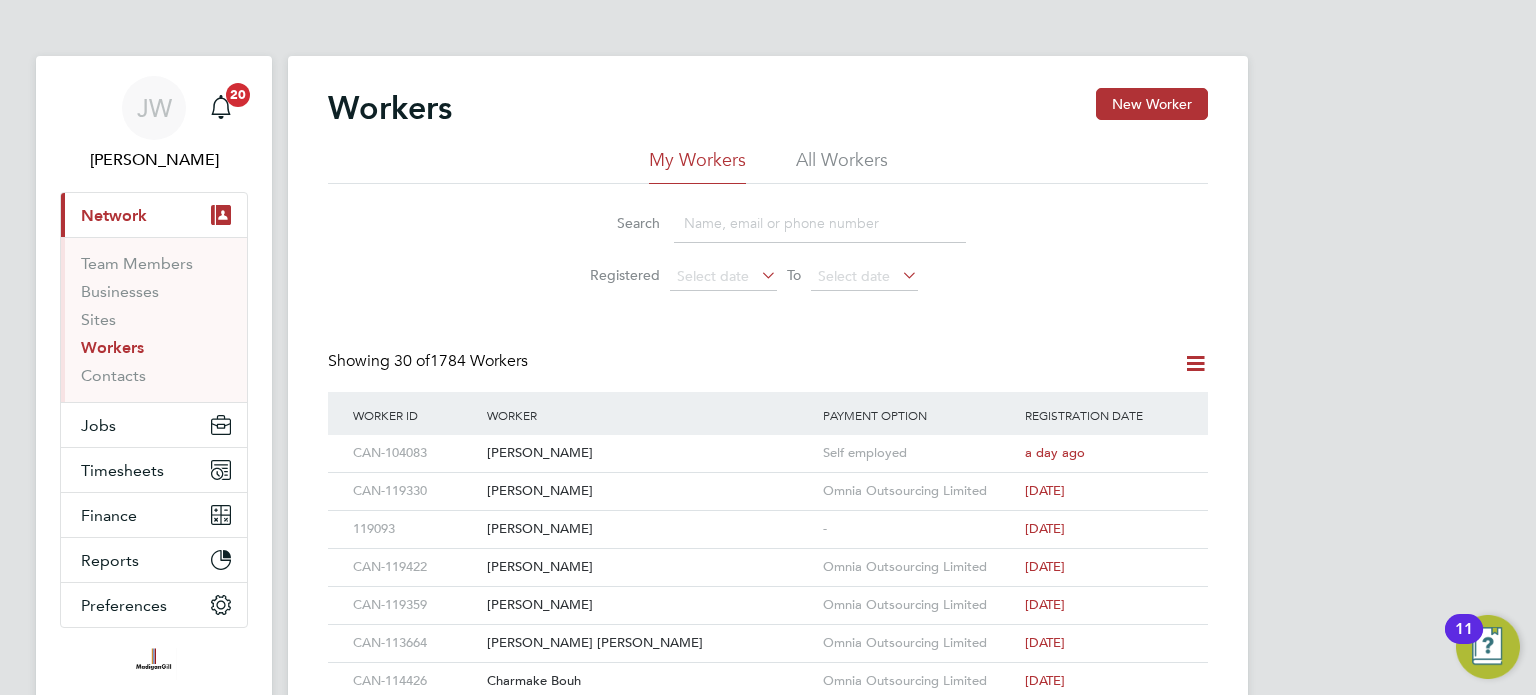 click 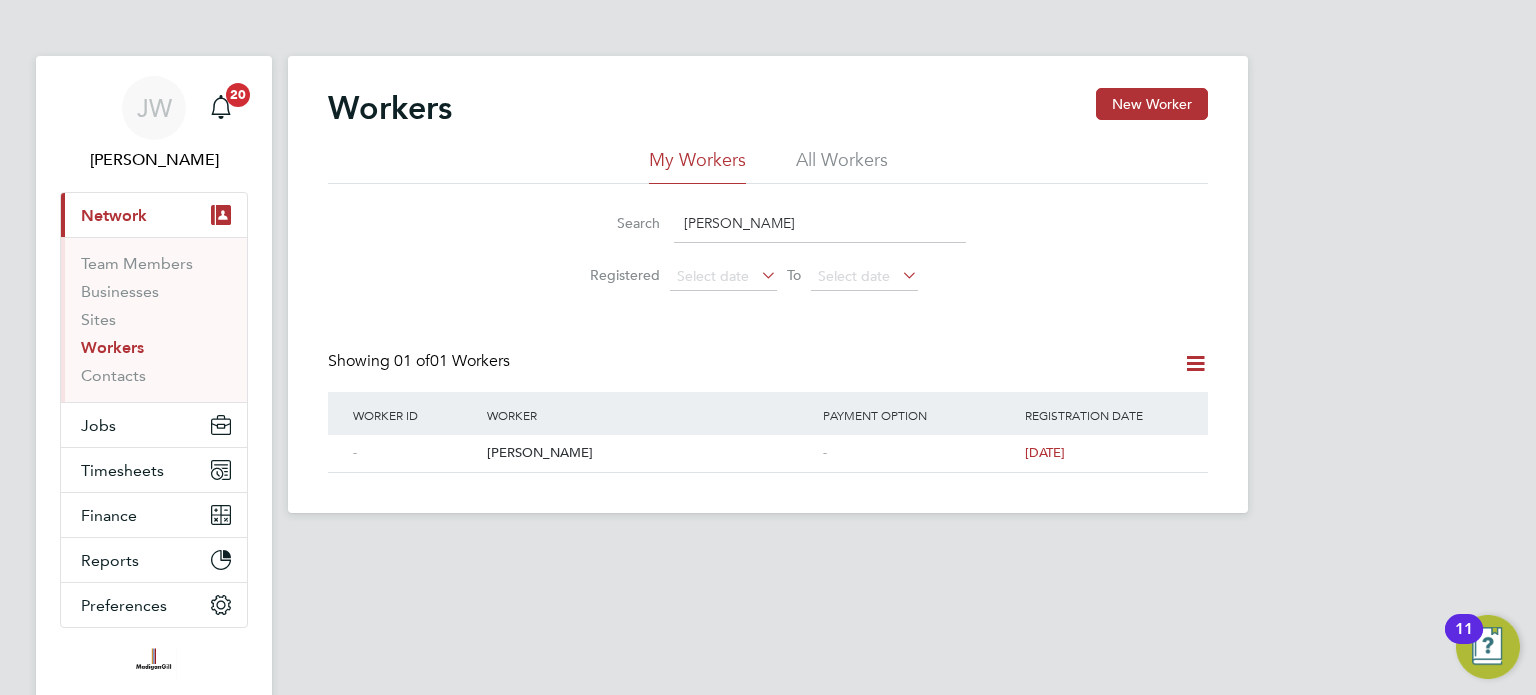 click on "All Workers" 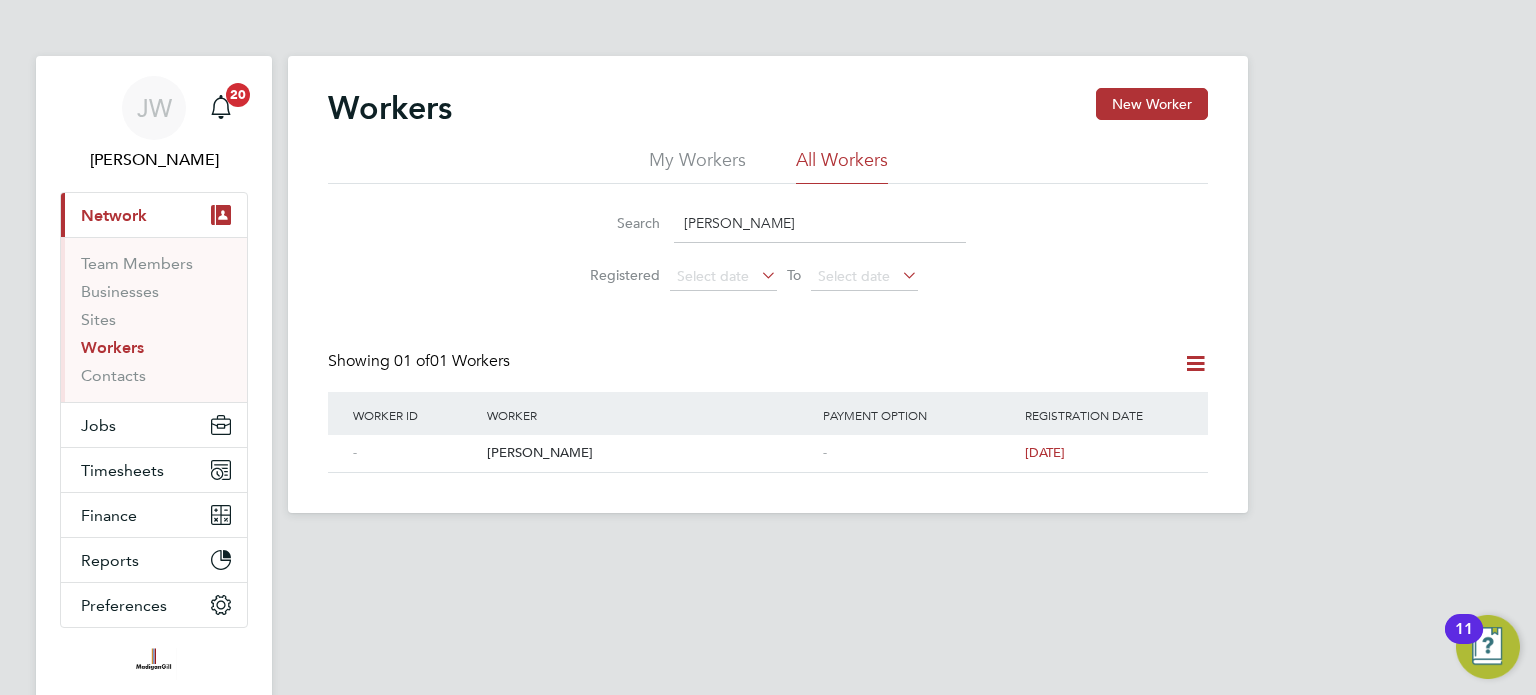 click on "hodge" 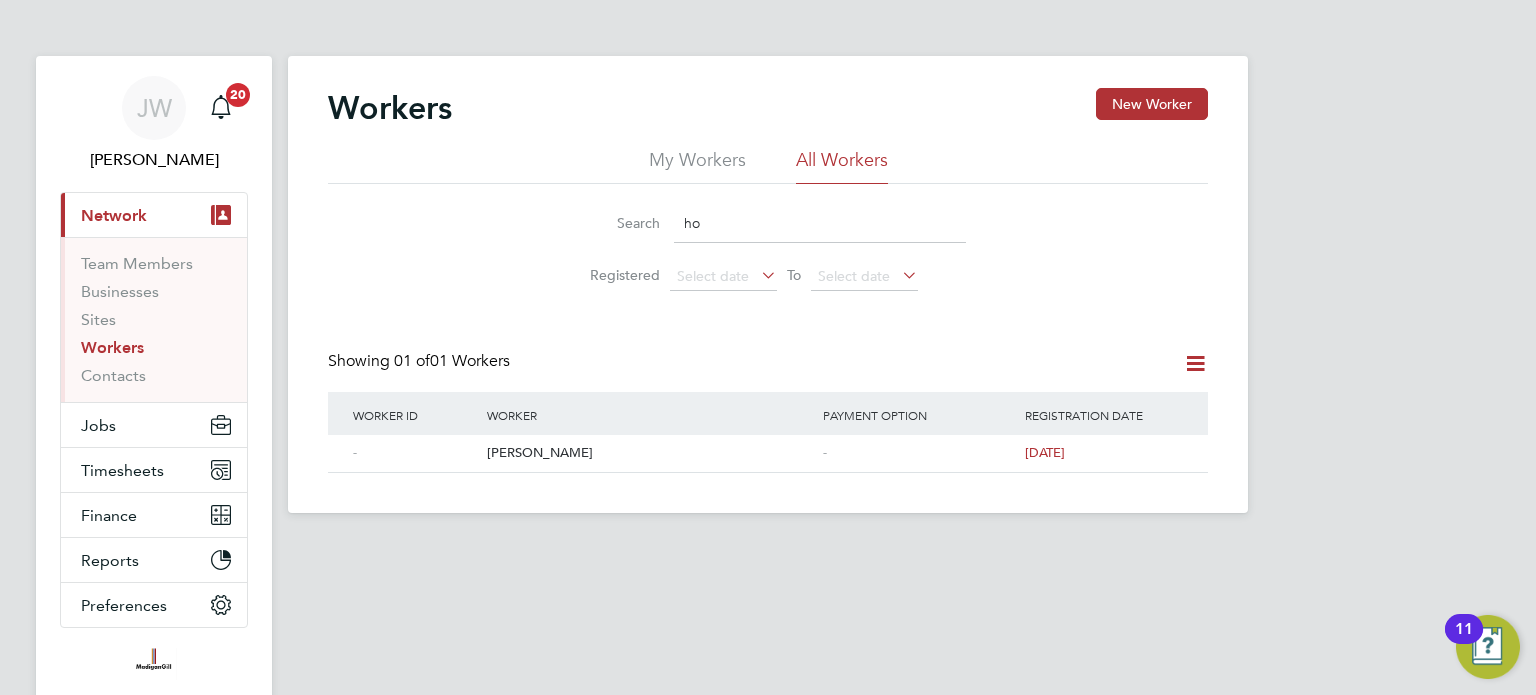 type on "h" 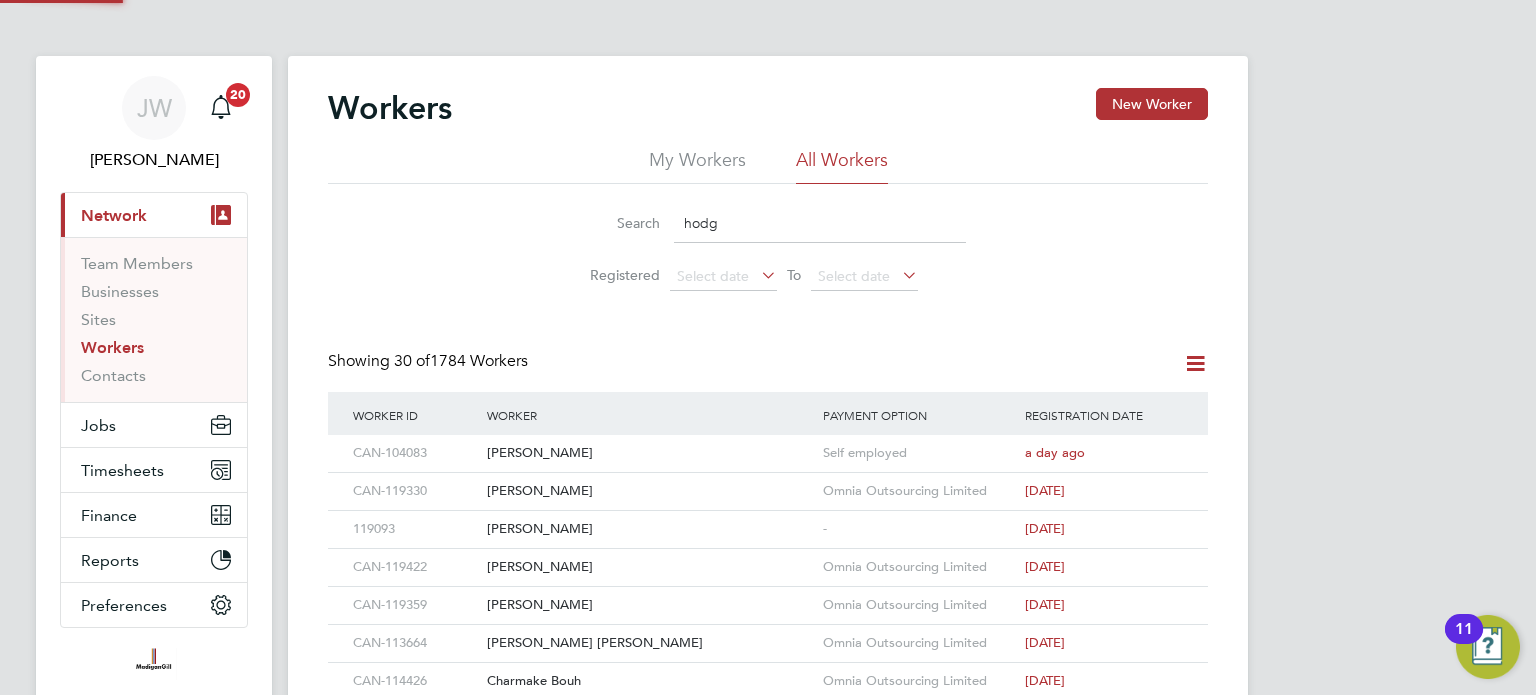 type on "hodge" 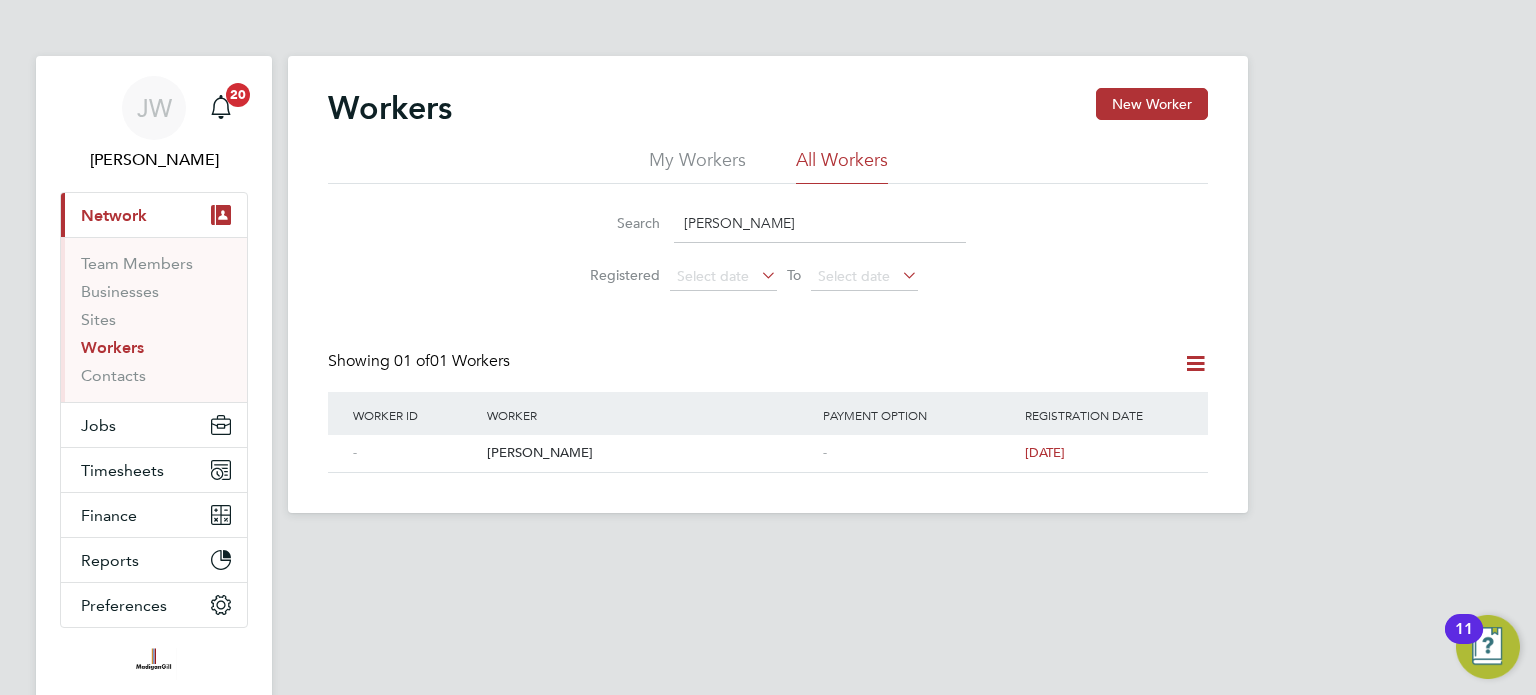 drag, startPoint x: 746, startPoint y: 224, endPoint x: 544, endPoint y: 235, distance: 202.29929 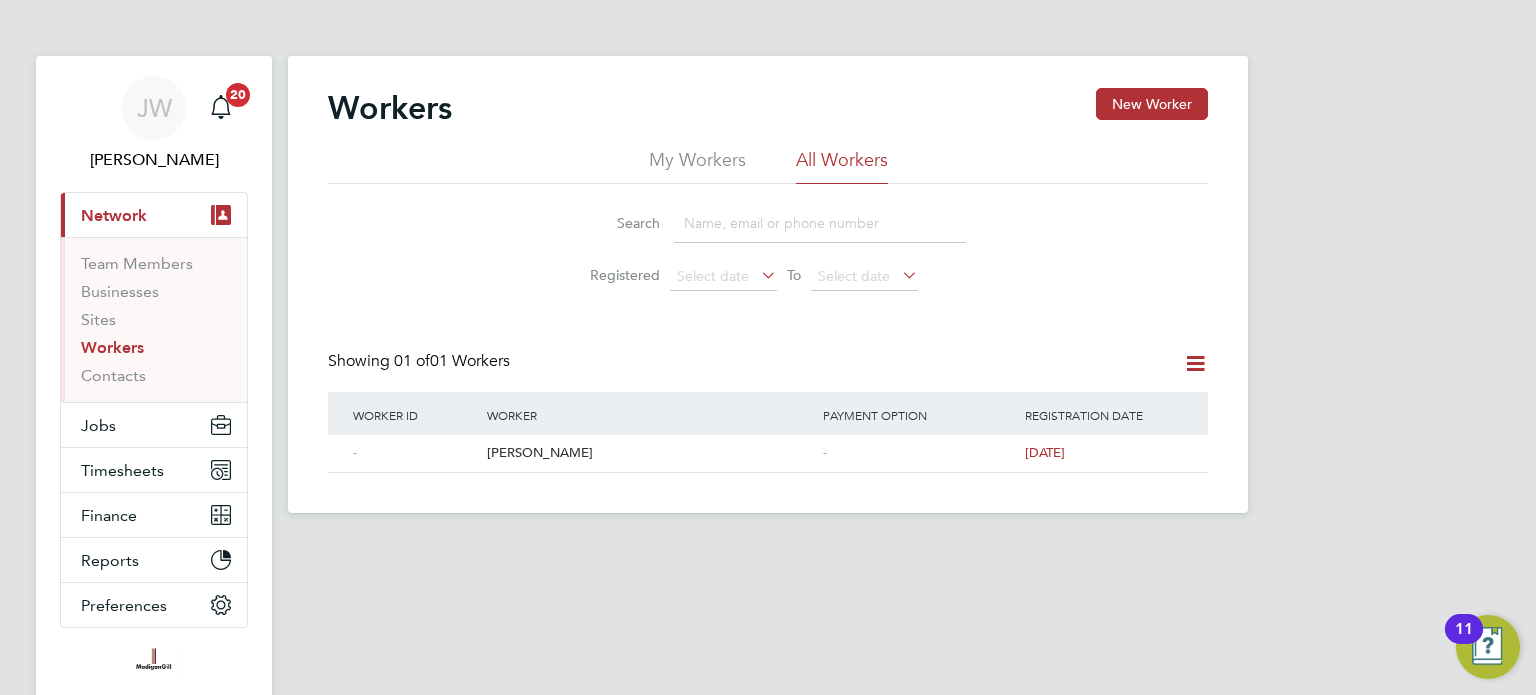 paste on "CAN-97610" 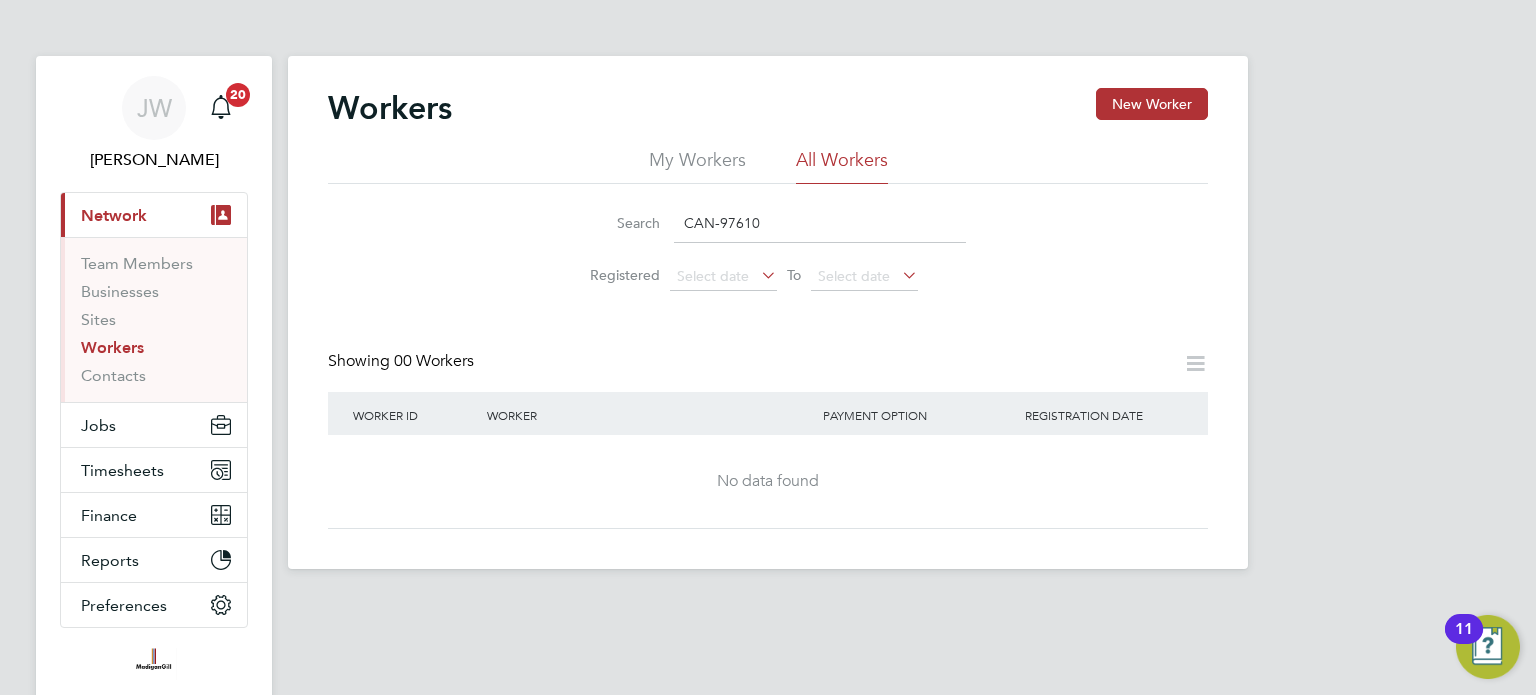 drag, startPoint x: 764, startPoint y: 227, endPoint x: 548, endPoint y: 227, distance: 216 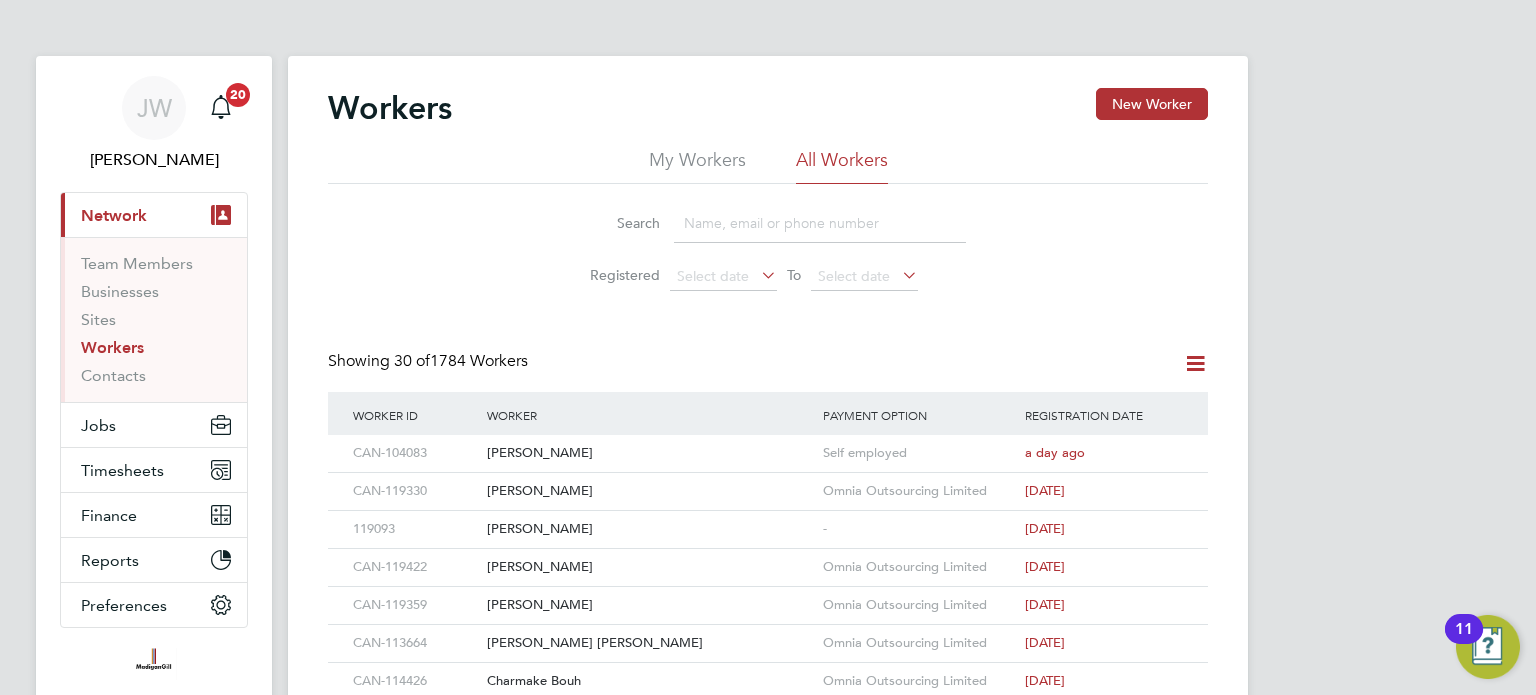 paste on "antony-hodge-1@outlook.com" 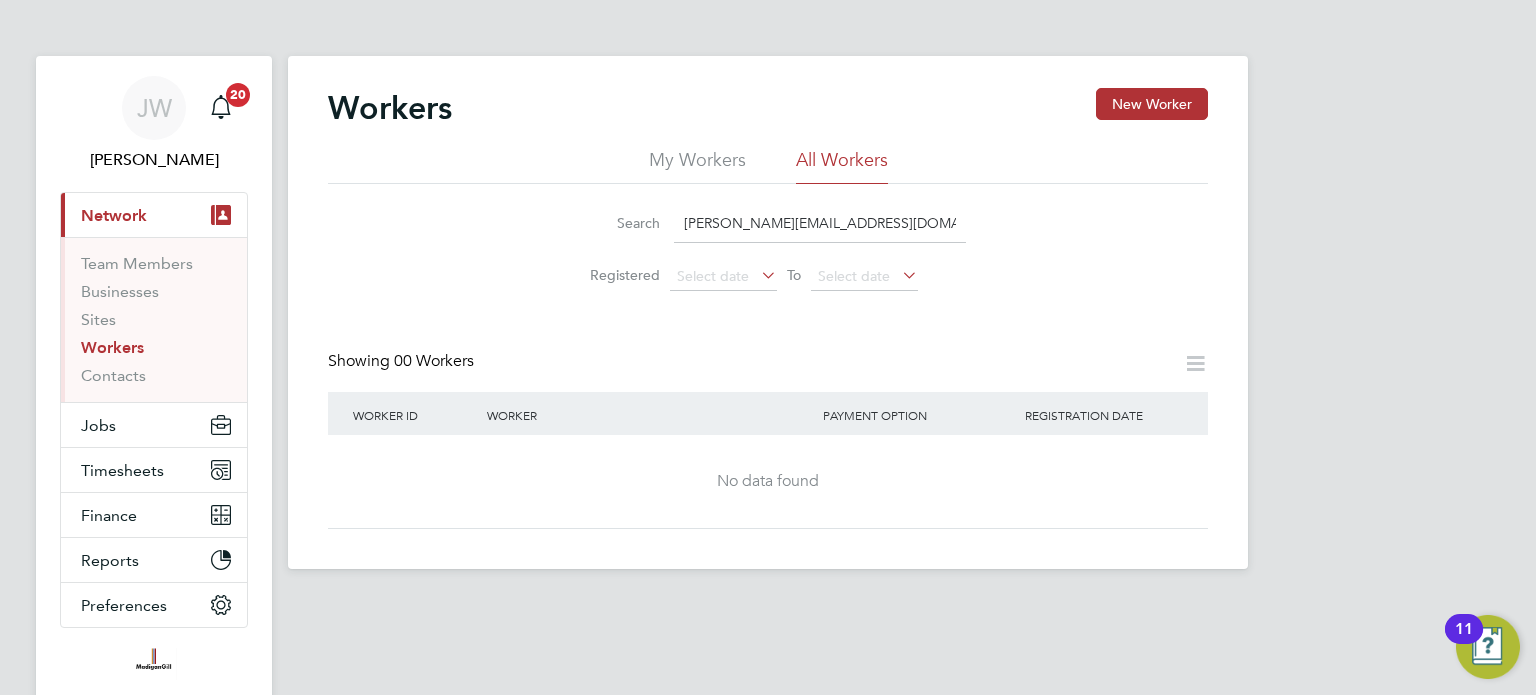 type on "antony-hodge-1@outlook.com" 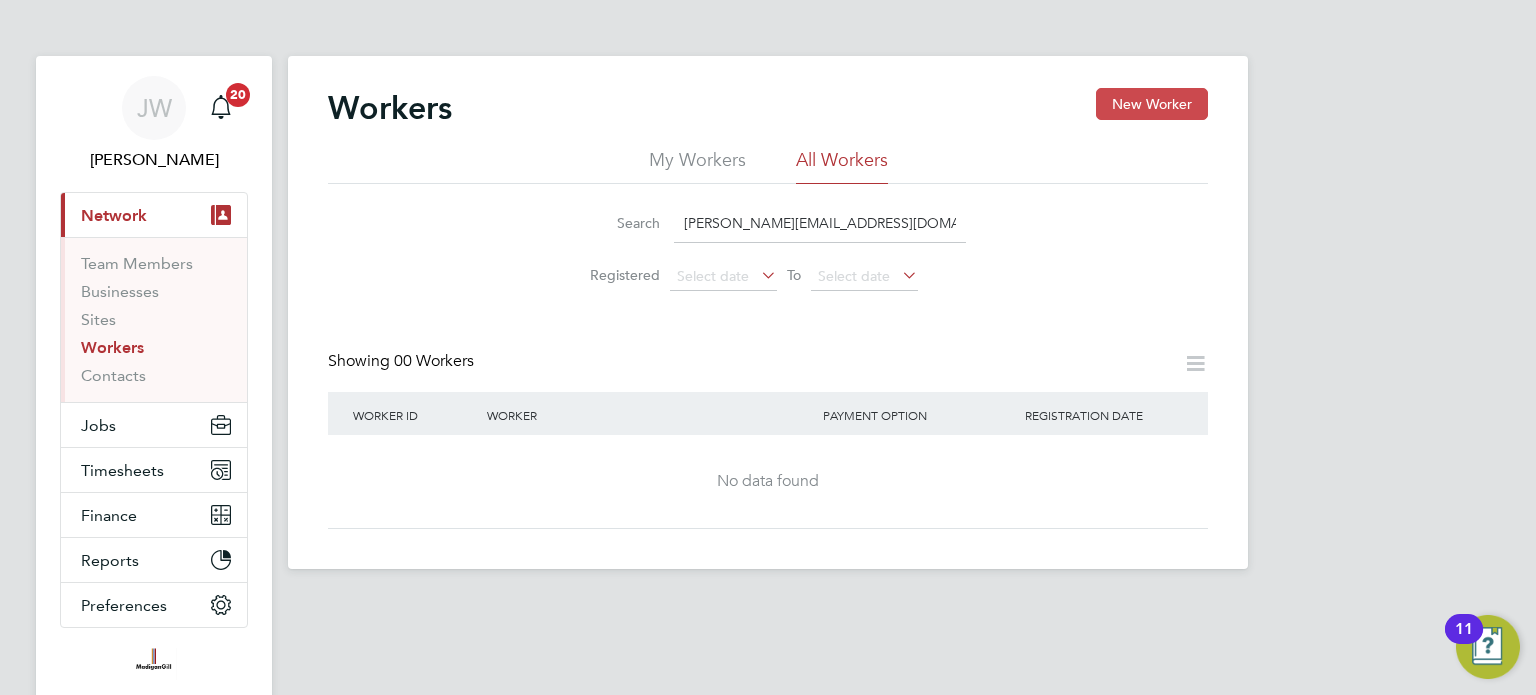 click on "New Worker" 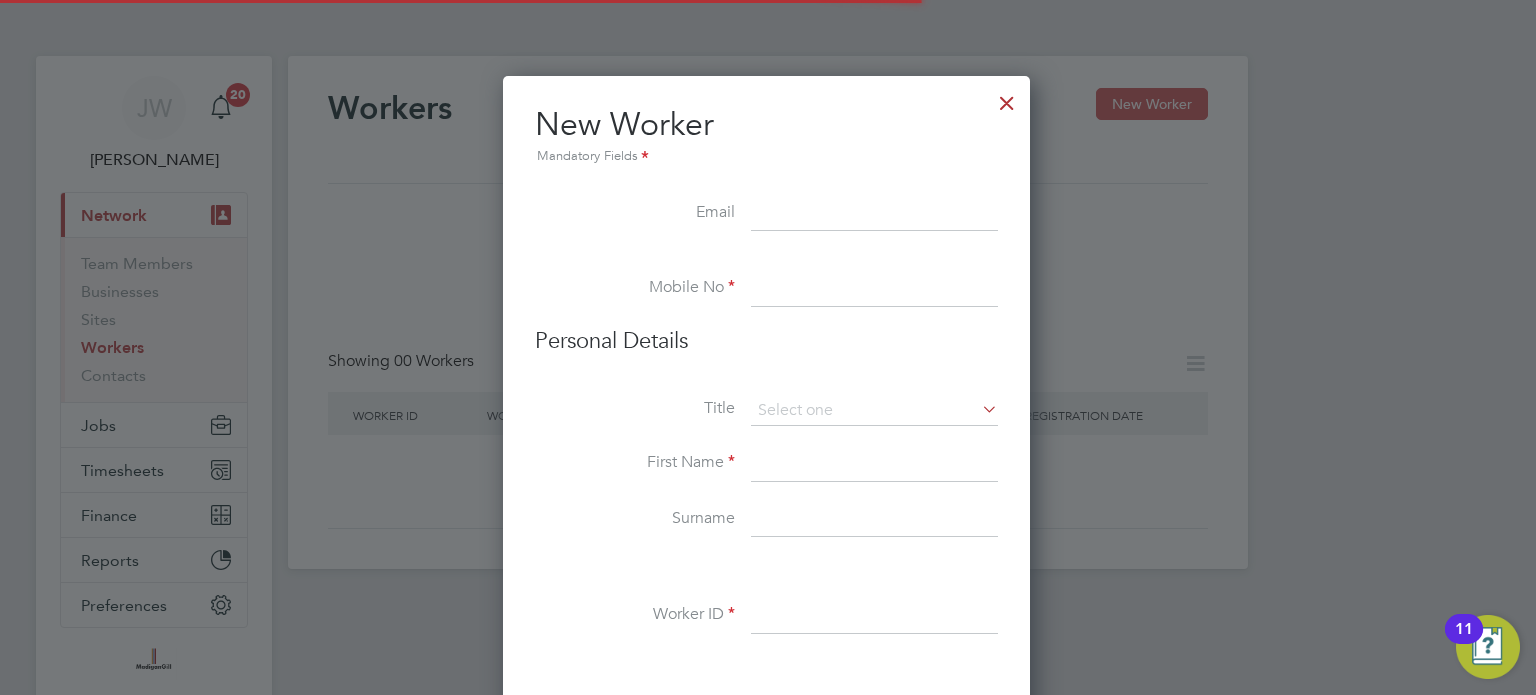 scroll, scrollTop: 10, scrollLeft: 10, axis: both 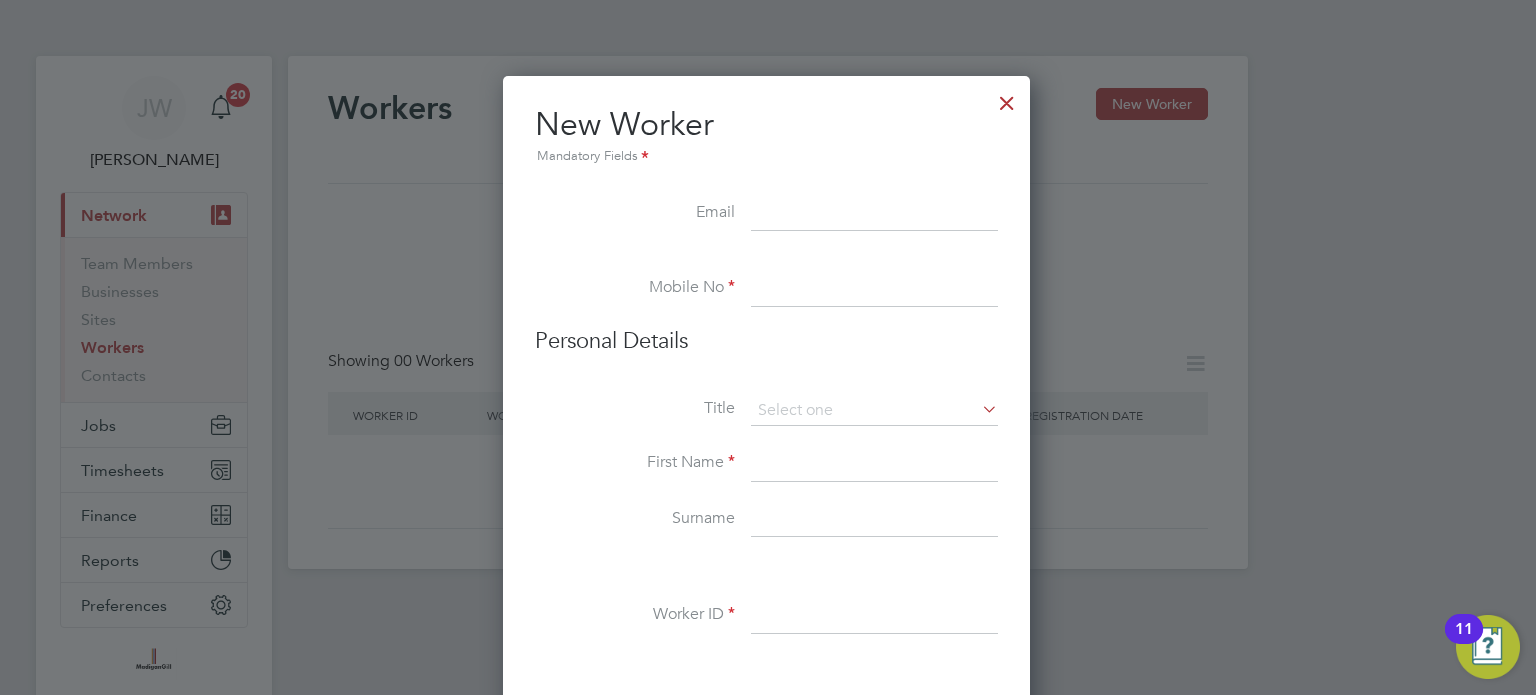 click at bounding box center (874, 289) 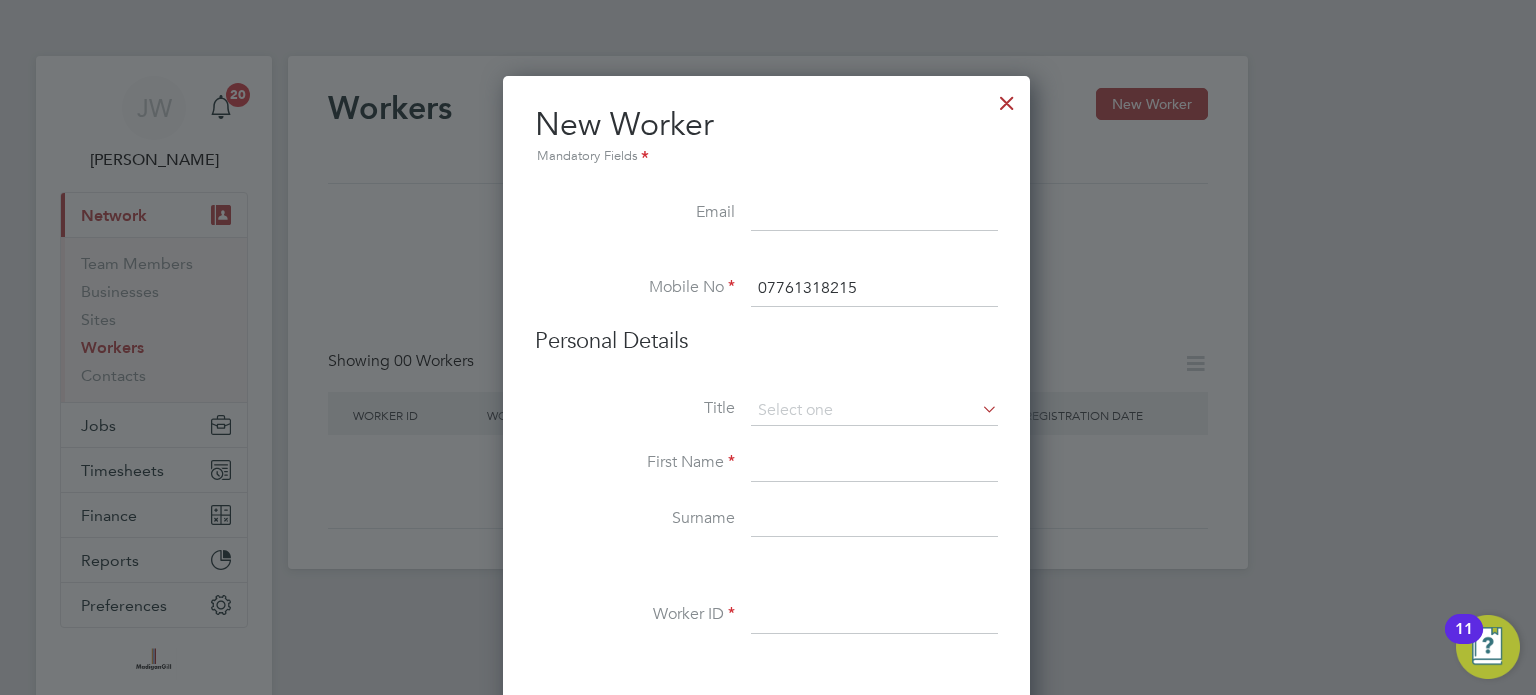 type on "07761318215" 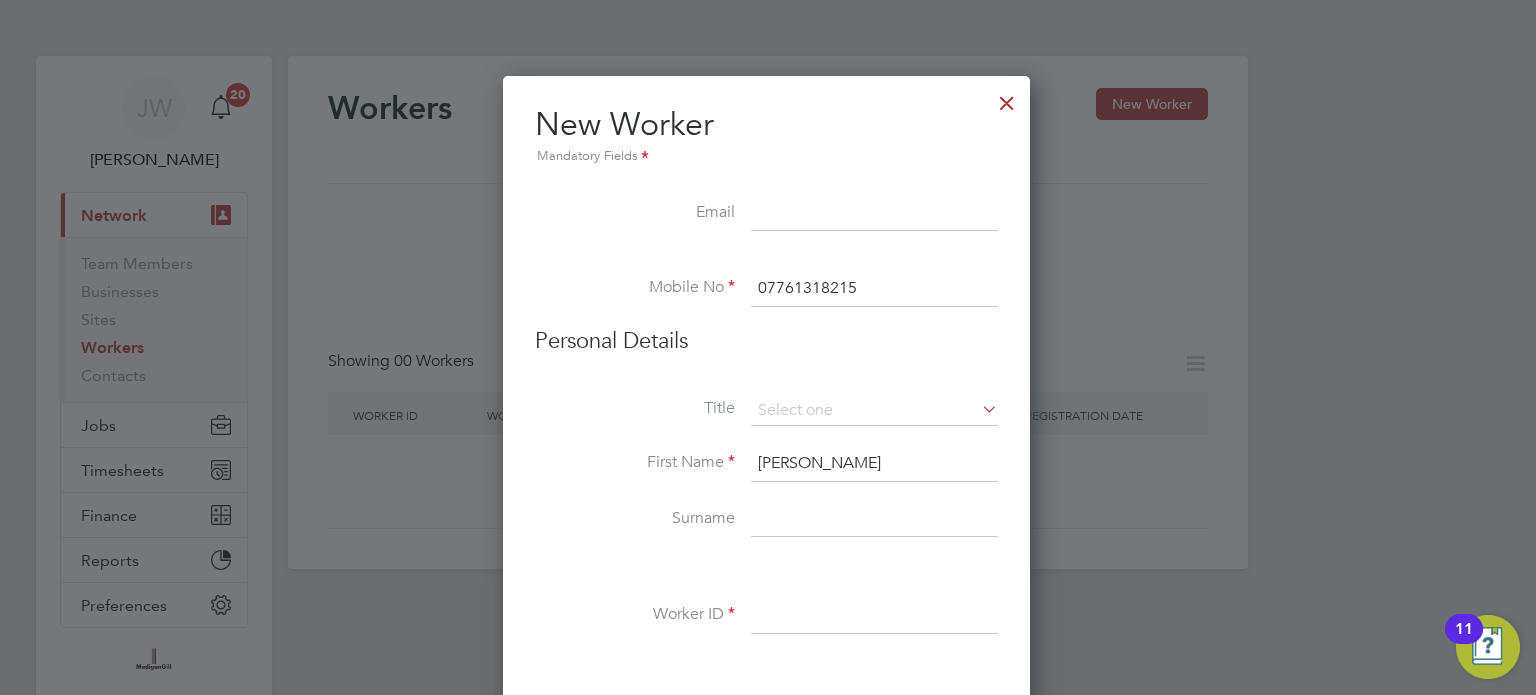 type on "Antony John" 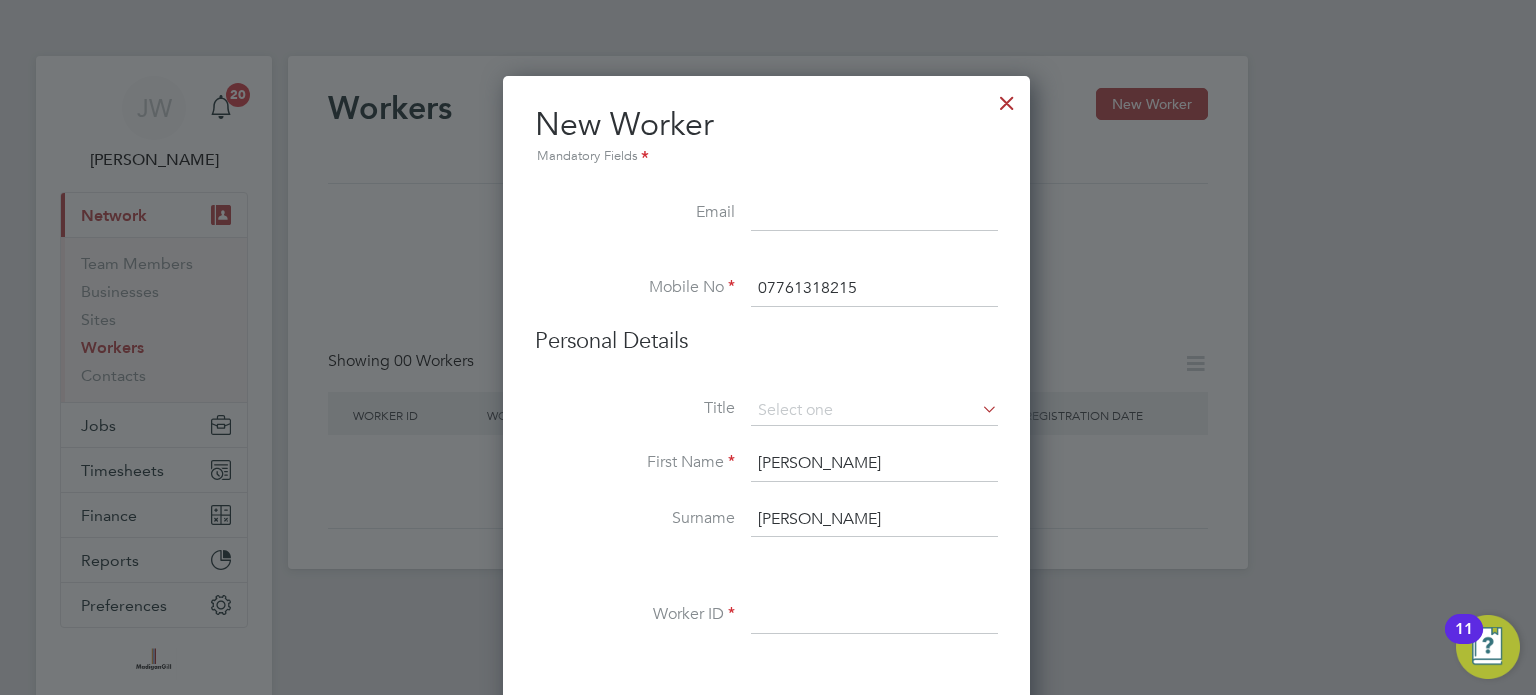 type on "Hodge" 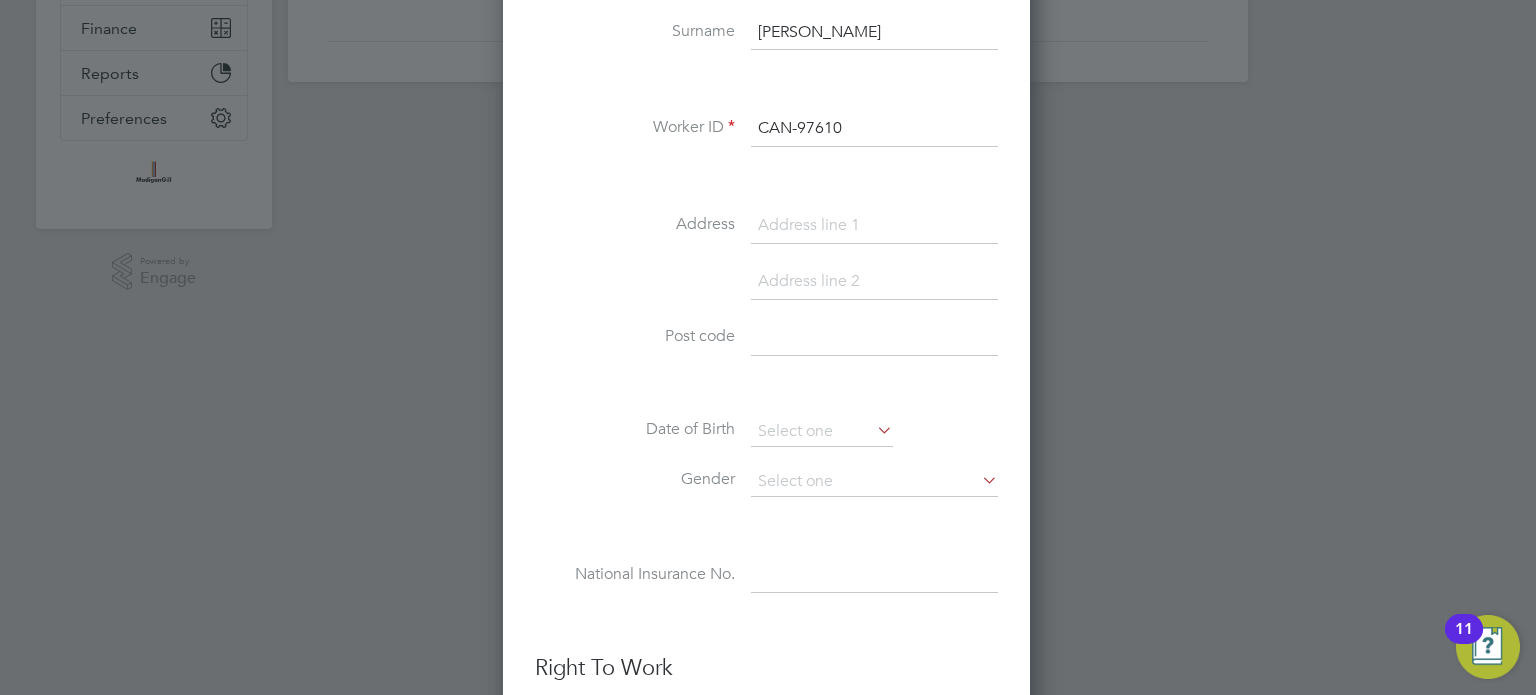 scroll, scrollTop: 530, scrollLeft: 0, axis: vertical 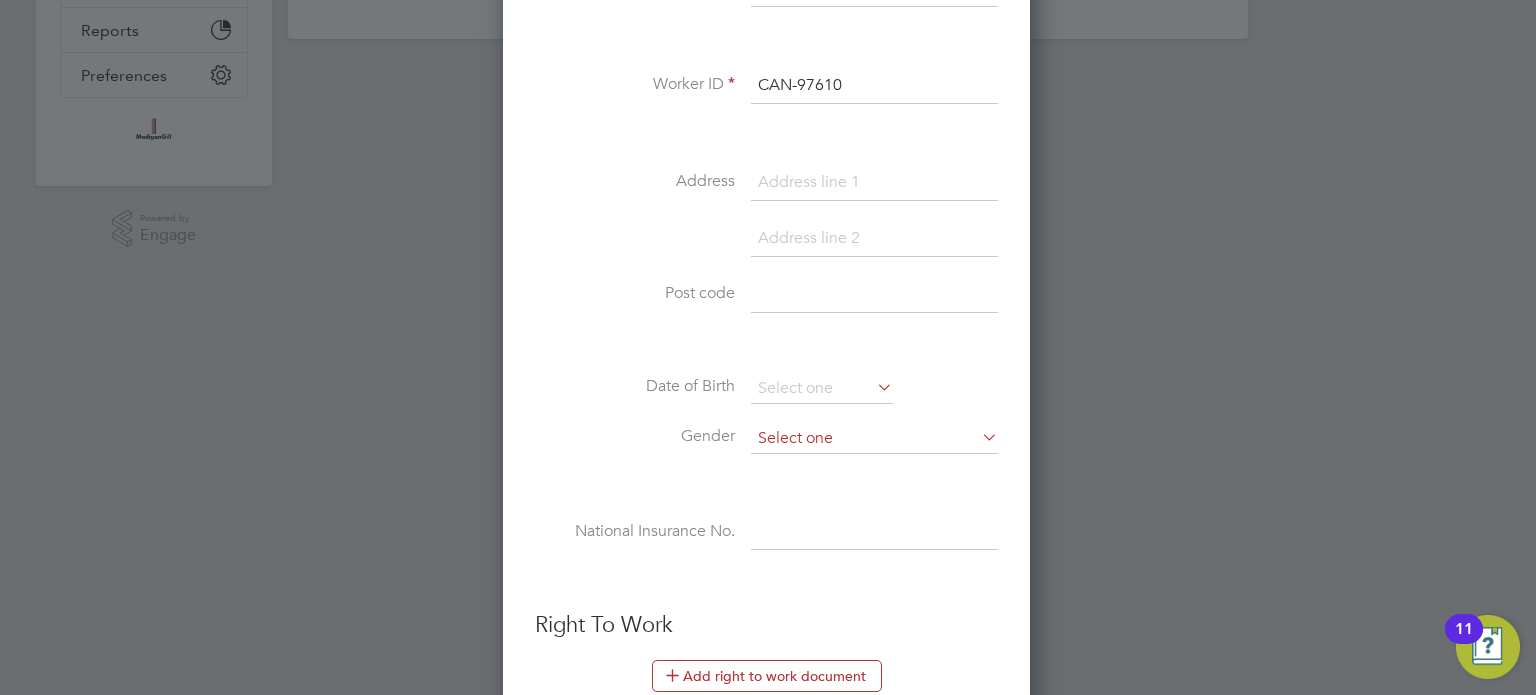 type on "CAN-97610" 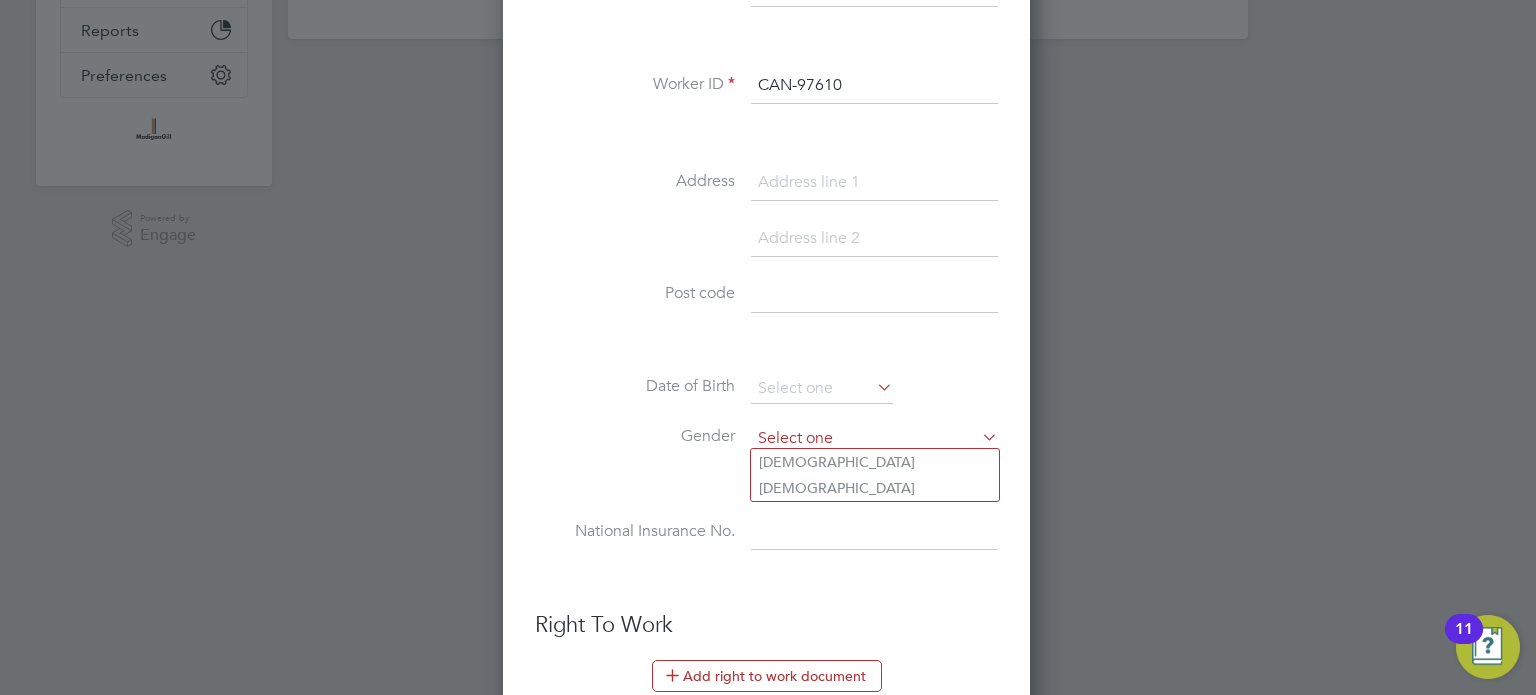 click at bounding box center [874, 439] 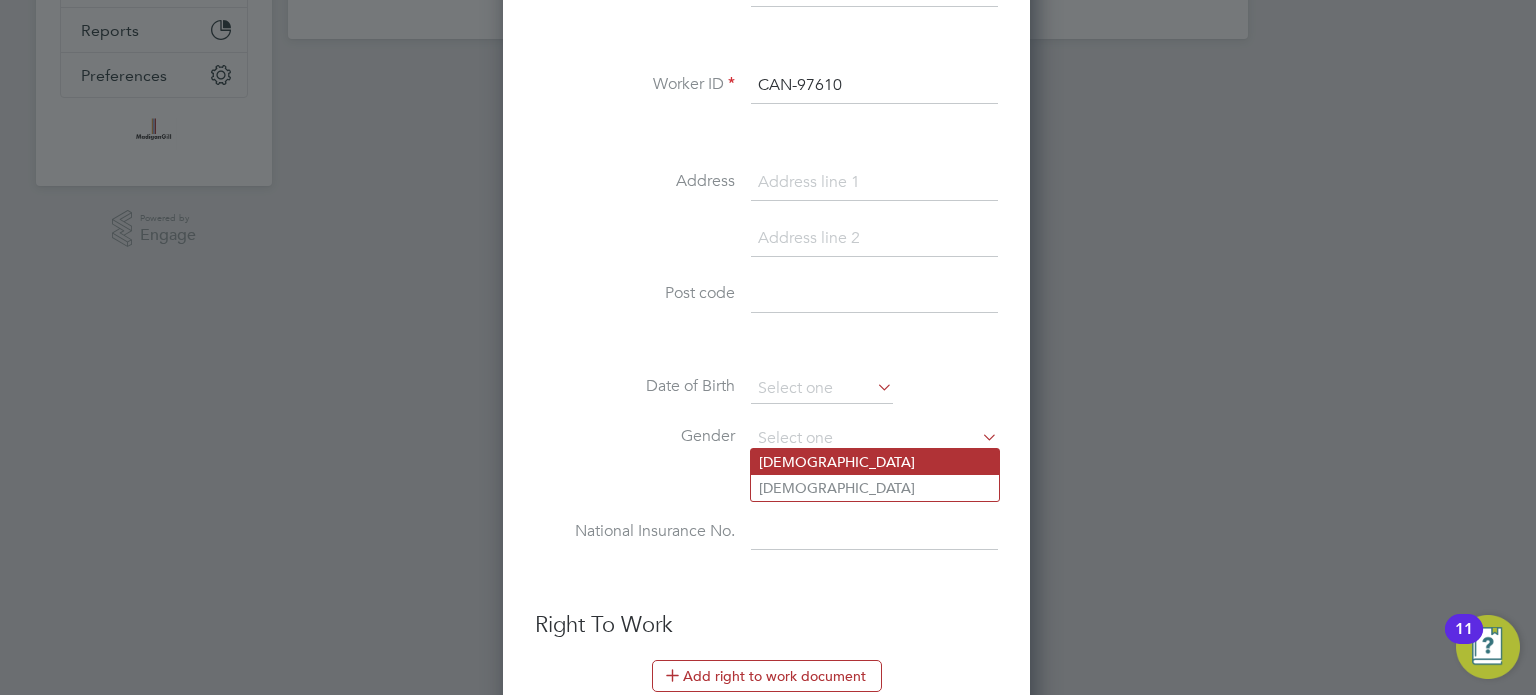 click on "Male" 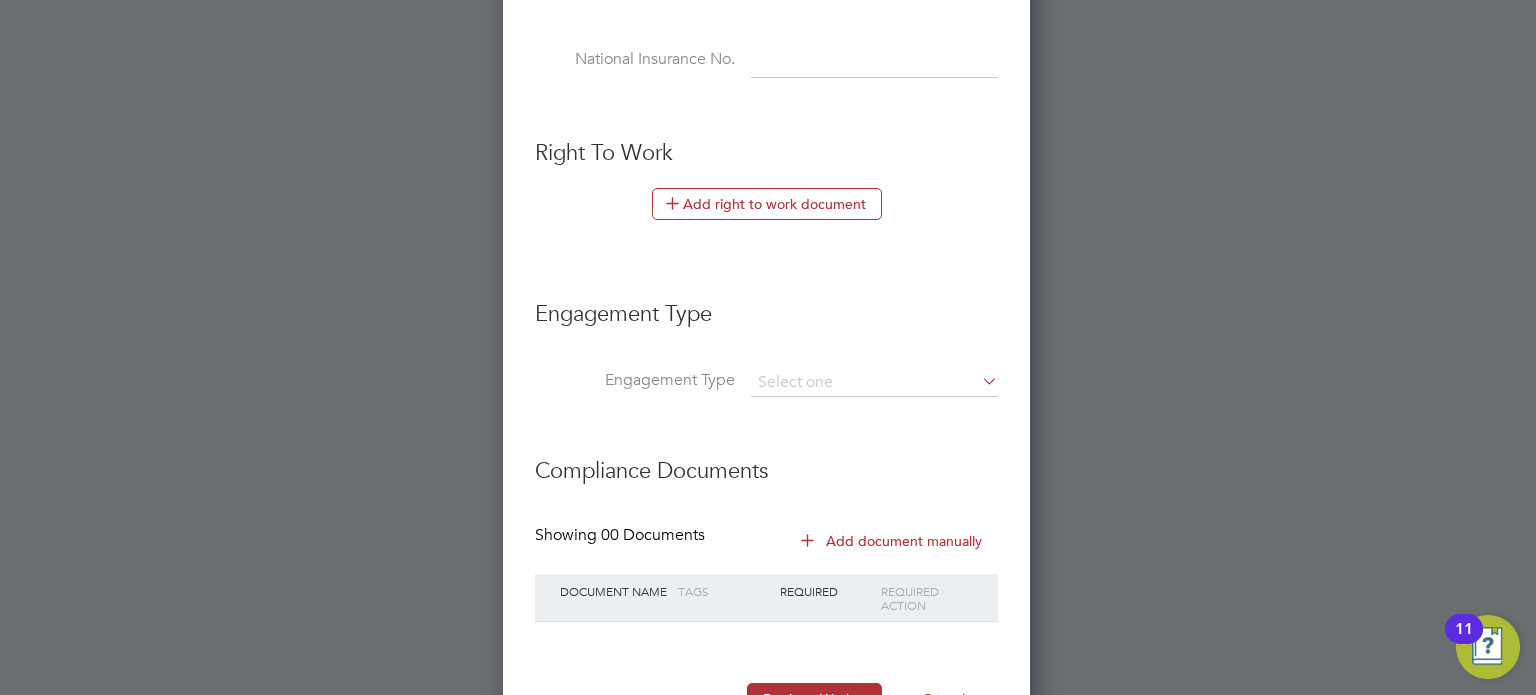 scroll, scrollTop: 1075, scrollLeft: 0, axis: vertical 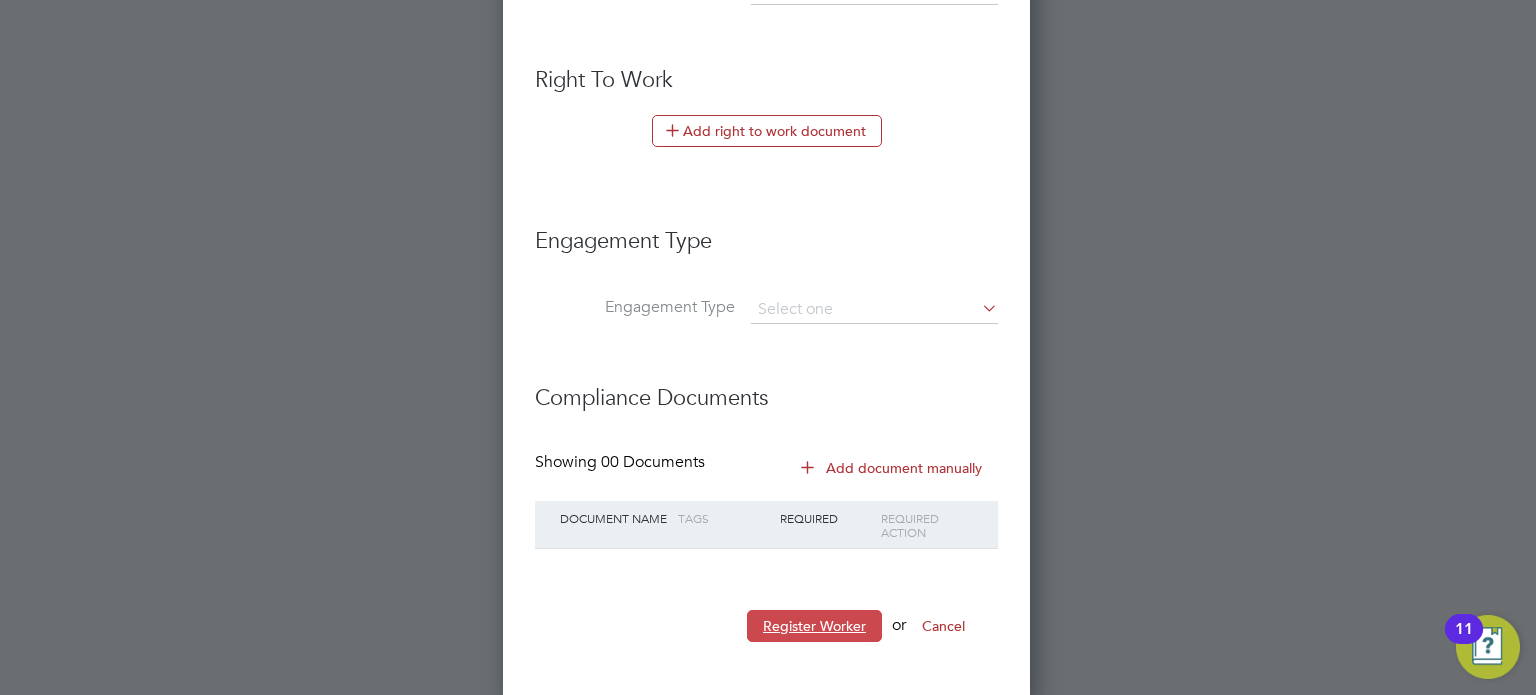 click on "Register Worker" at bounding box center (814, 626) 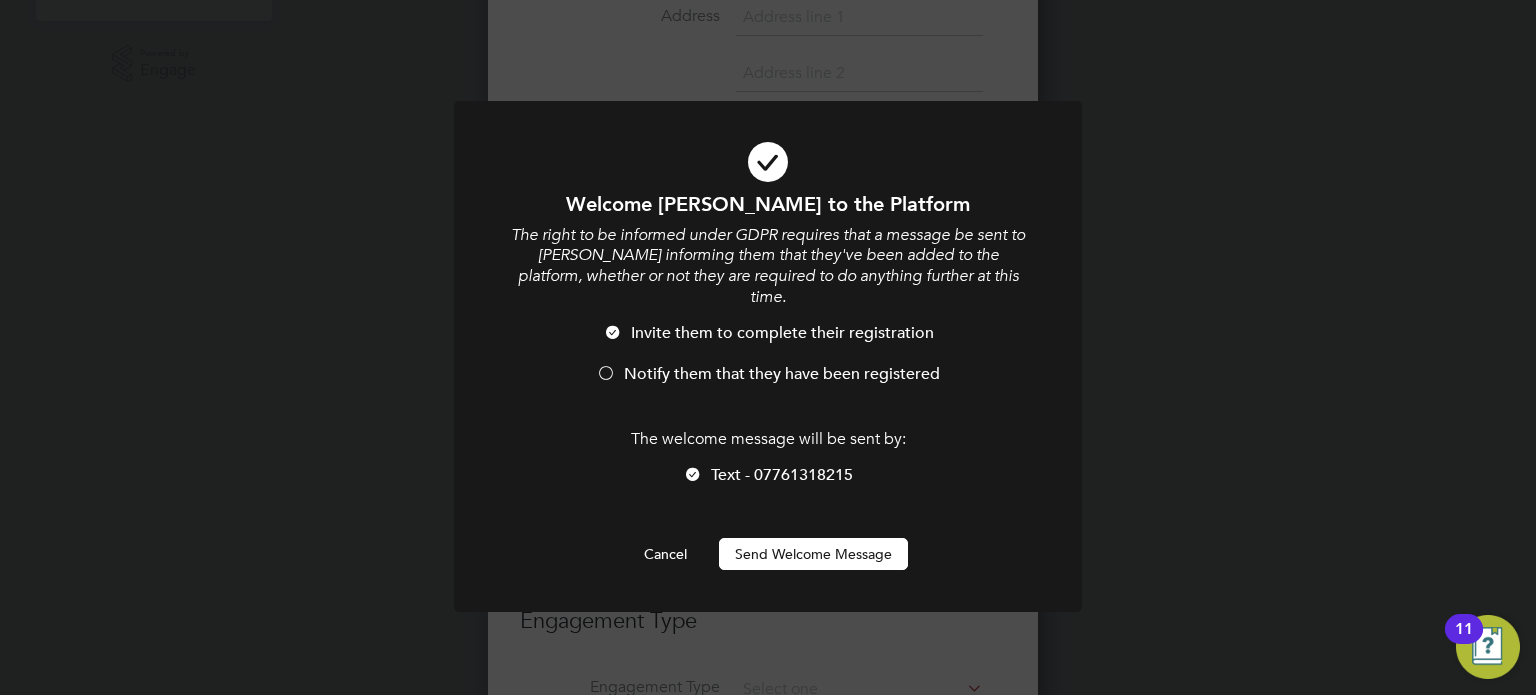 scroll, scrollTop: 1695, scrollLeft: 529, axis: both 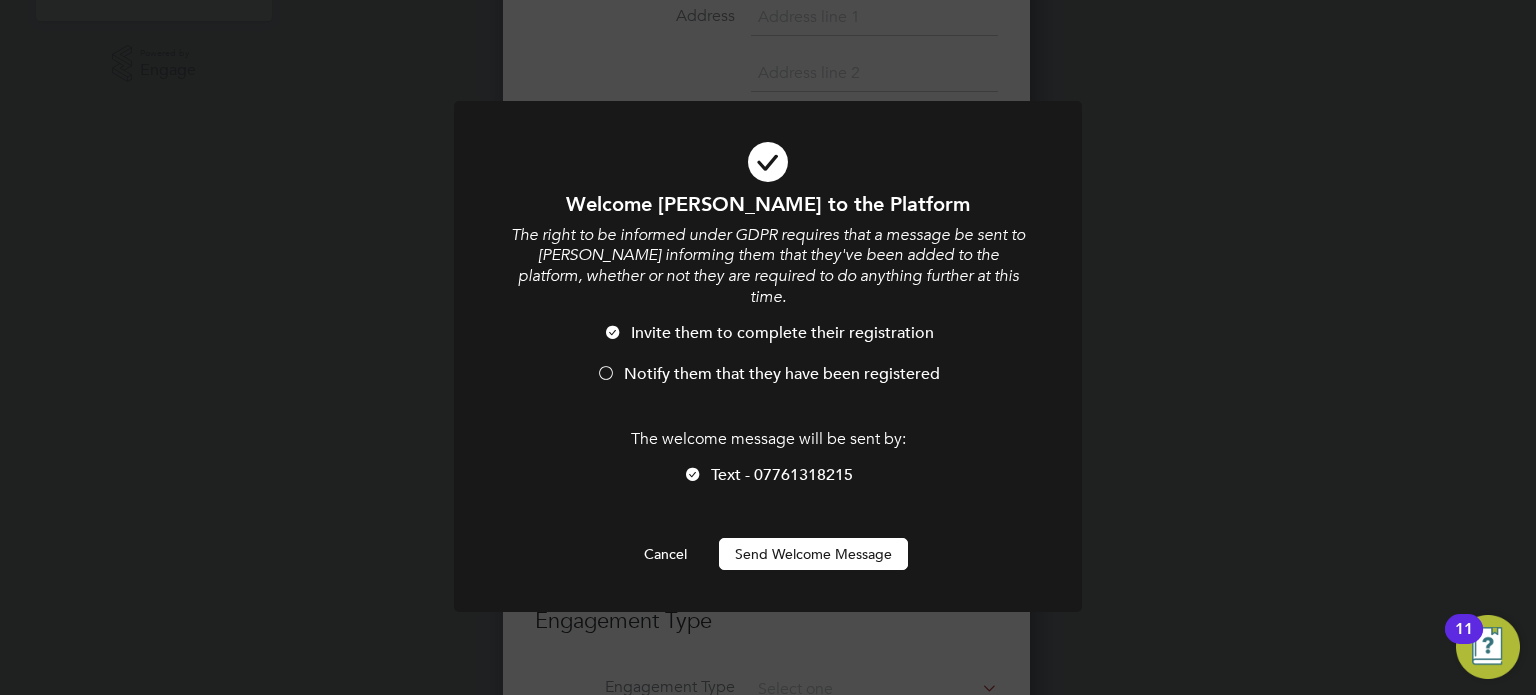 click at bounding box center [606, 375] 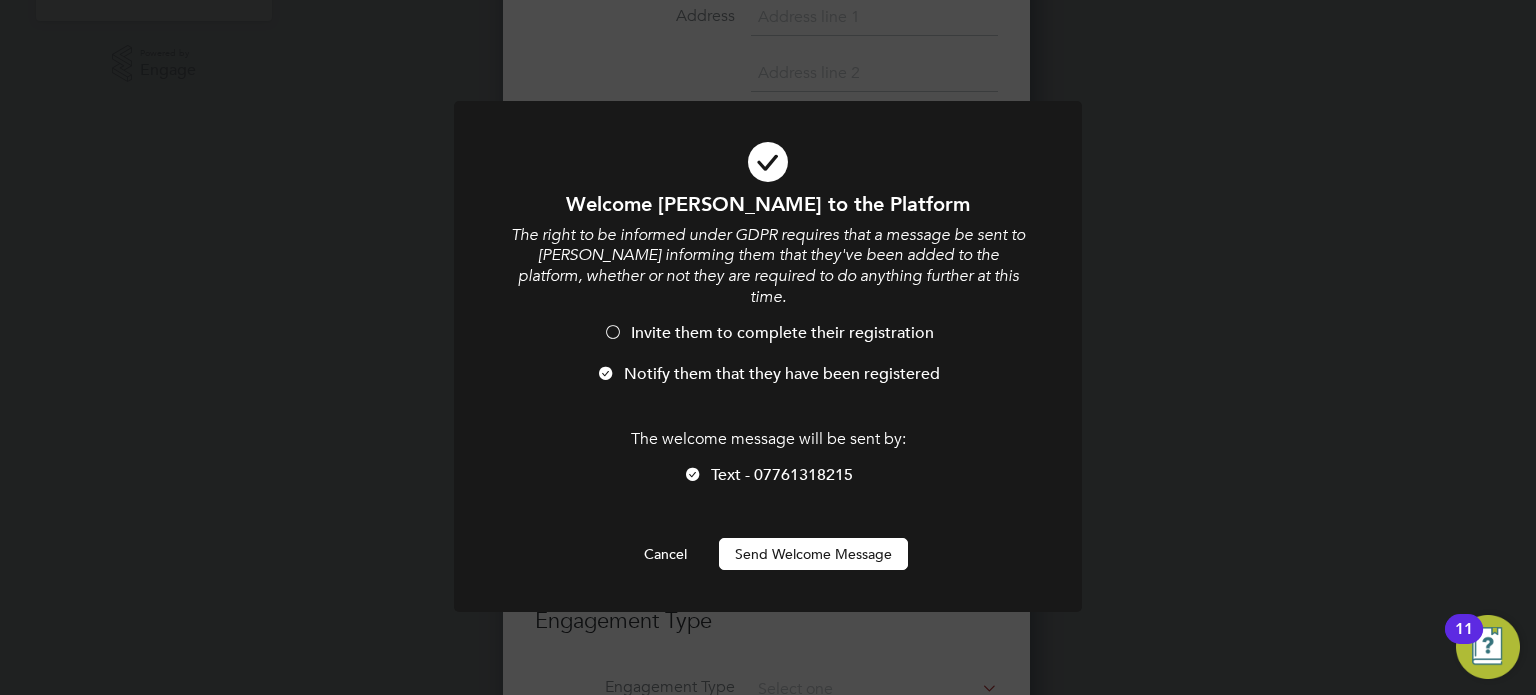 click on "Send Welcome Message" at bounding box center (813, 554) 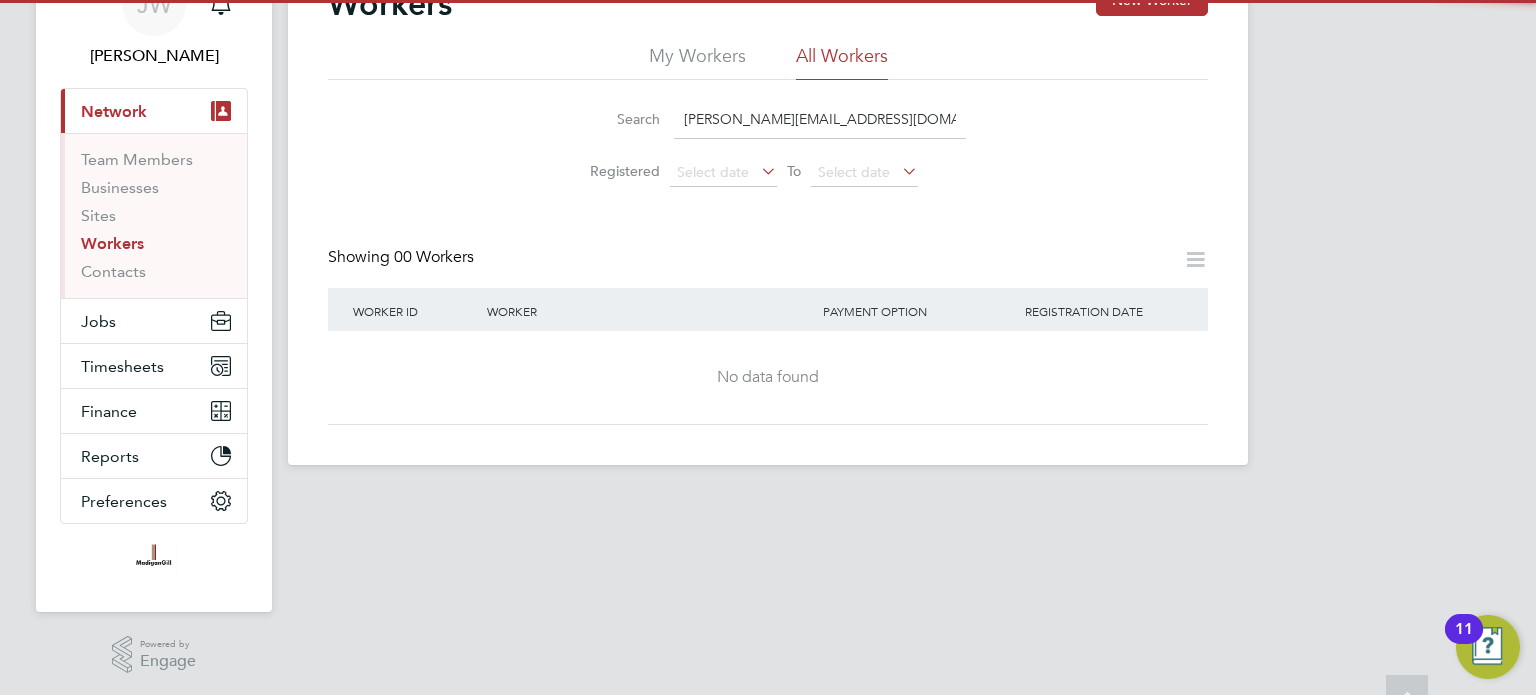 scroll, scrollTop: 0, scrollLeft: 0, axis: both 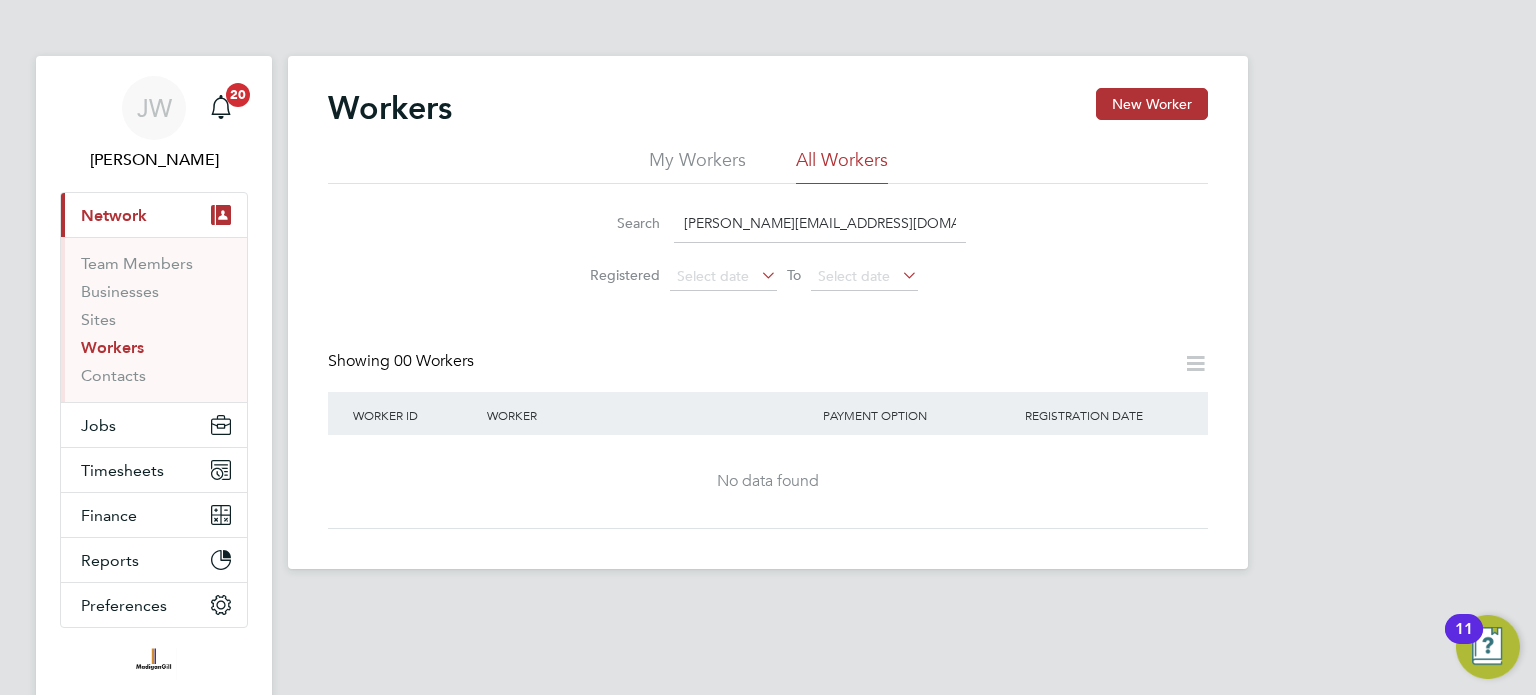 click on "My Workers" 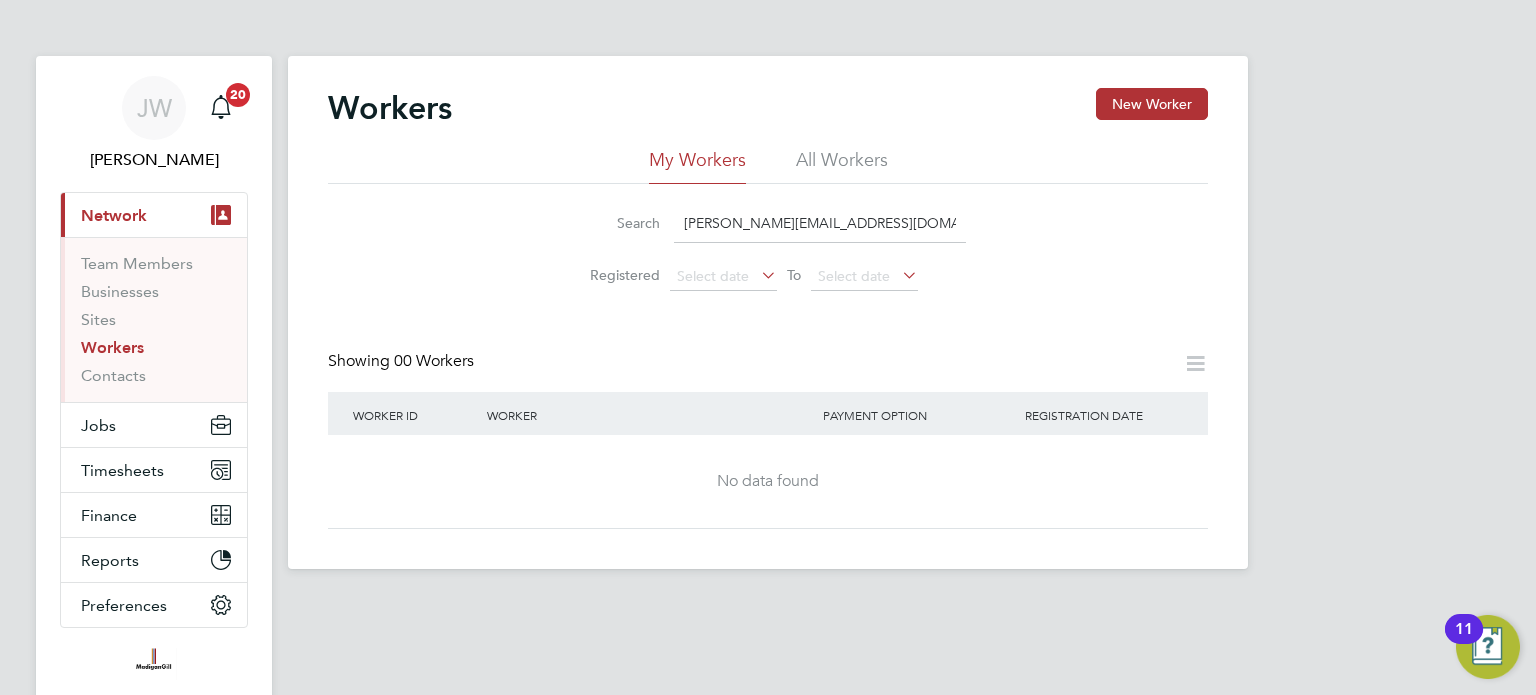 drag, startPoint x: 887, startPoint y: 219, endPoint x: 492, endPoint y: 215, distance: 395.02026 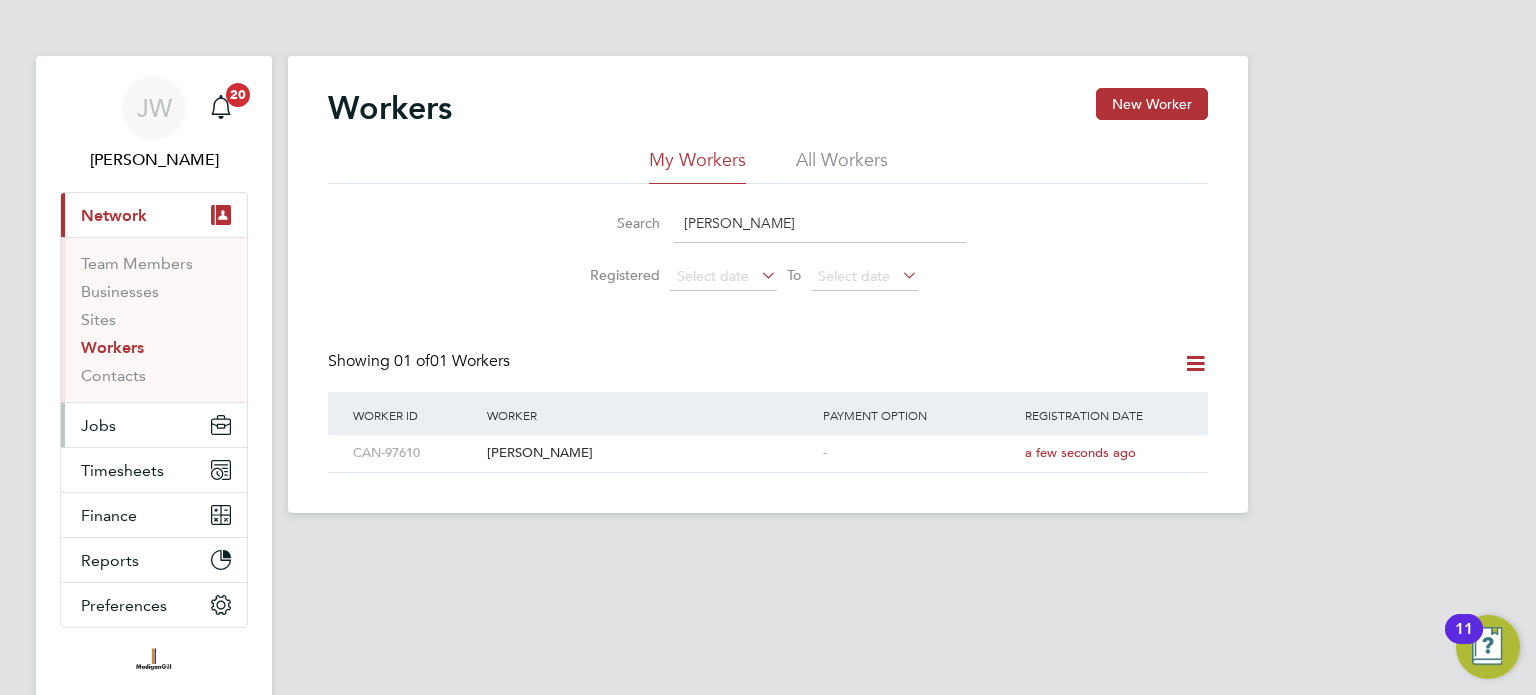 type on "hodge" 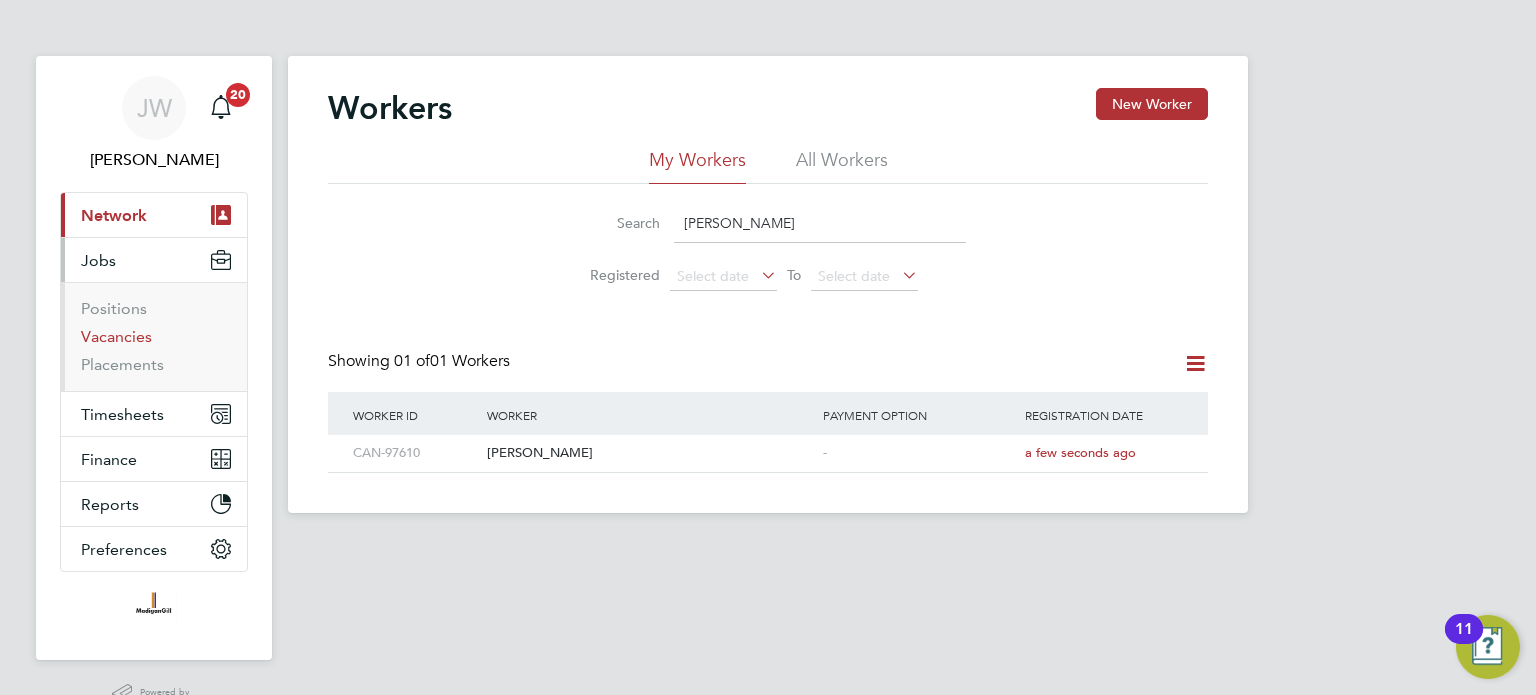 click on "Vacancies" at bounding box center (116, 336) 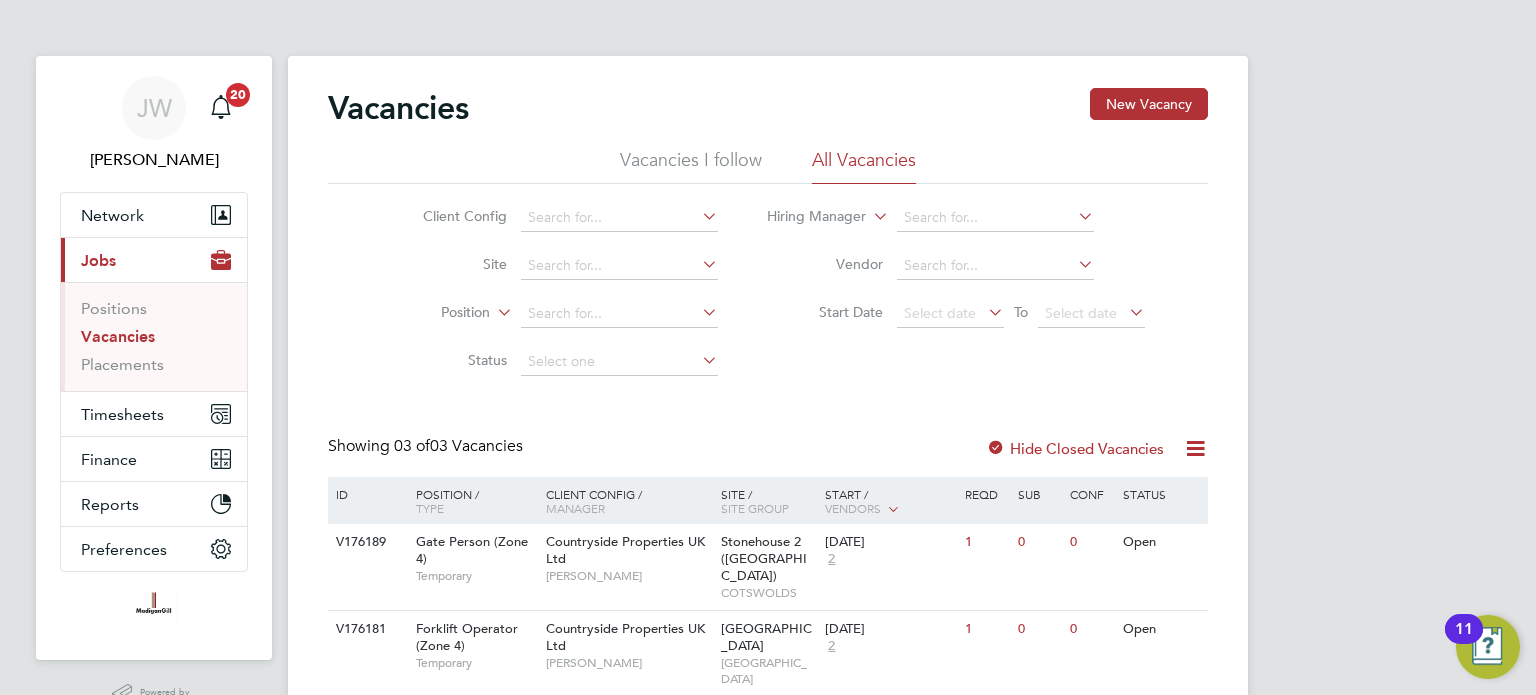 scroll, scrollTop: 111, scrollLeft: 0, axis: vertical 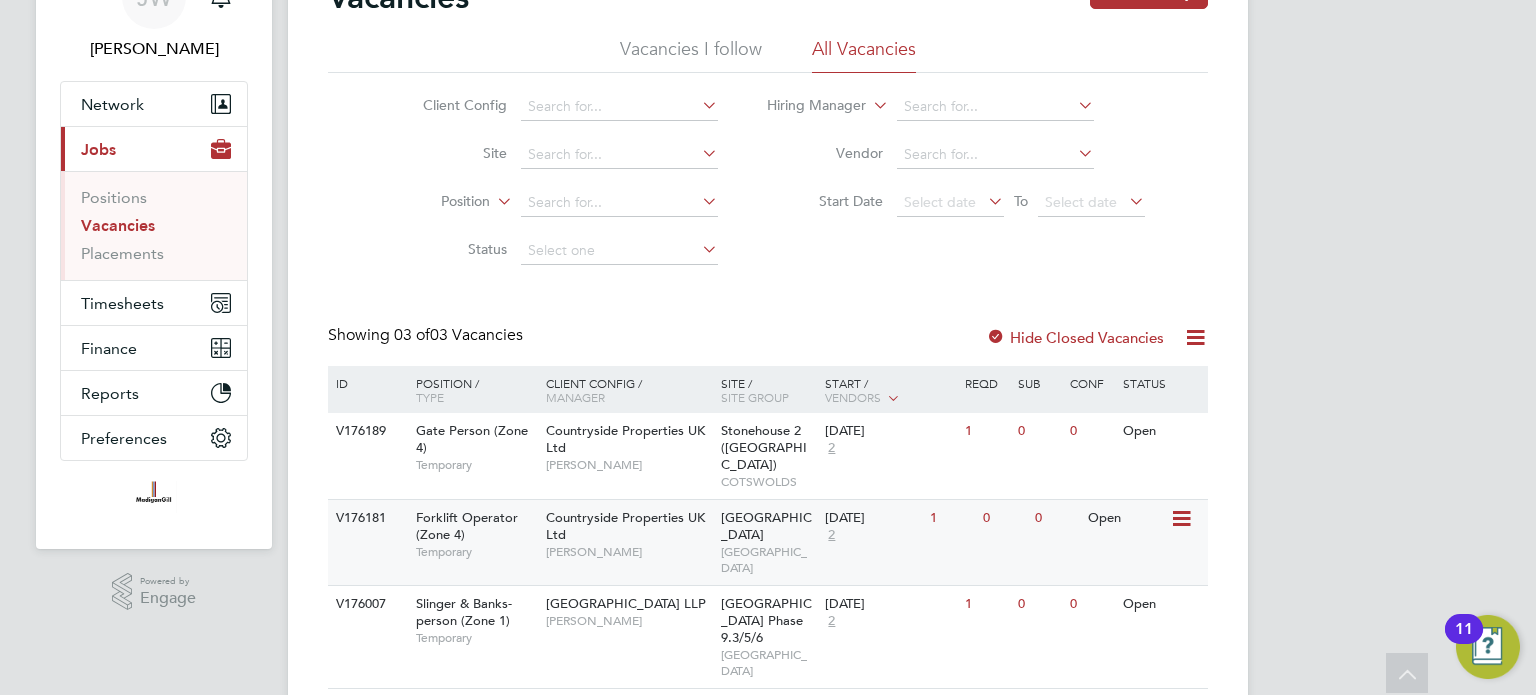 click on "11 Jul 2025 2" 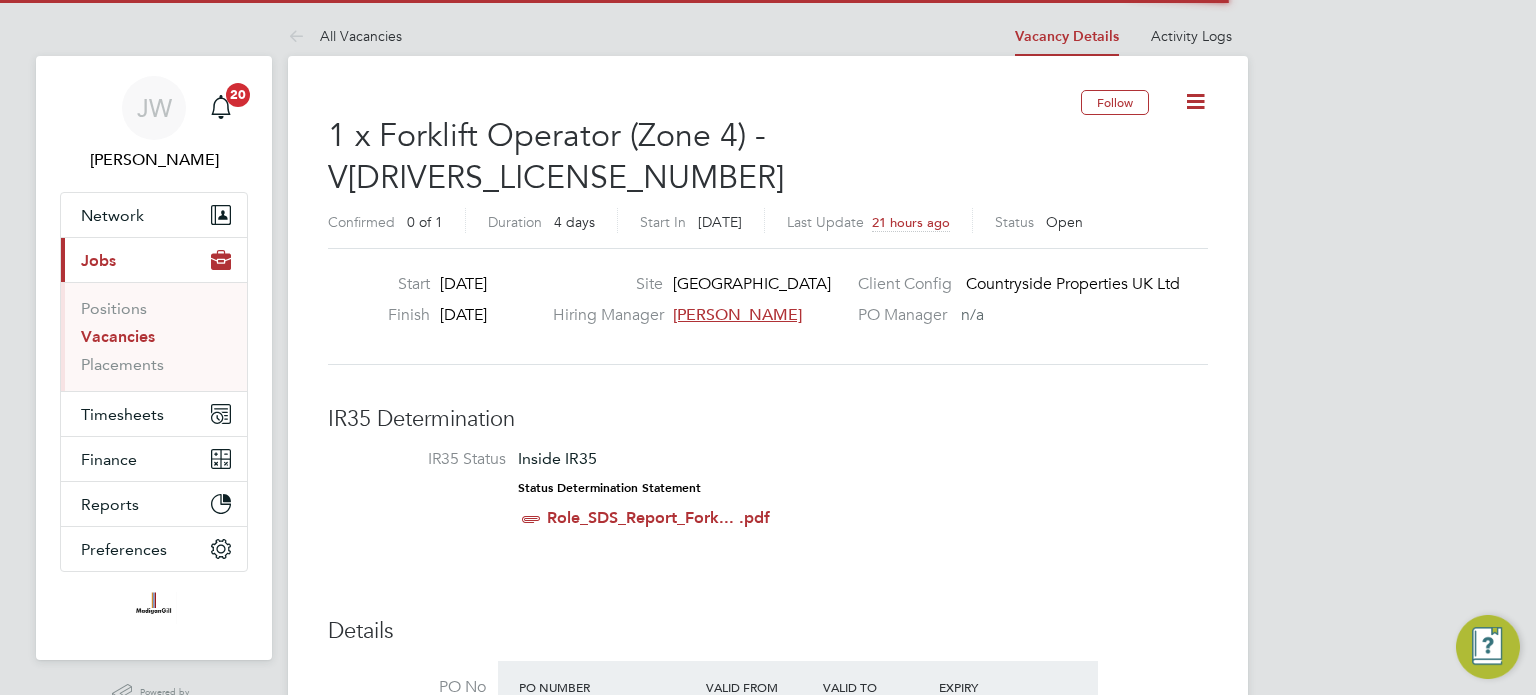 scroll, scrollTop: 0, scrollLeft: 0, axis: both 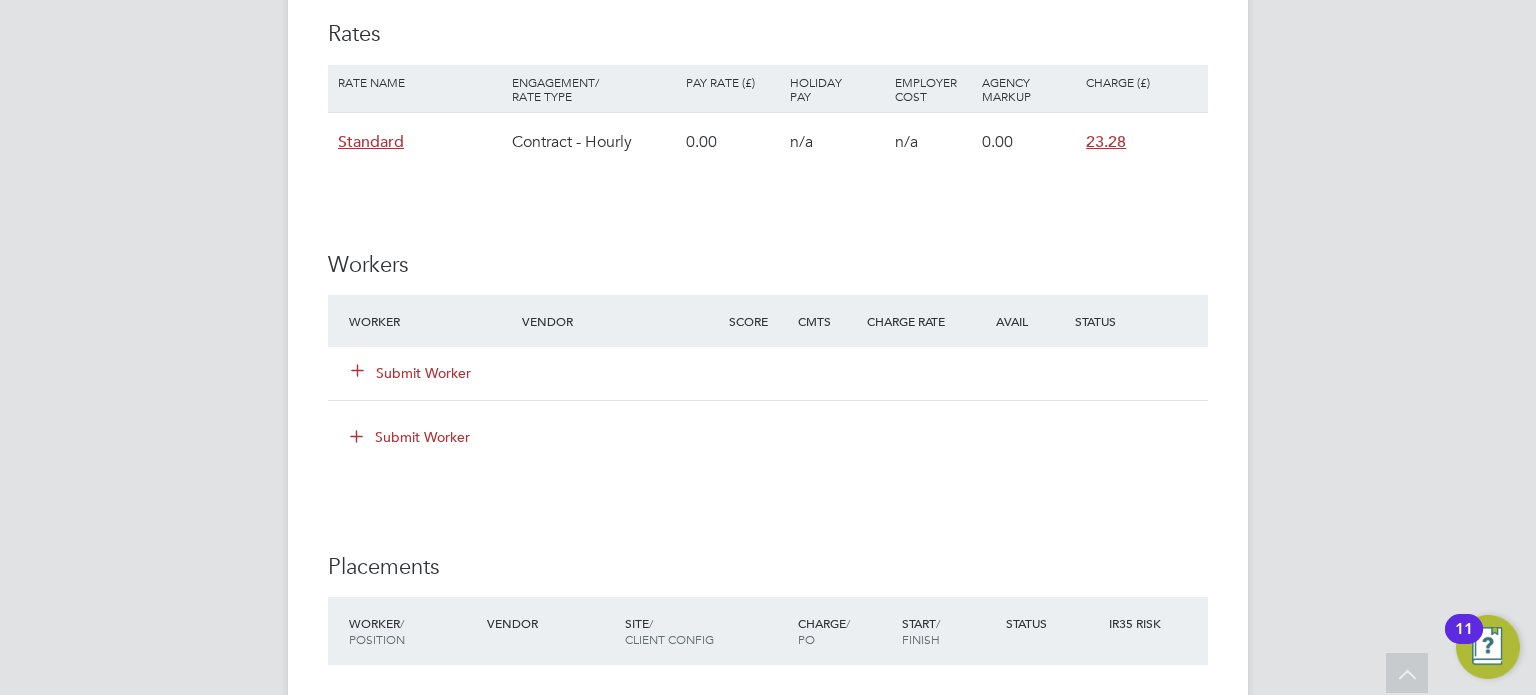 click on "Submit Worker" 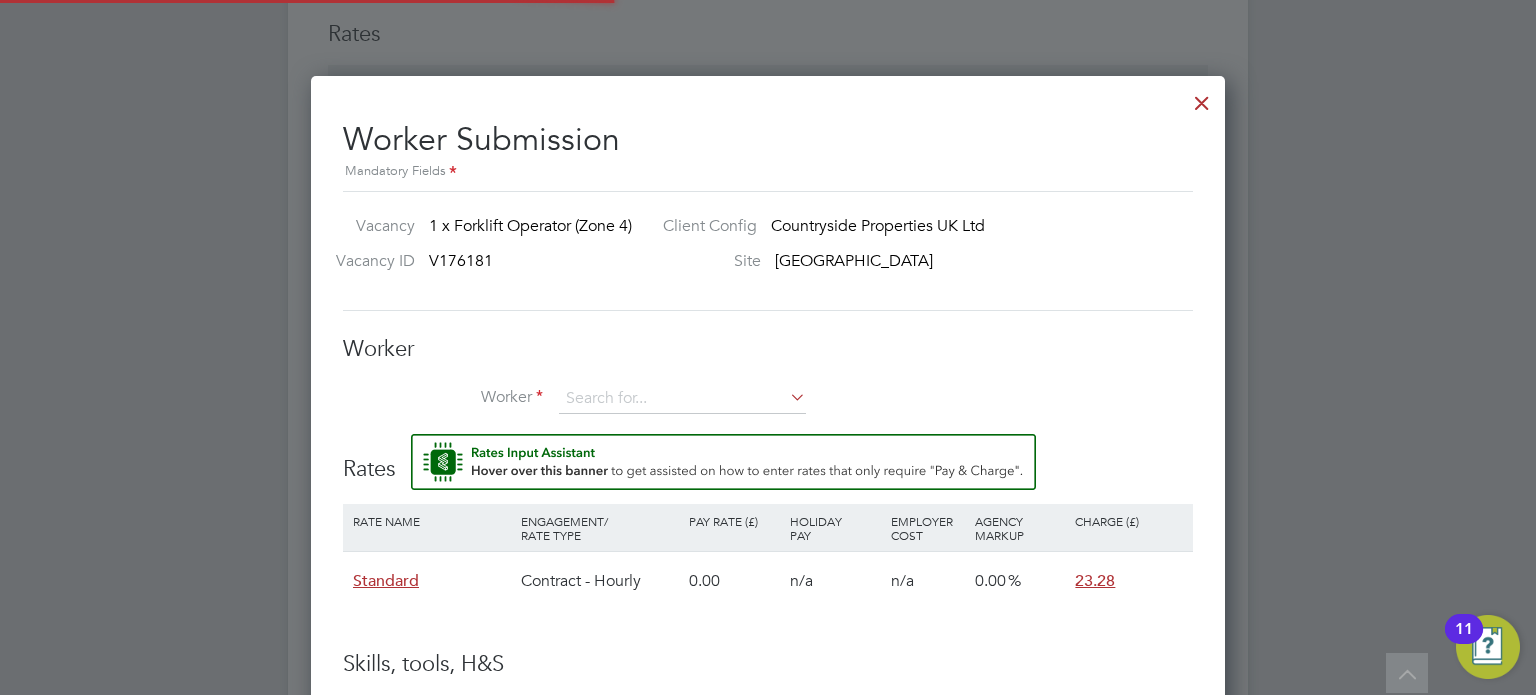 scroll, scrollTop: 10, scrollLeft: 10, axis: both 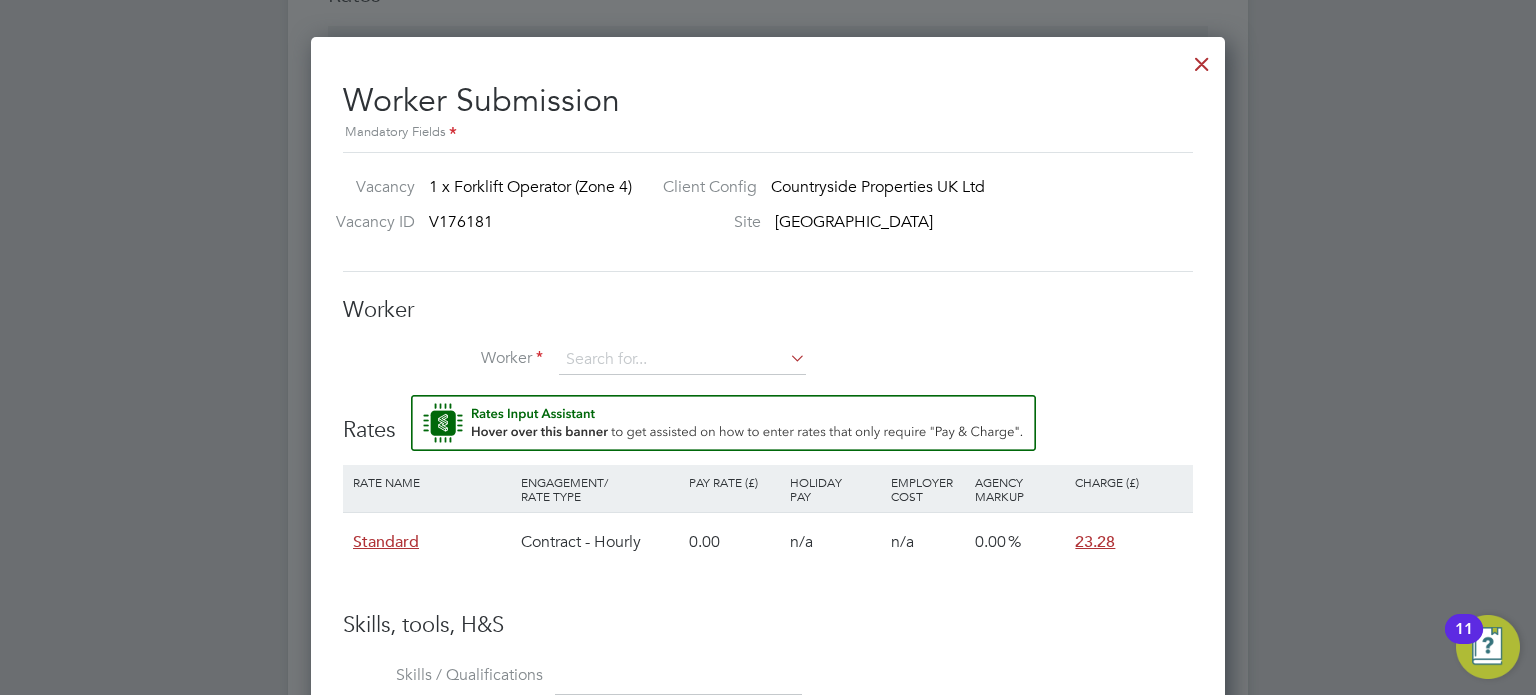 click at bounding box center [1202, 59] 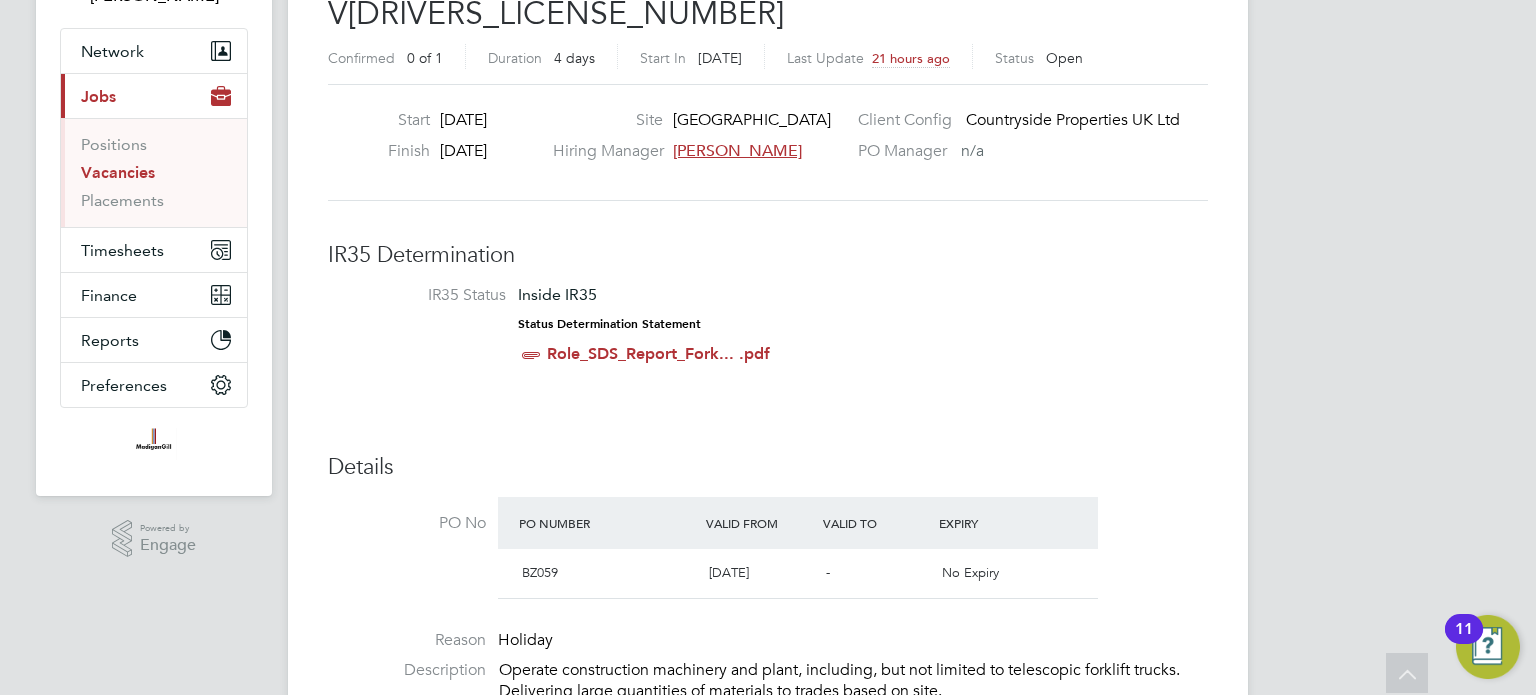 scroll, scrollTop: 0, scrollLeft: 0, axis: both 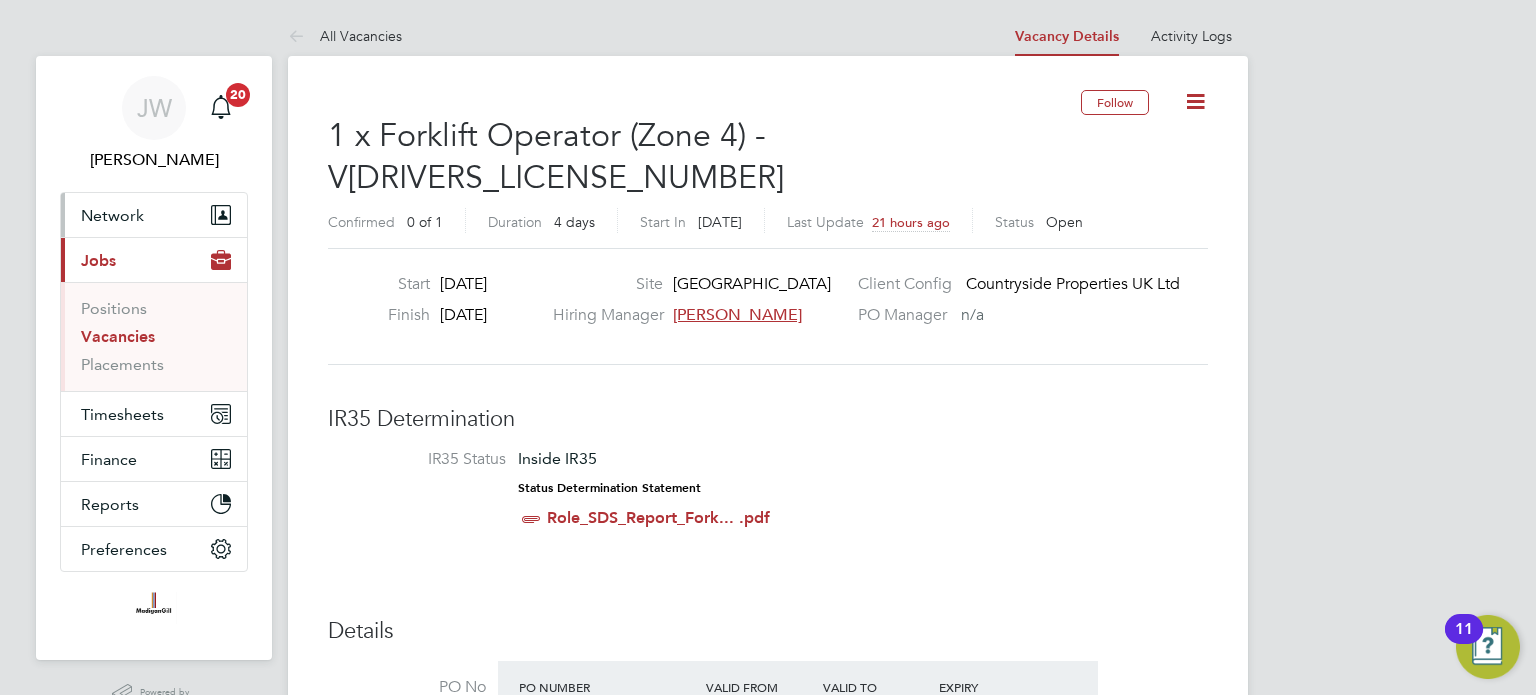 click on "Network" at bounding box center (112, 215) 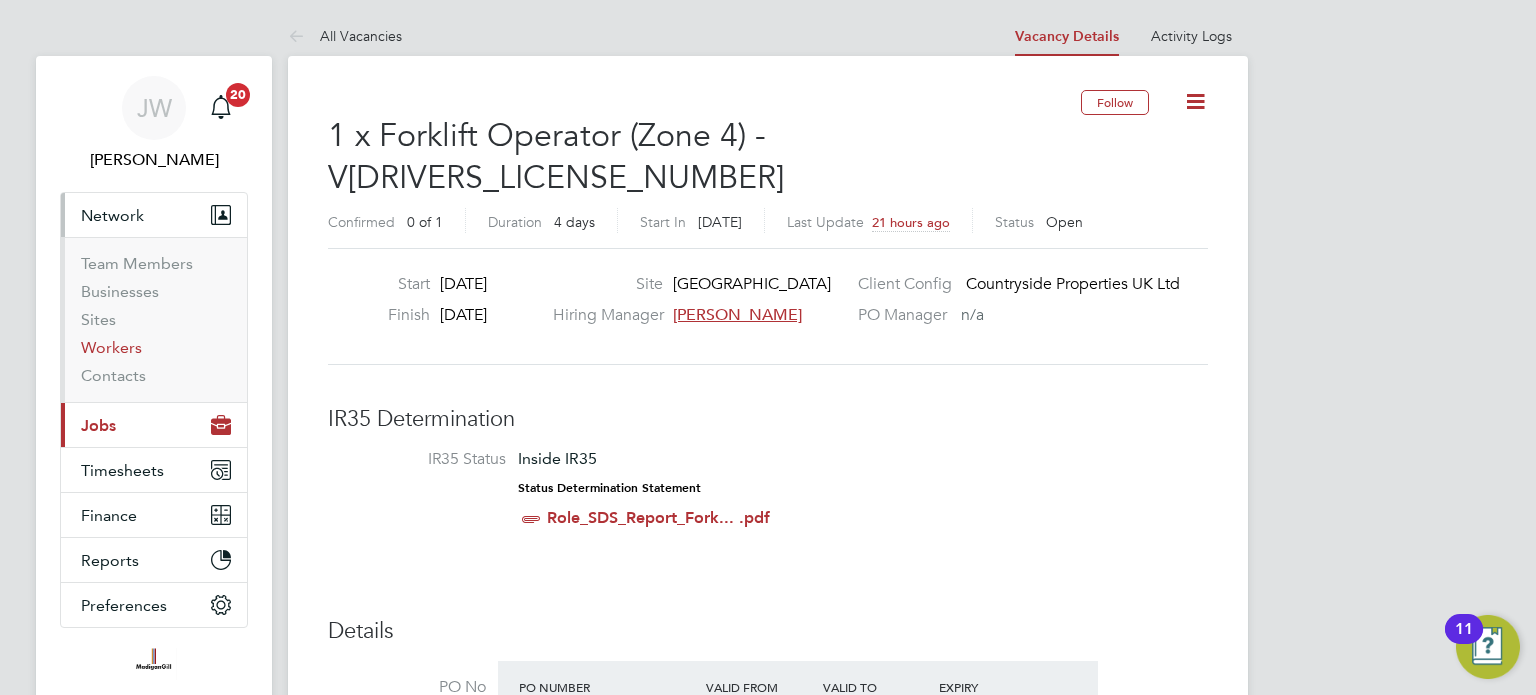 click on "Workers" at bounding box center [111, 347] 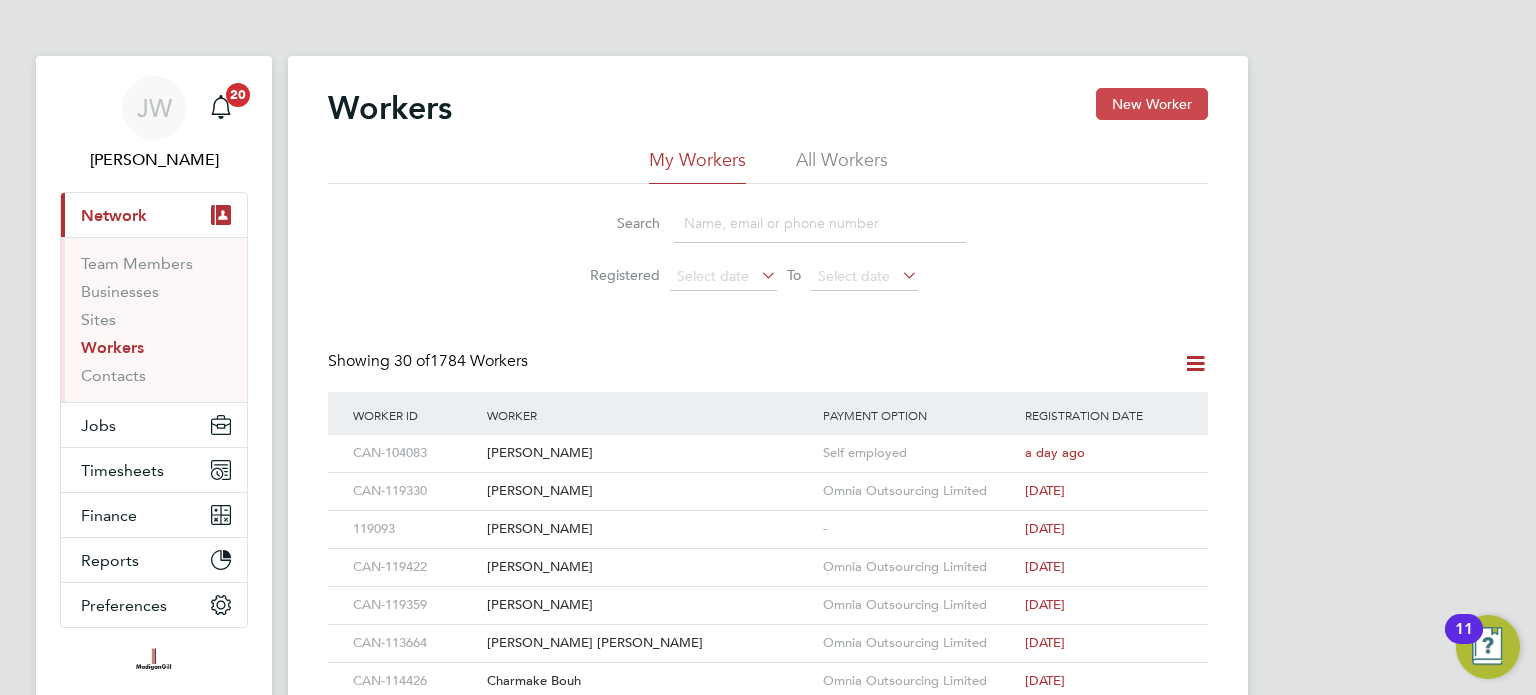 click on "New Worker" 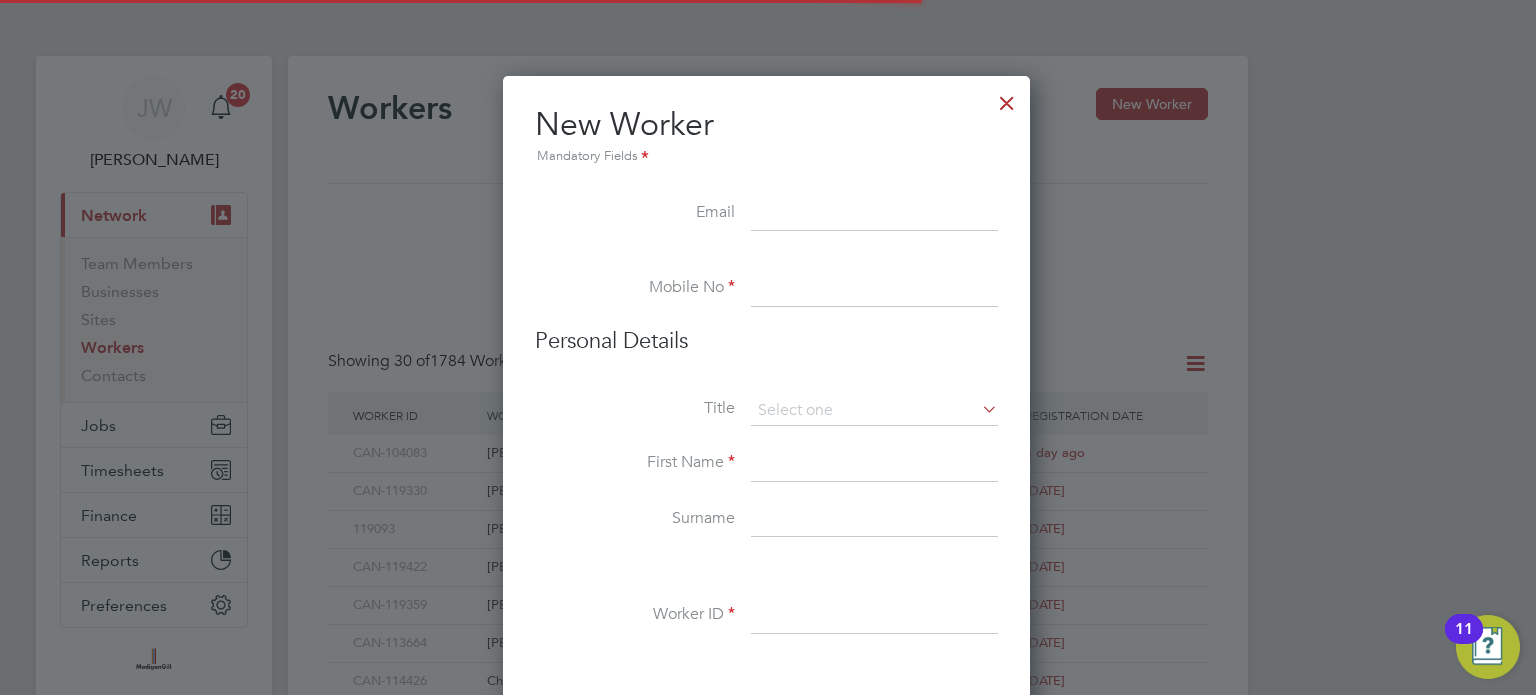 scroll, scrollTop: 10, scrollLeft: 10, axis: both 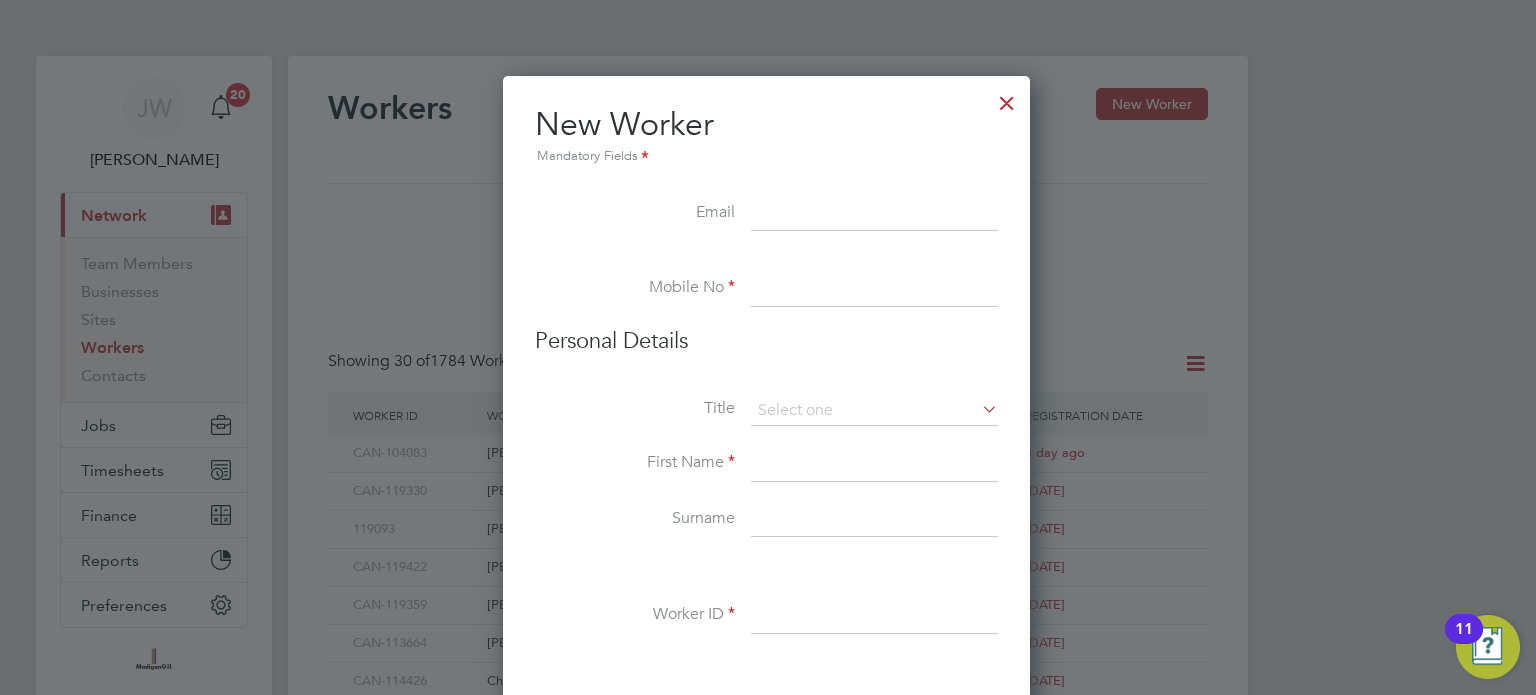 paste on "antony-hodge-1@outlook.com" 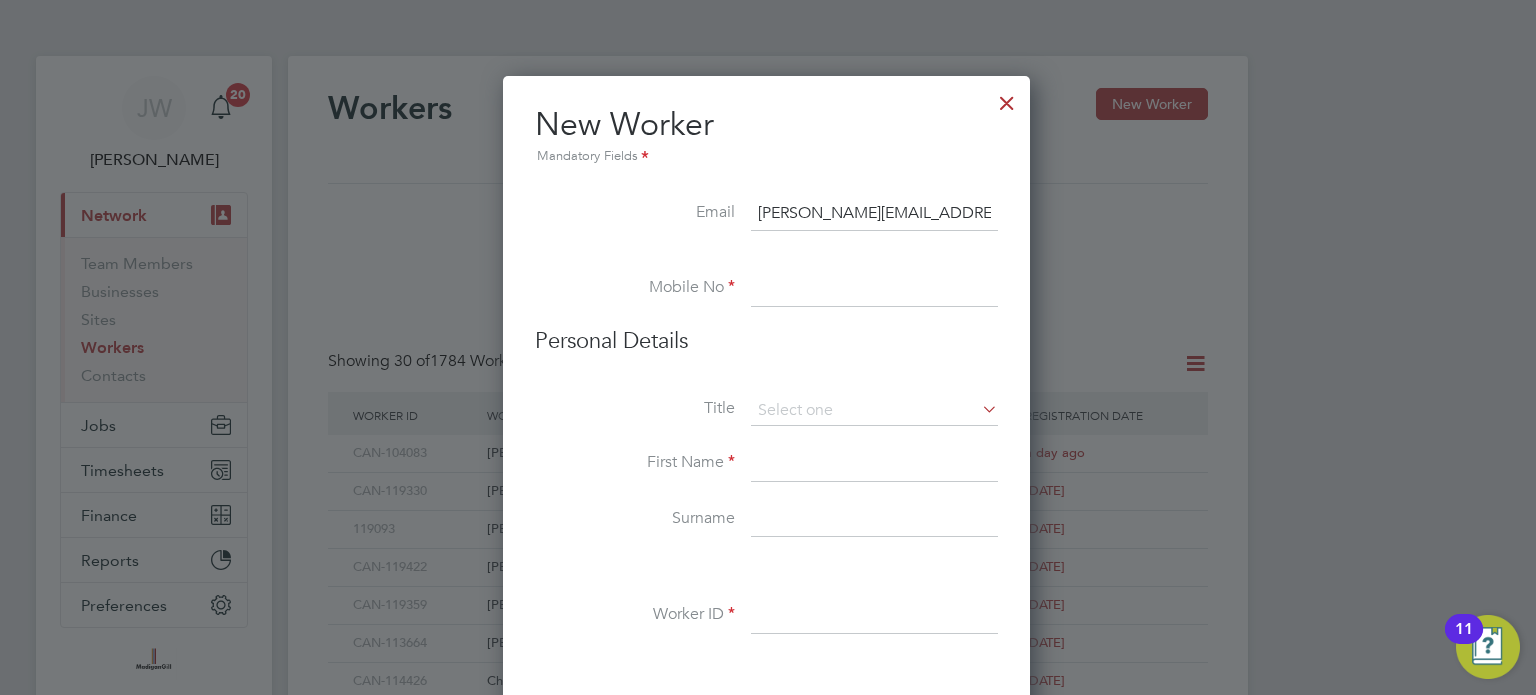 type on "antony-hodge-1@outlook.com" 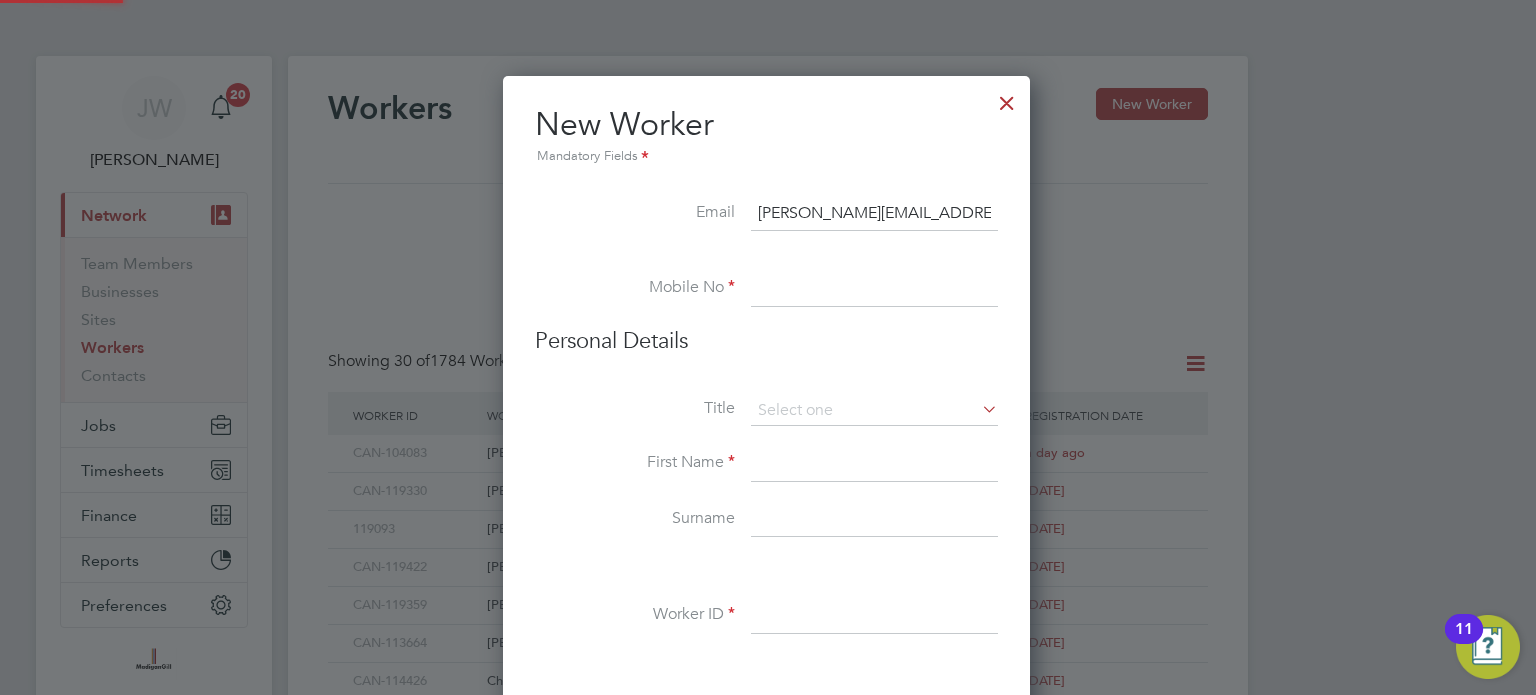 paste on "07761318215" 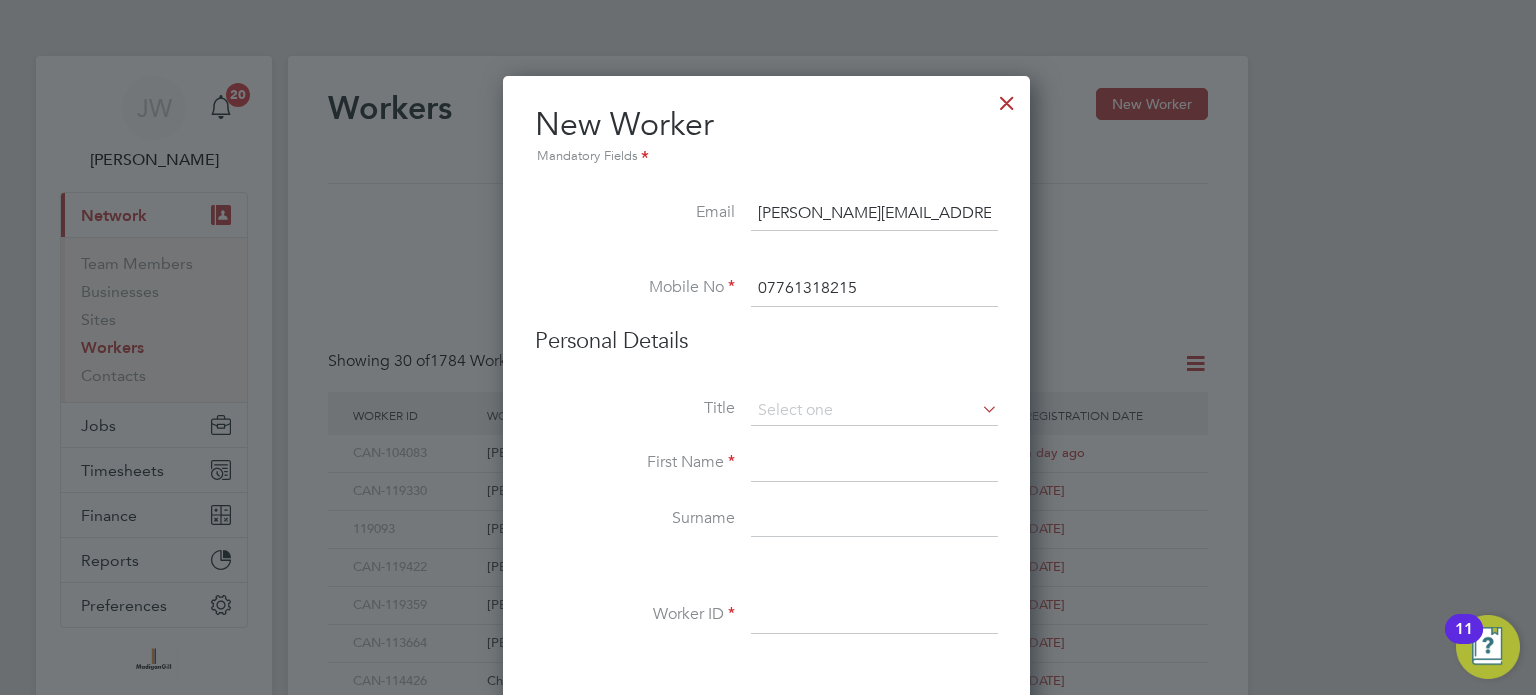 type on "07761318215" 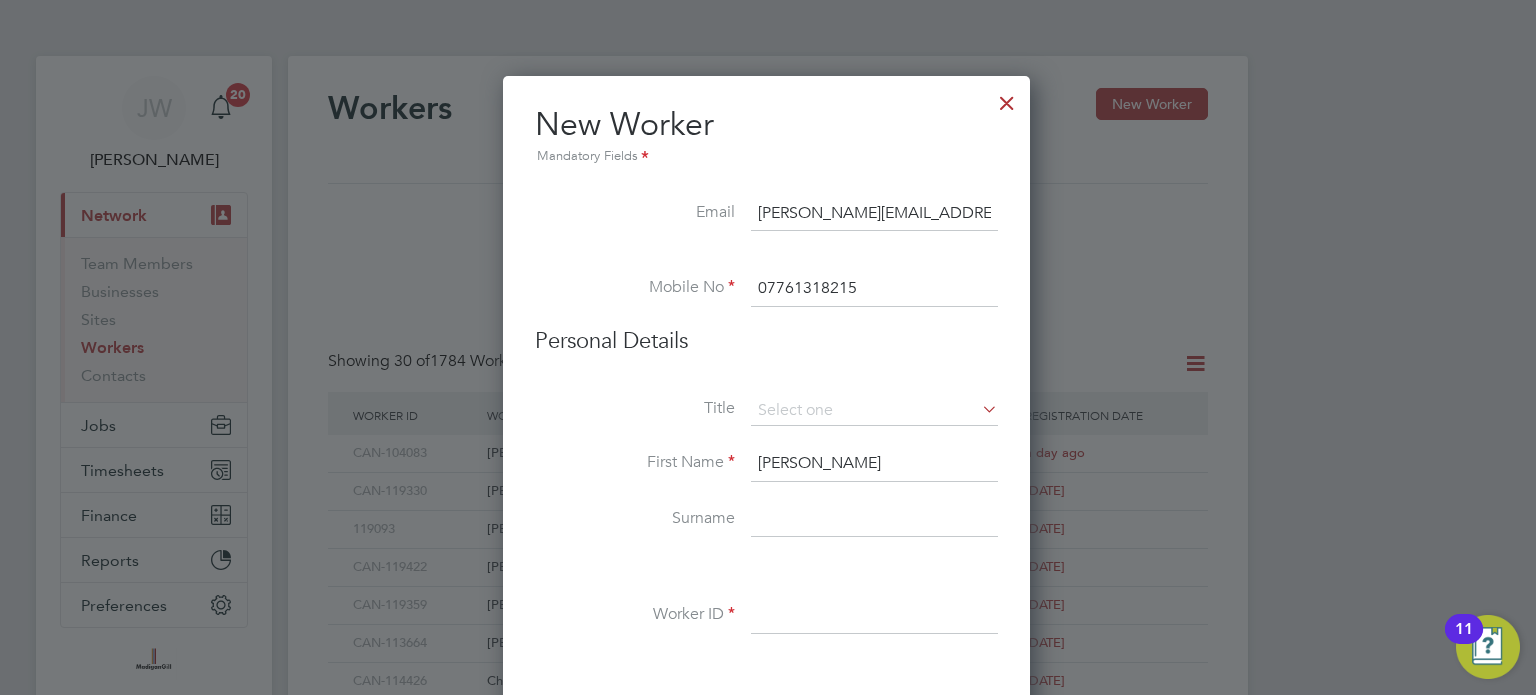 type on "Antony John" 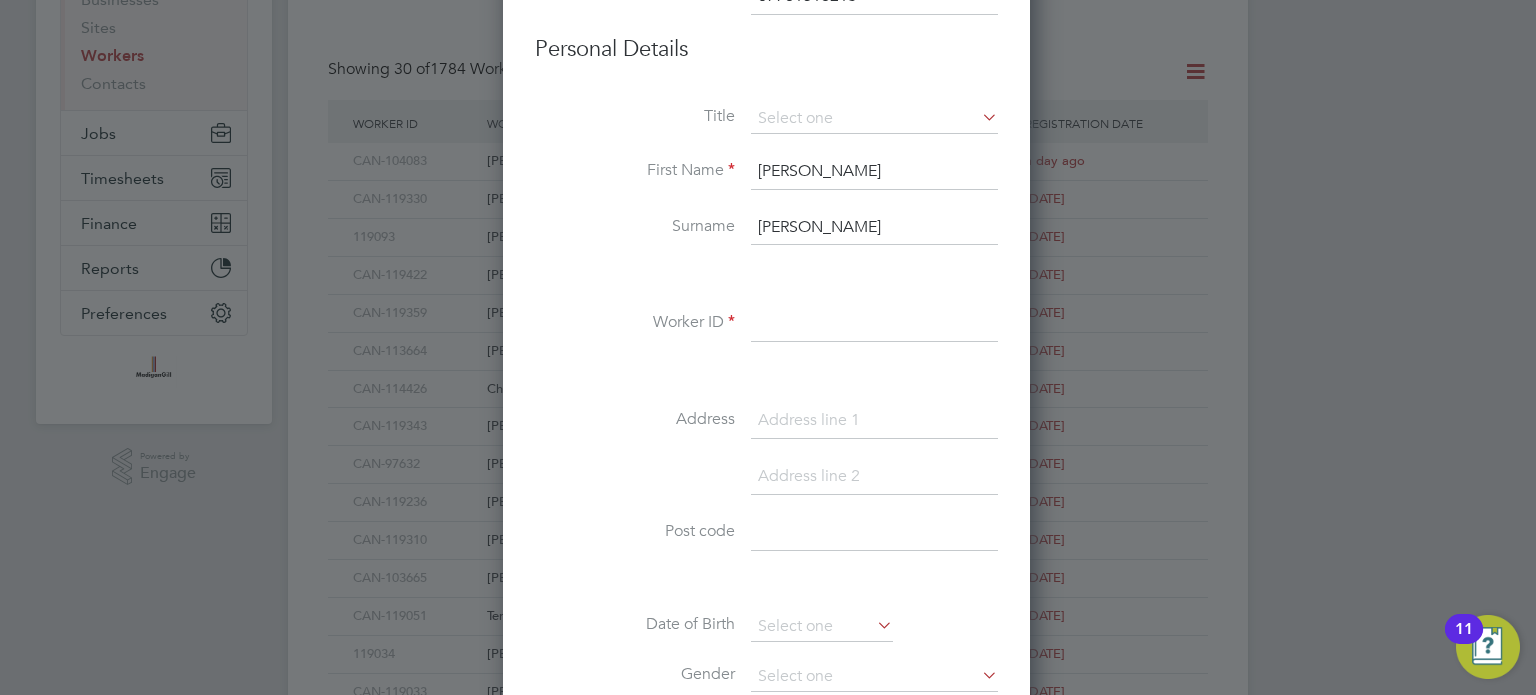 scroll, scrollTop: 293, scrollLeft: 0, axis: vertical 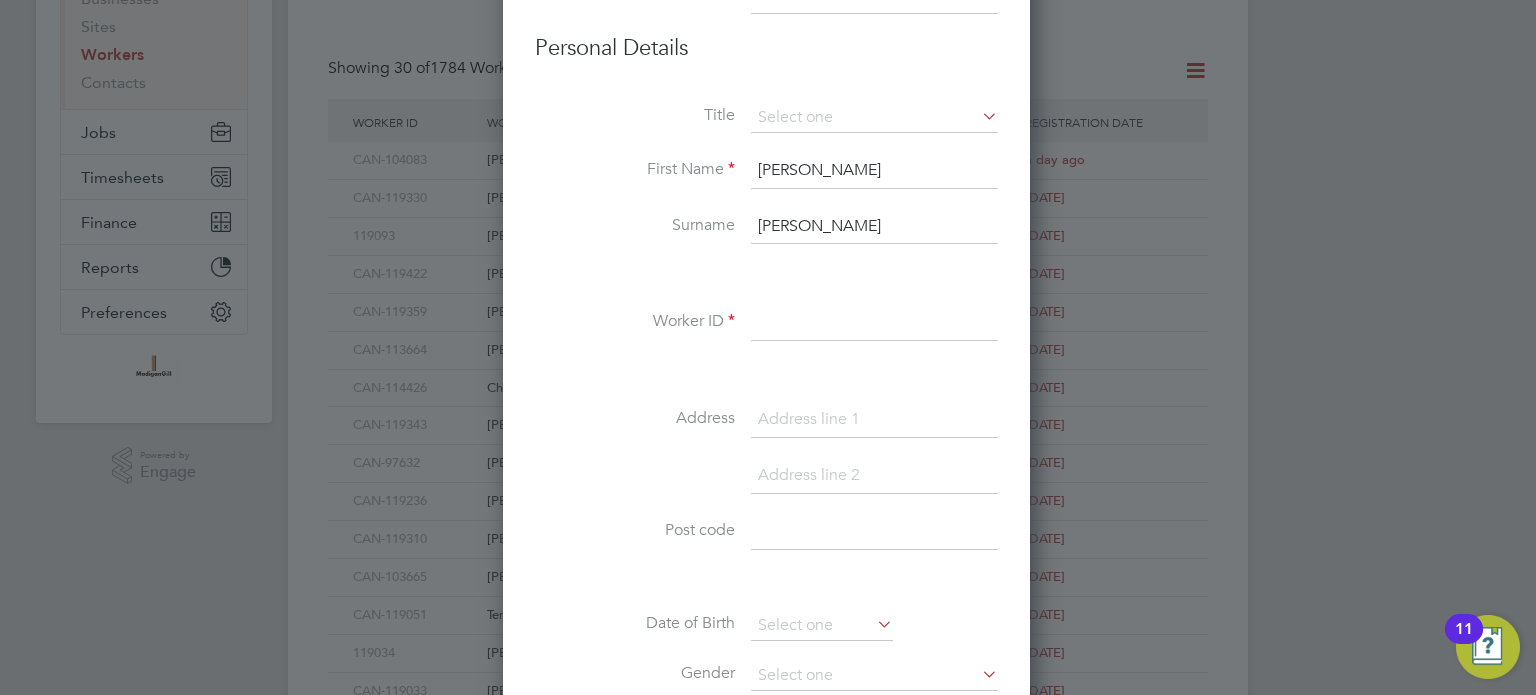 type on "Hodge" 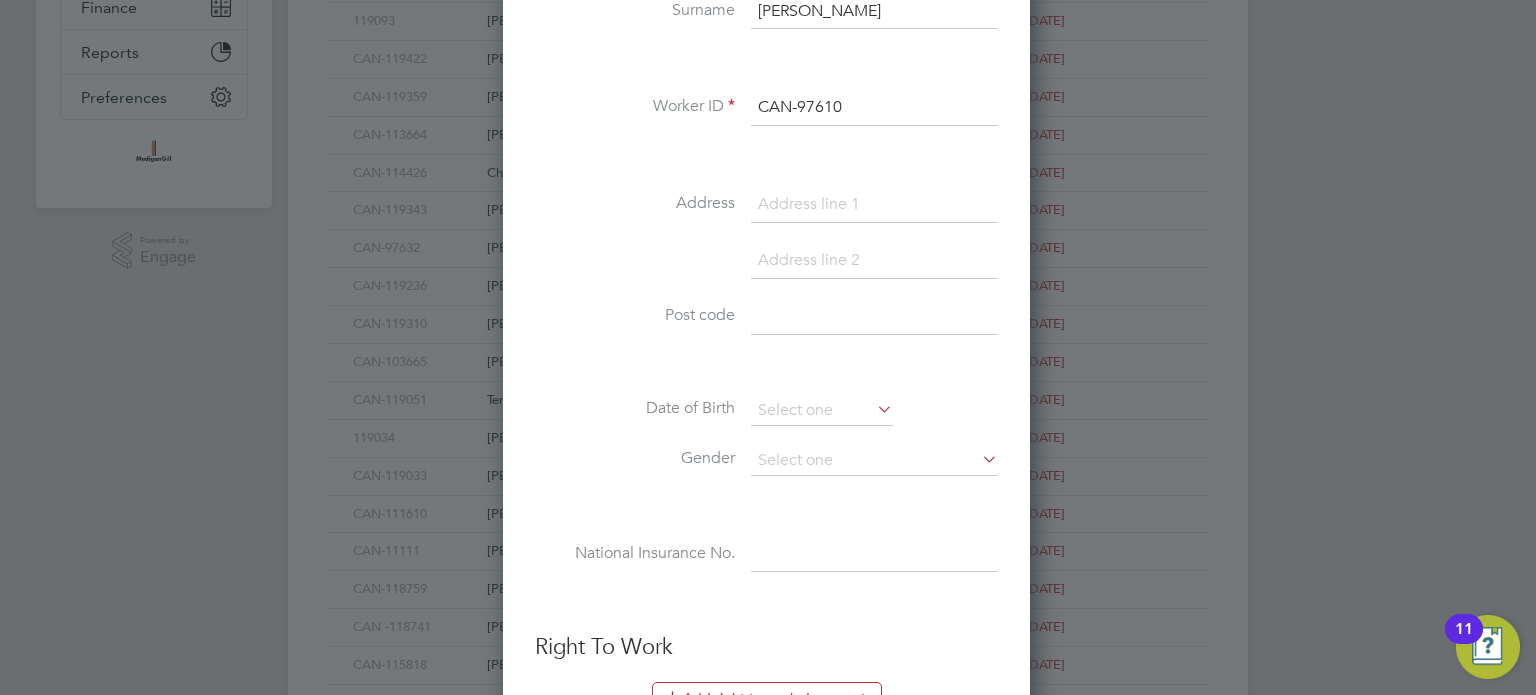 scroll, scrollTop: 511, scrollLeft: 0, axis: vertical 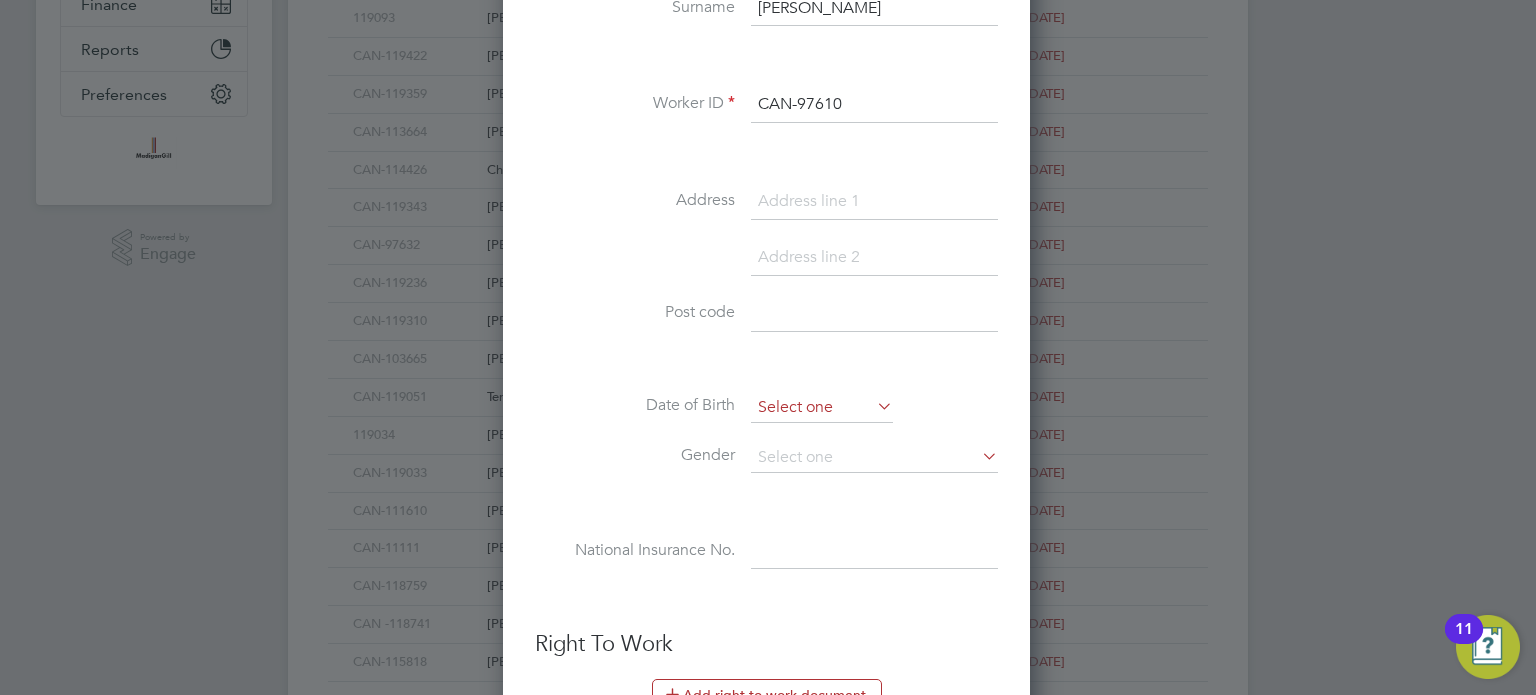 type on "CAN-97610" 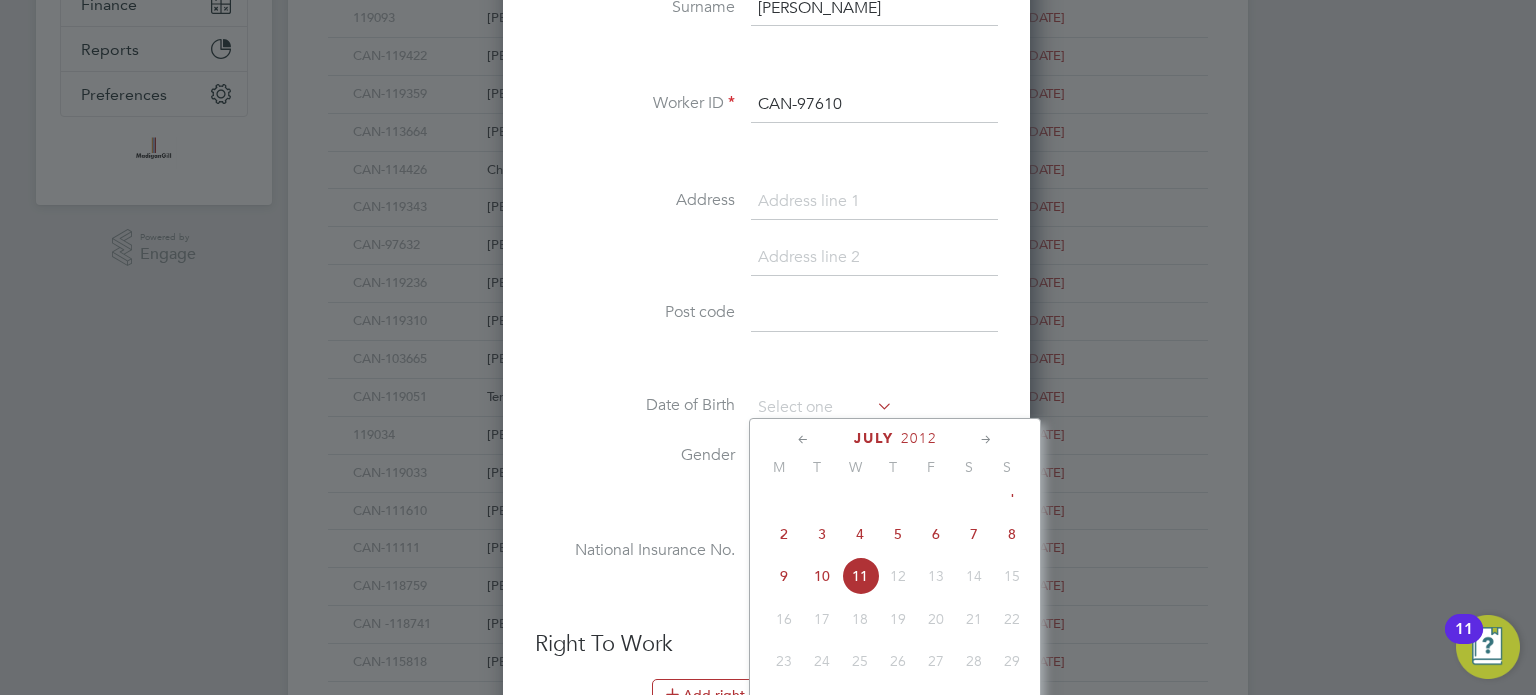 click on "Date of Birth" at bounding box center (766, 418) 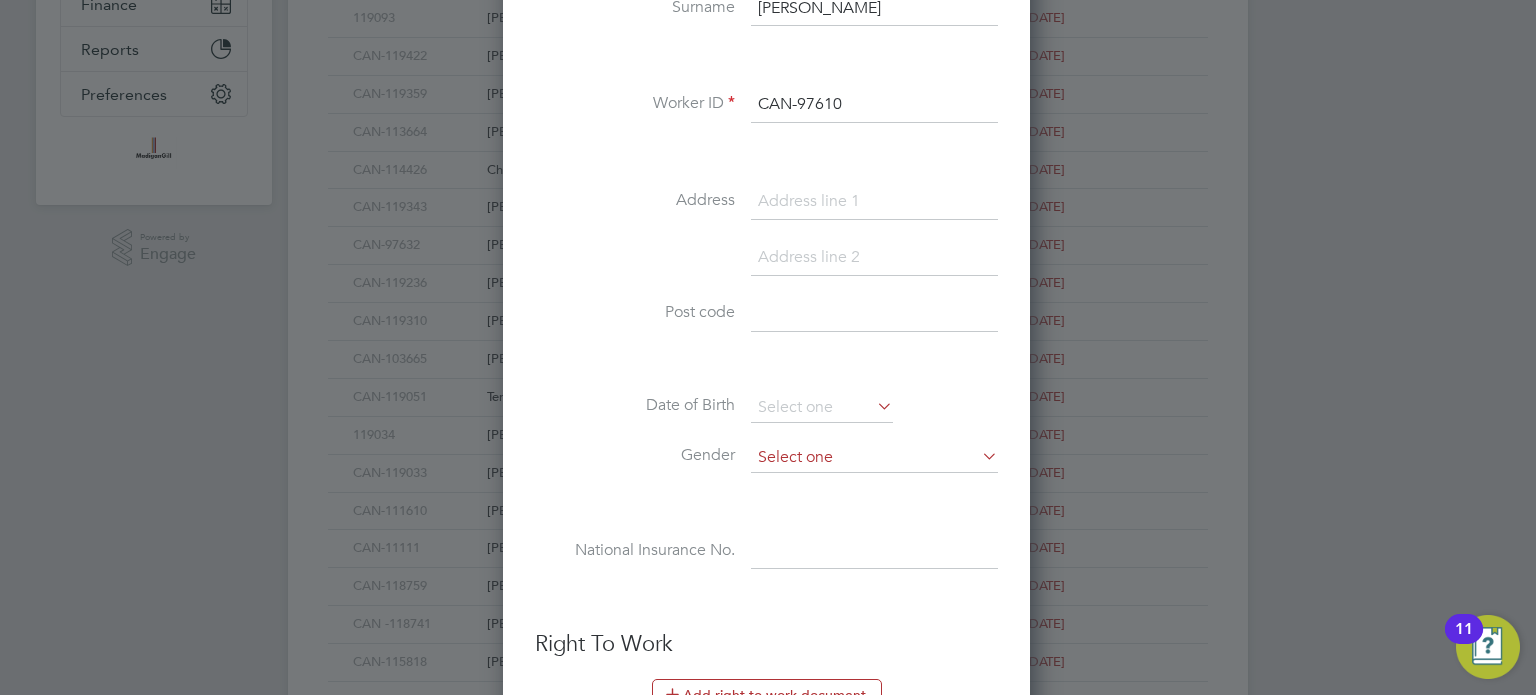 click at bounding box center [874, 458] 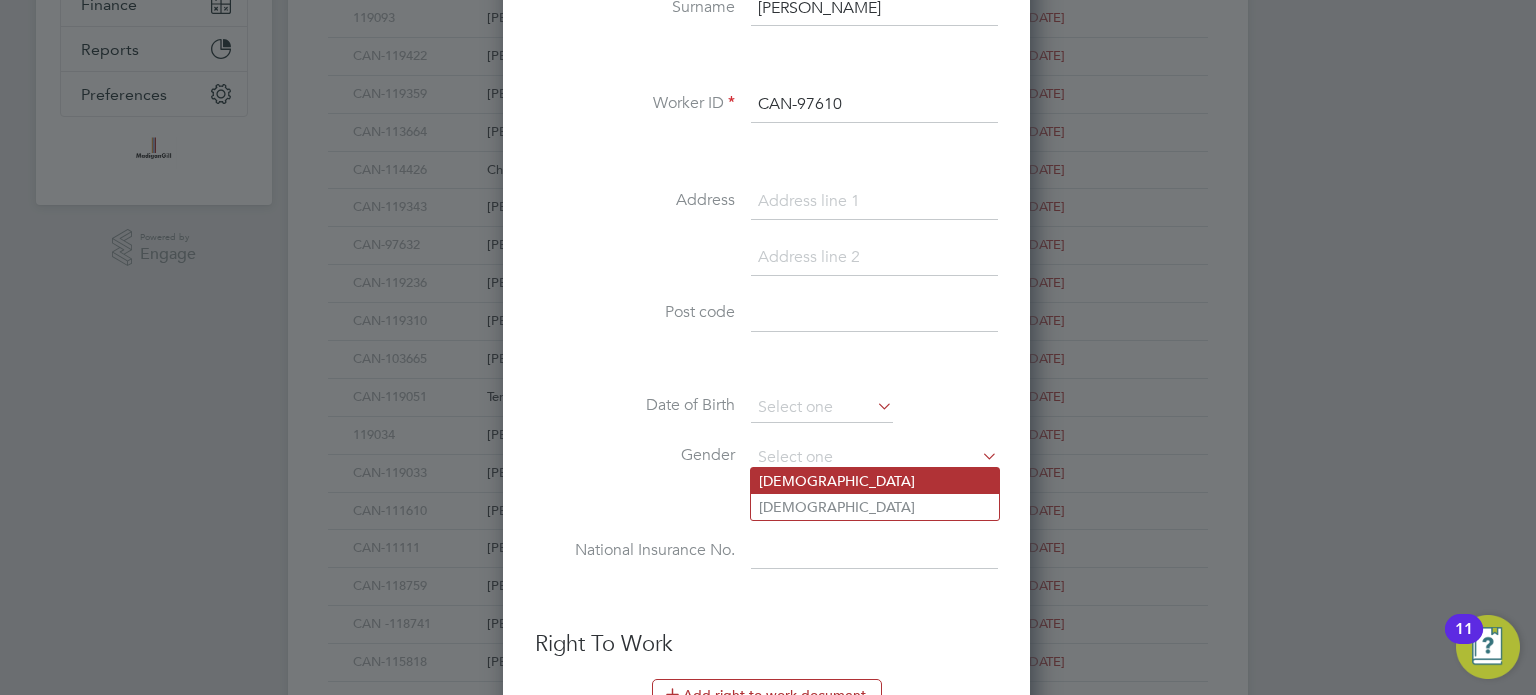 click on "Male" 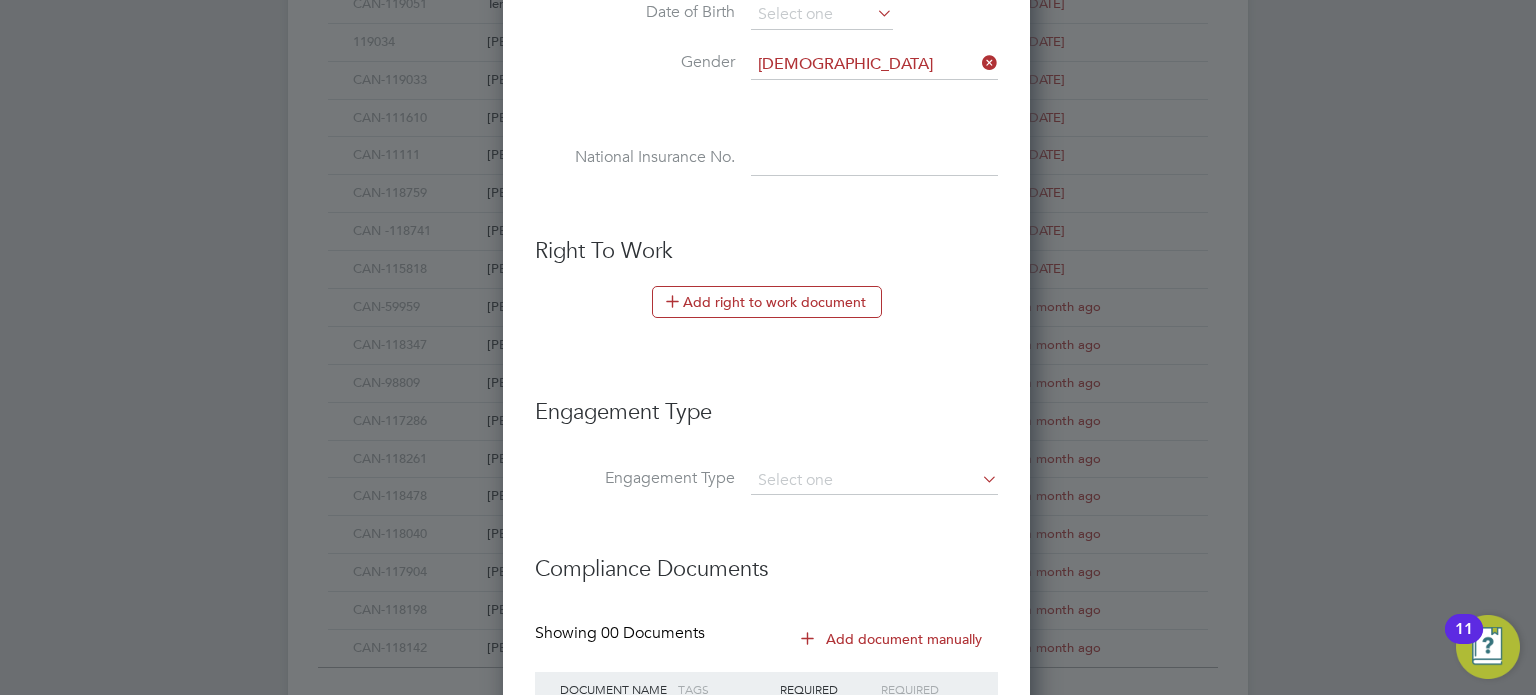 scroll, scrollTop: 1075, scrollLeft: 0, axis: vertical 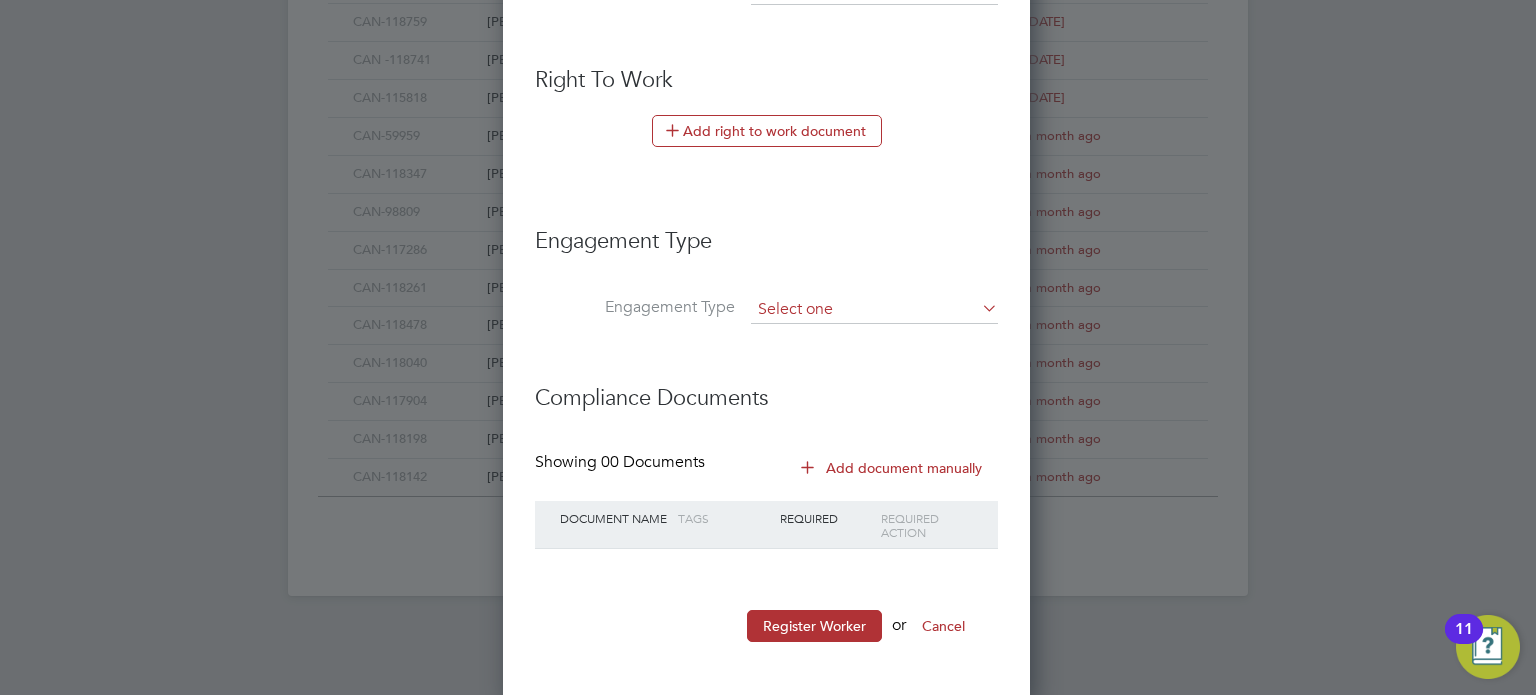 click at bounding box center (874, 310) 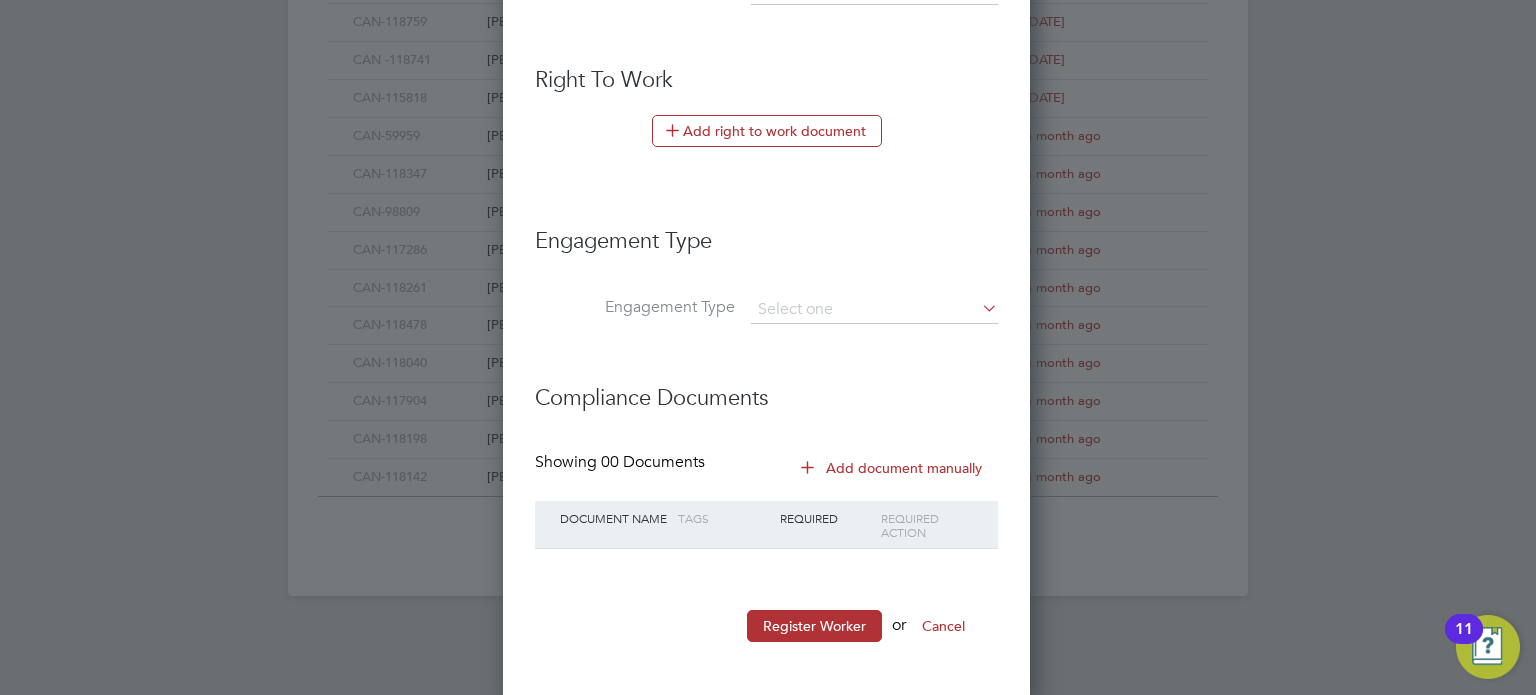 click on "Self-employed" 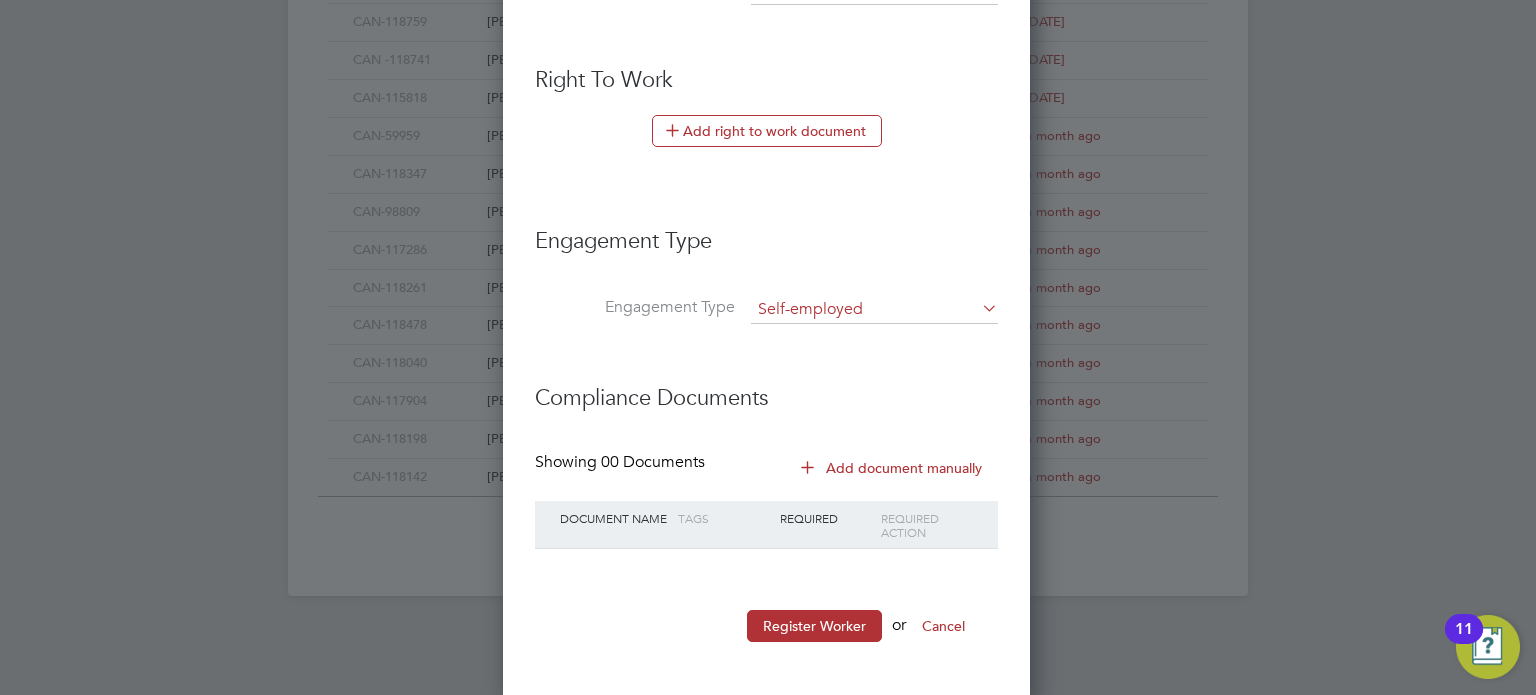 scroll, scrollTop: 9, scrollLeft: 10, axis: both 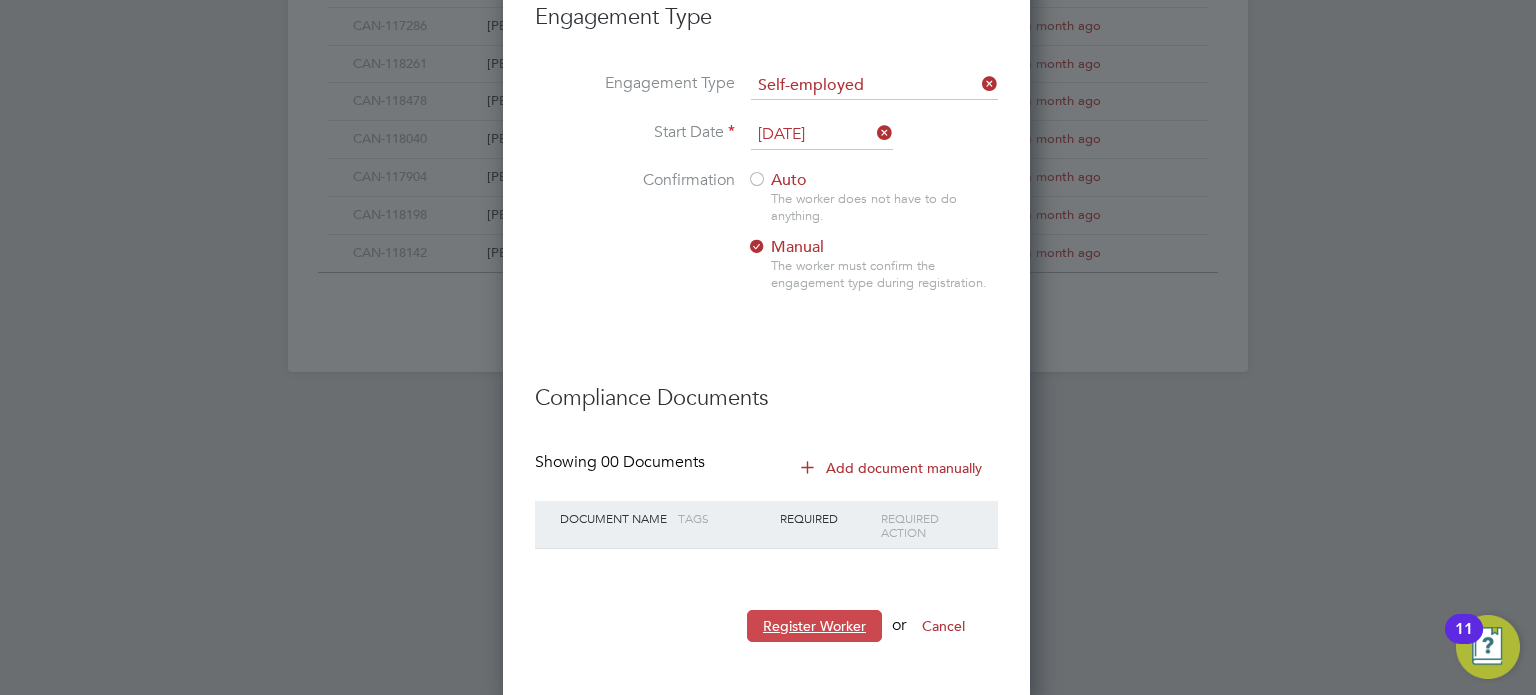 click on "Register Worker" at bounding box center (814, 626) 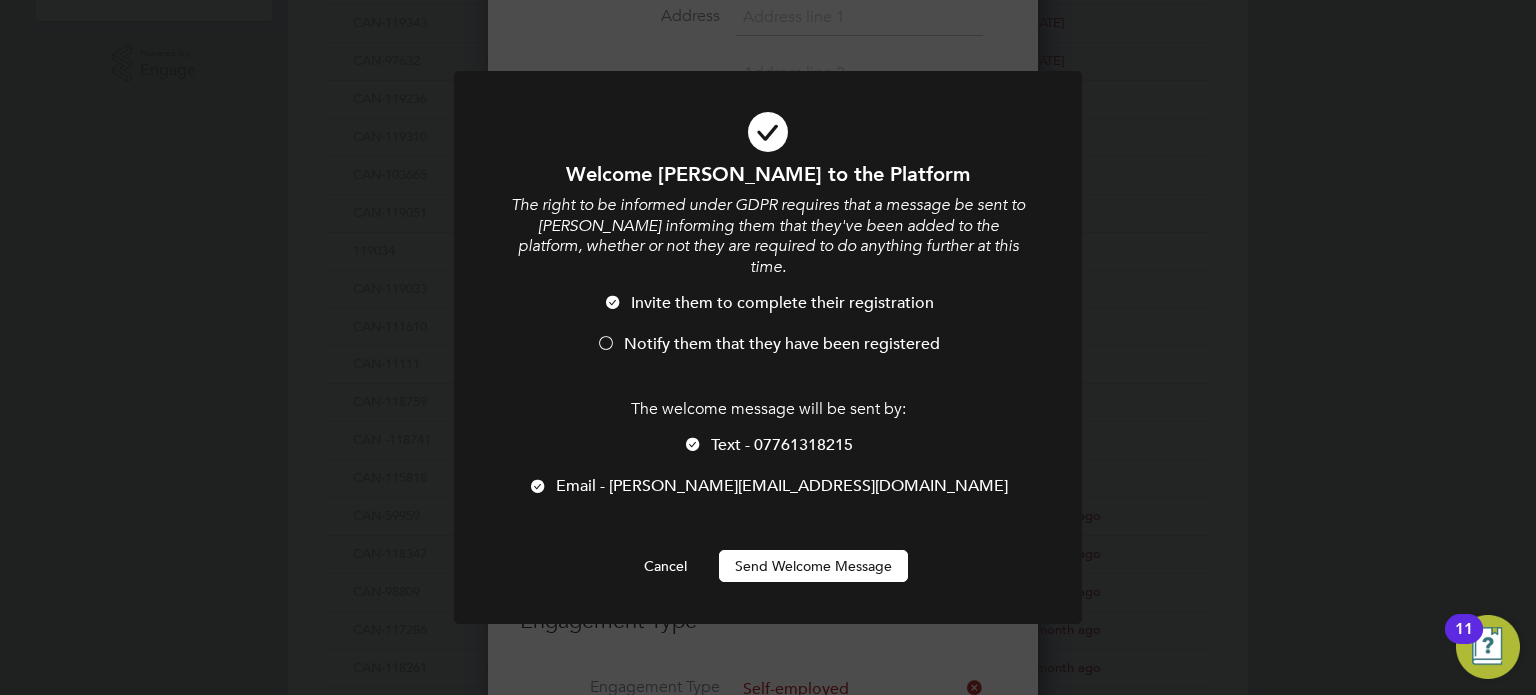 scroll, scrollTop: 1919, scrollLeft: 529, axis: both 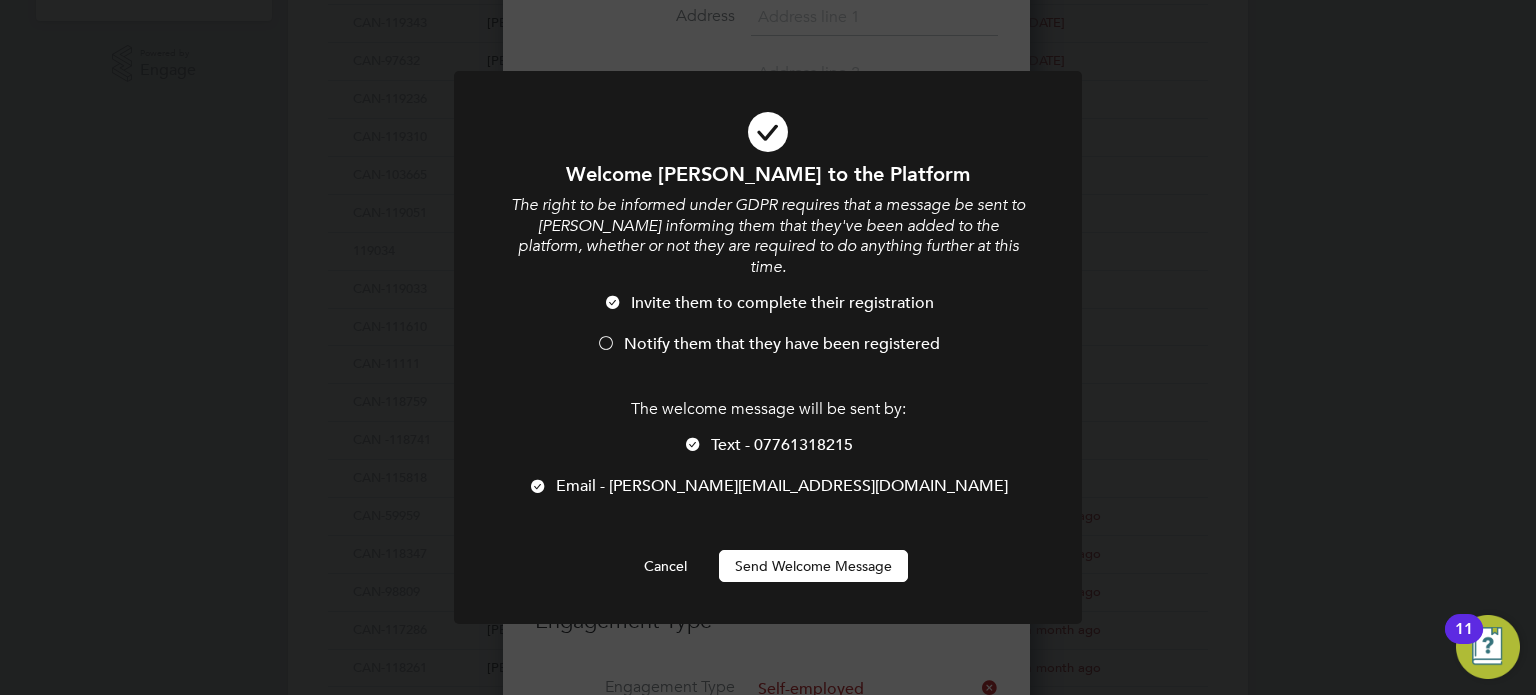 click at bounding box center [606, 345] 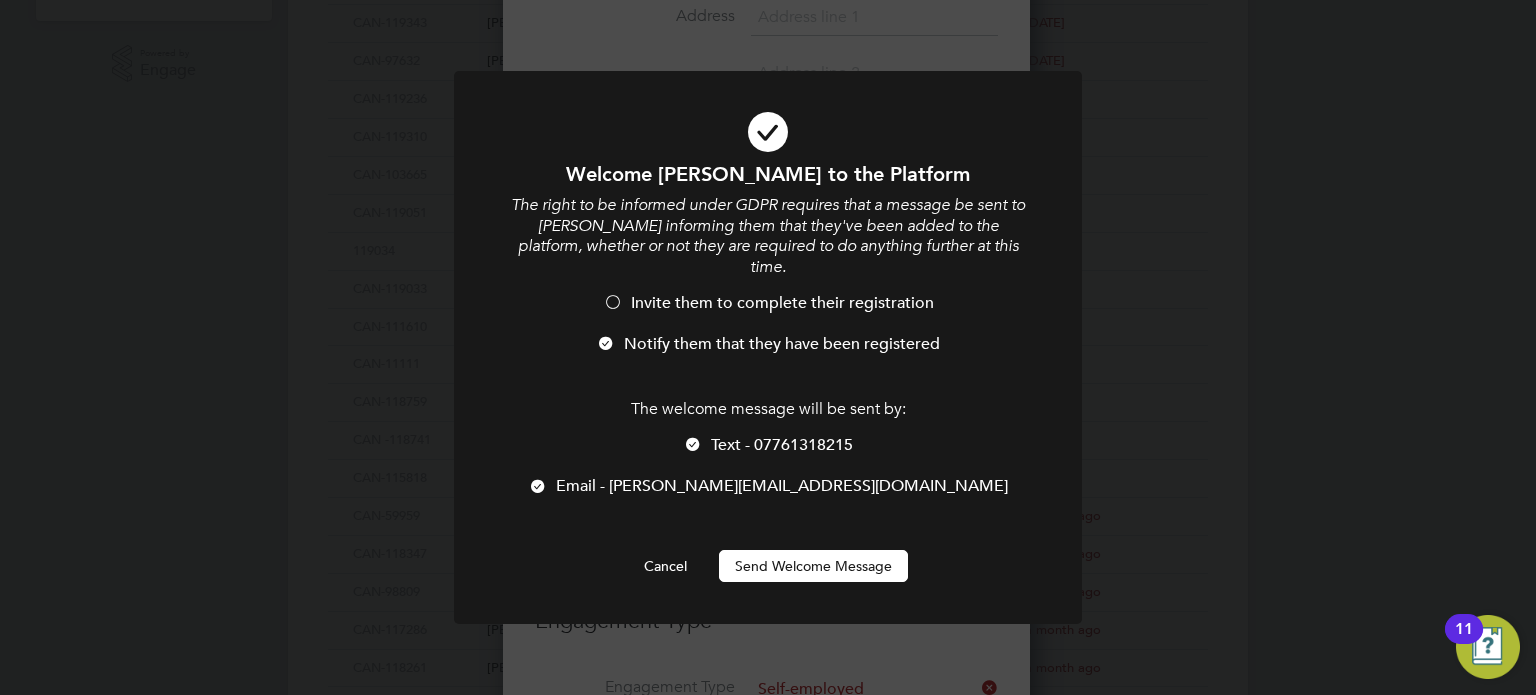 click at bounding box center [693, 446] 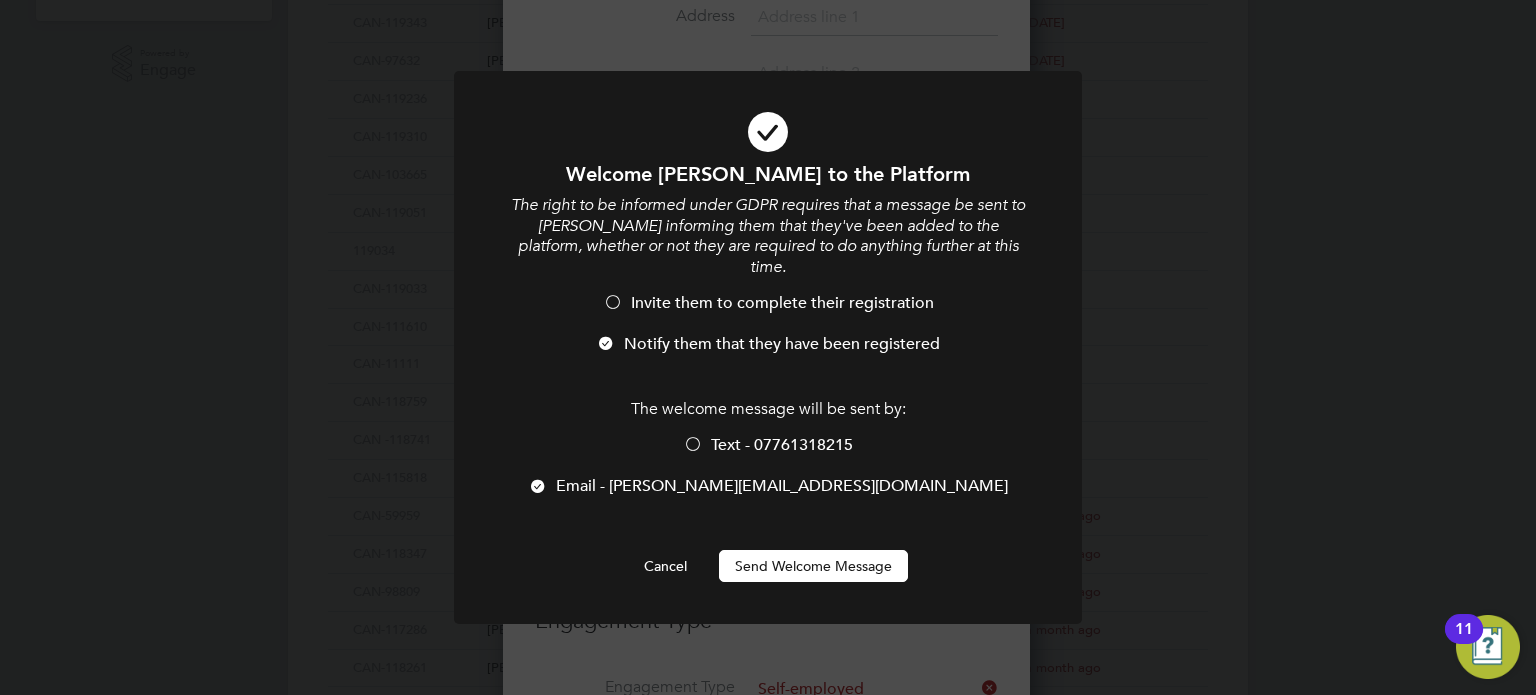click on "Send Welcome Message" at bounding box center (813, 566) 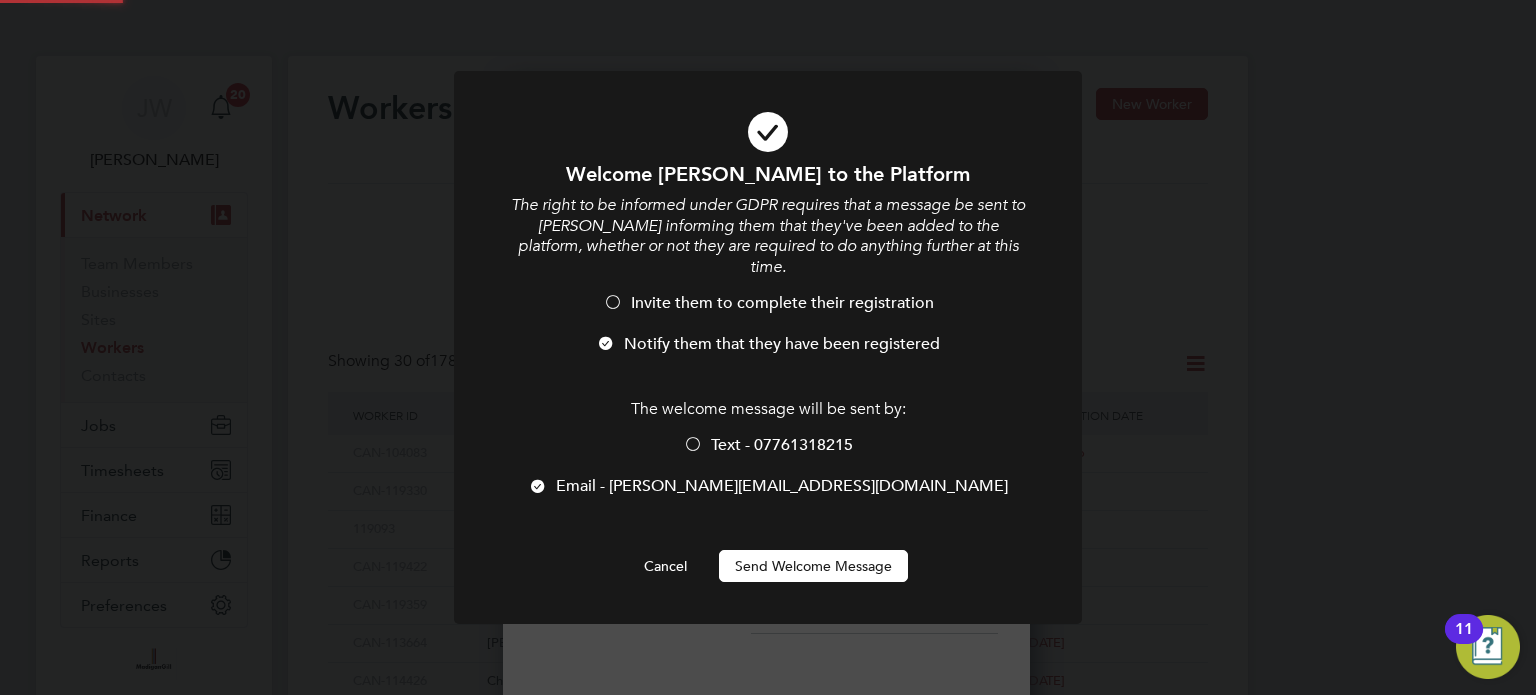 scroll, scrollTop: 695, scrollLeft: 0, axis: vertical 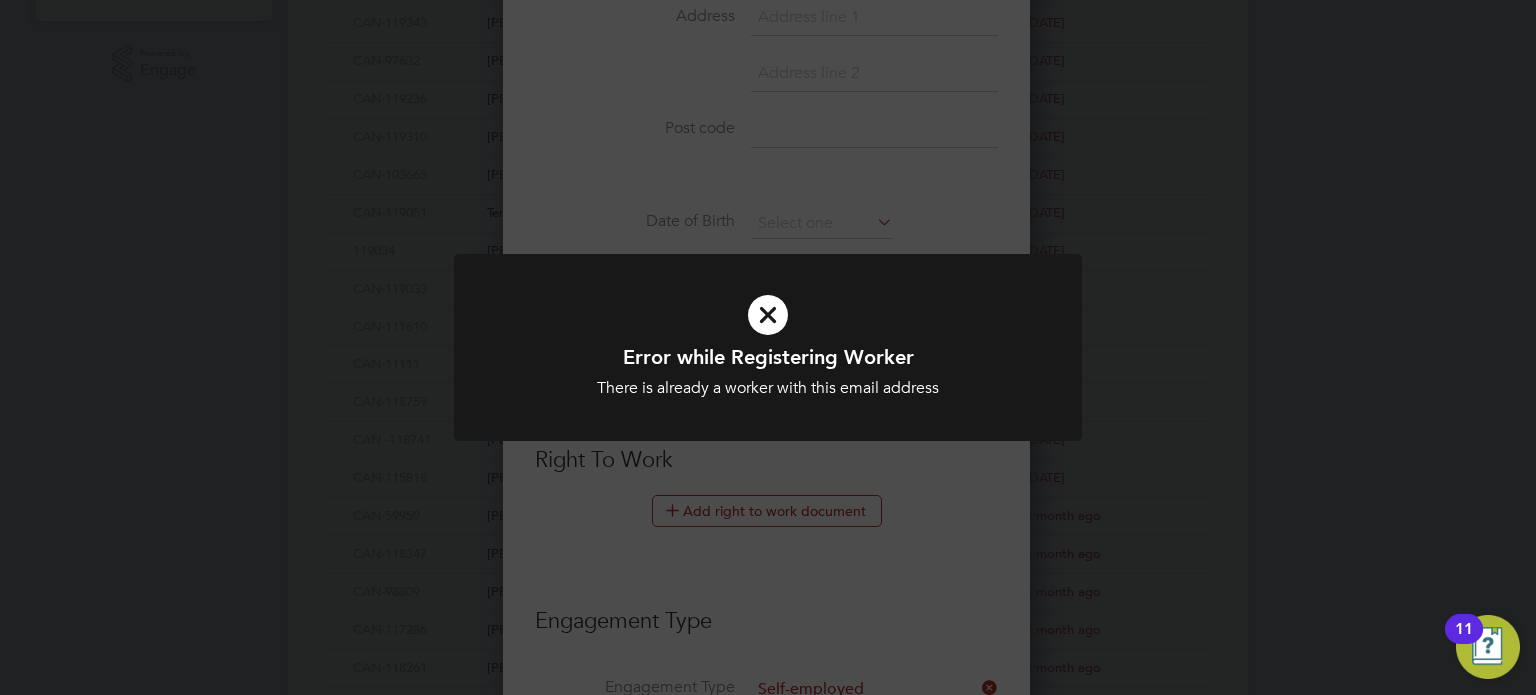 click on "Error while Registering Worker There is already a worker with this email address Cancel Okay" 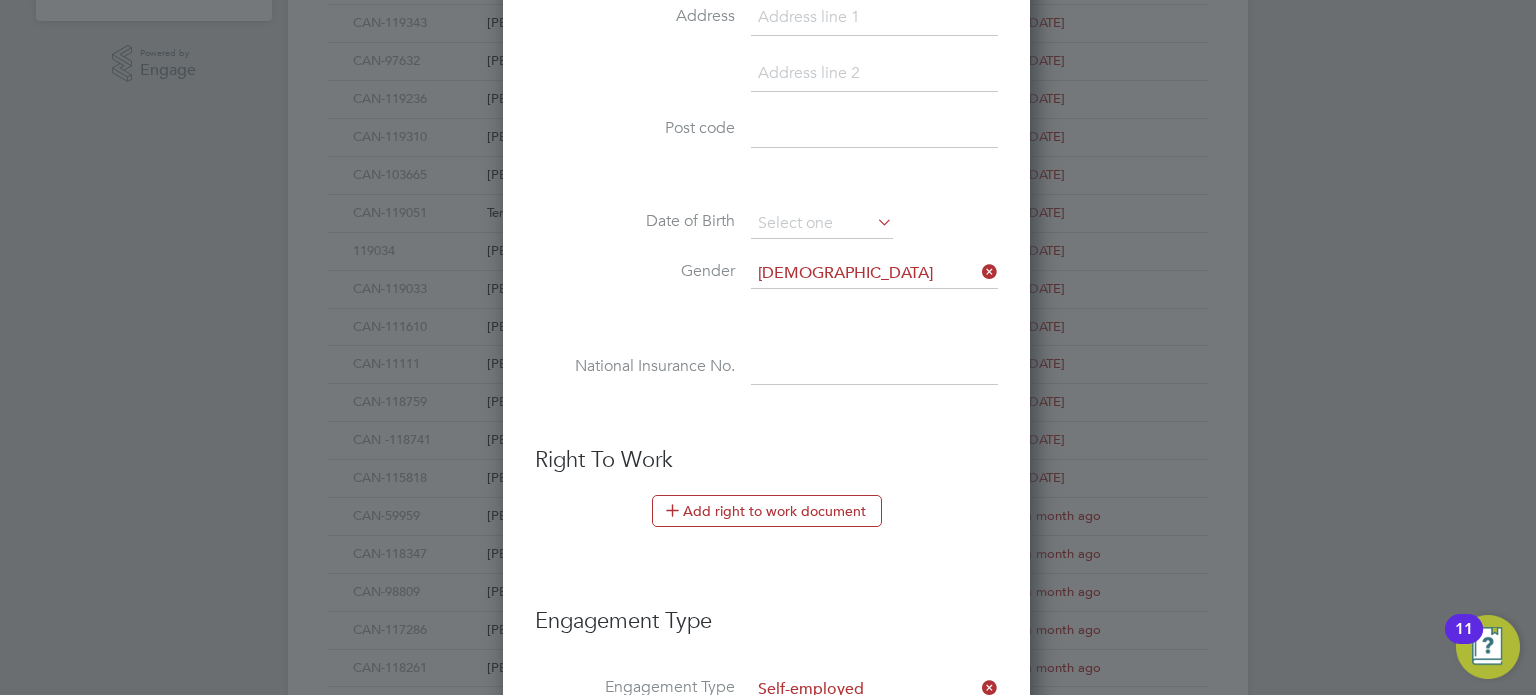 scroll, scrollTop: 0, scrollLeft: 0, axis: both 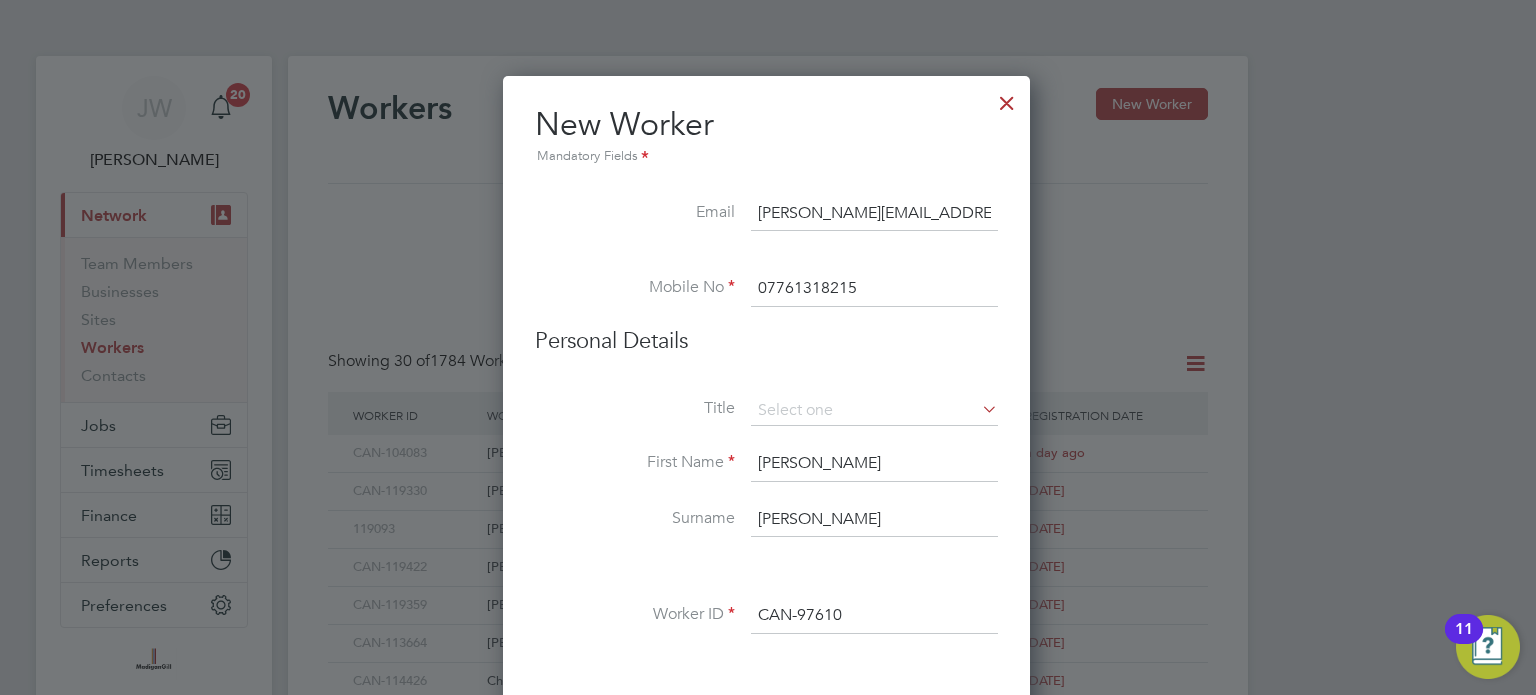 click at bounding box center (1007, 98) 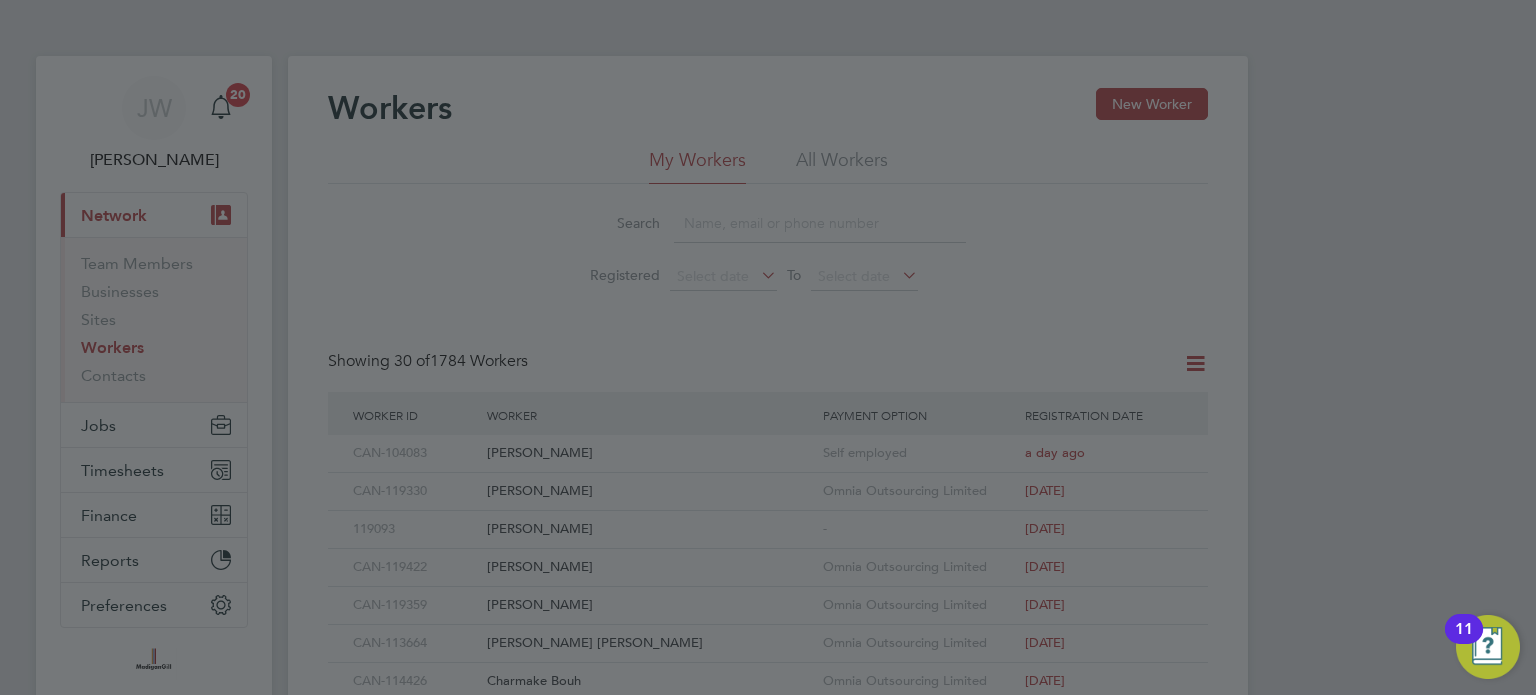click 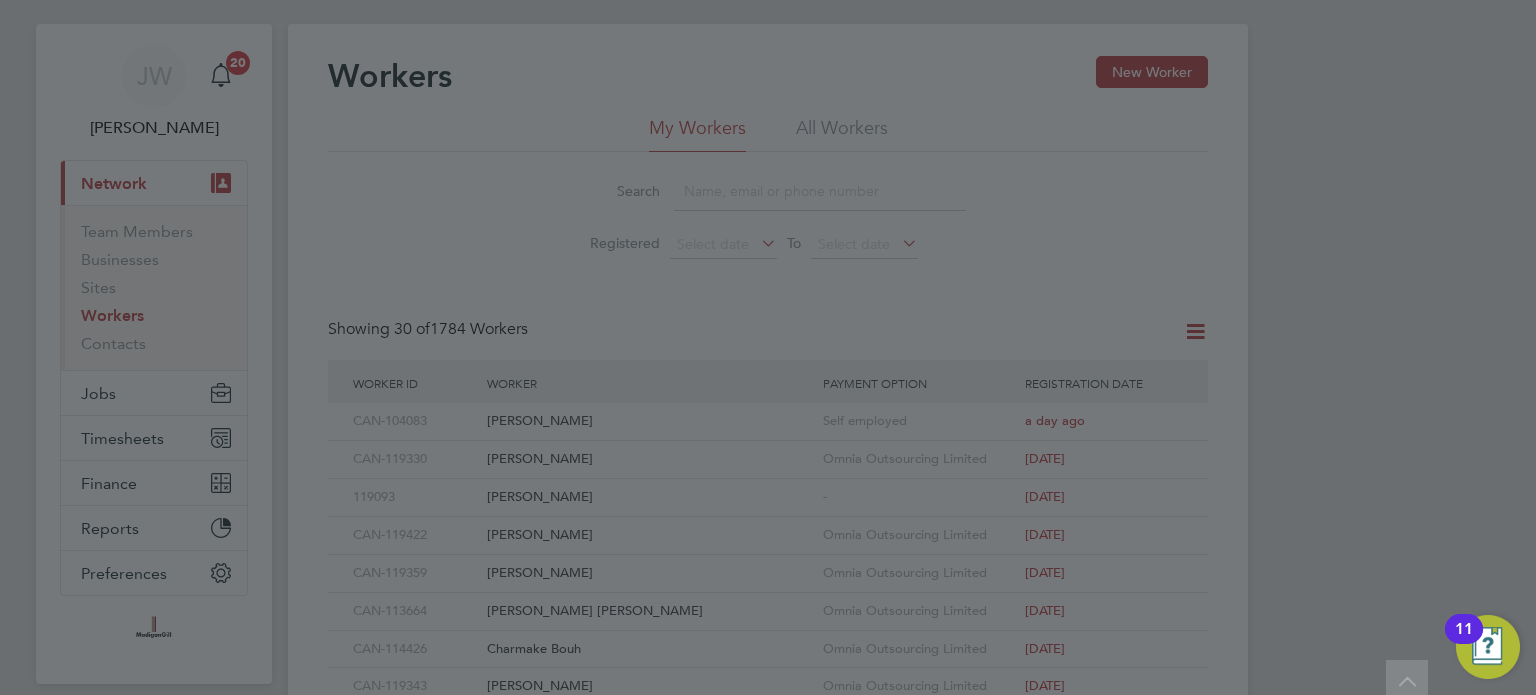 scroll, scrollTop: 0, scrollLeft: 0, axis: both 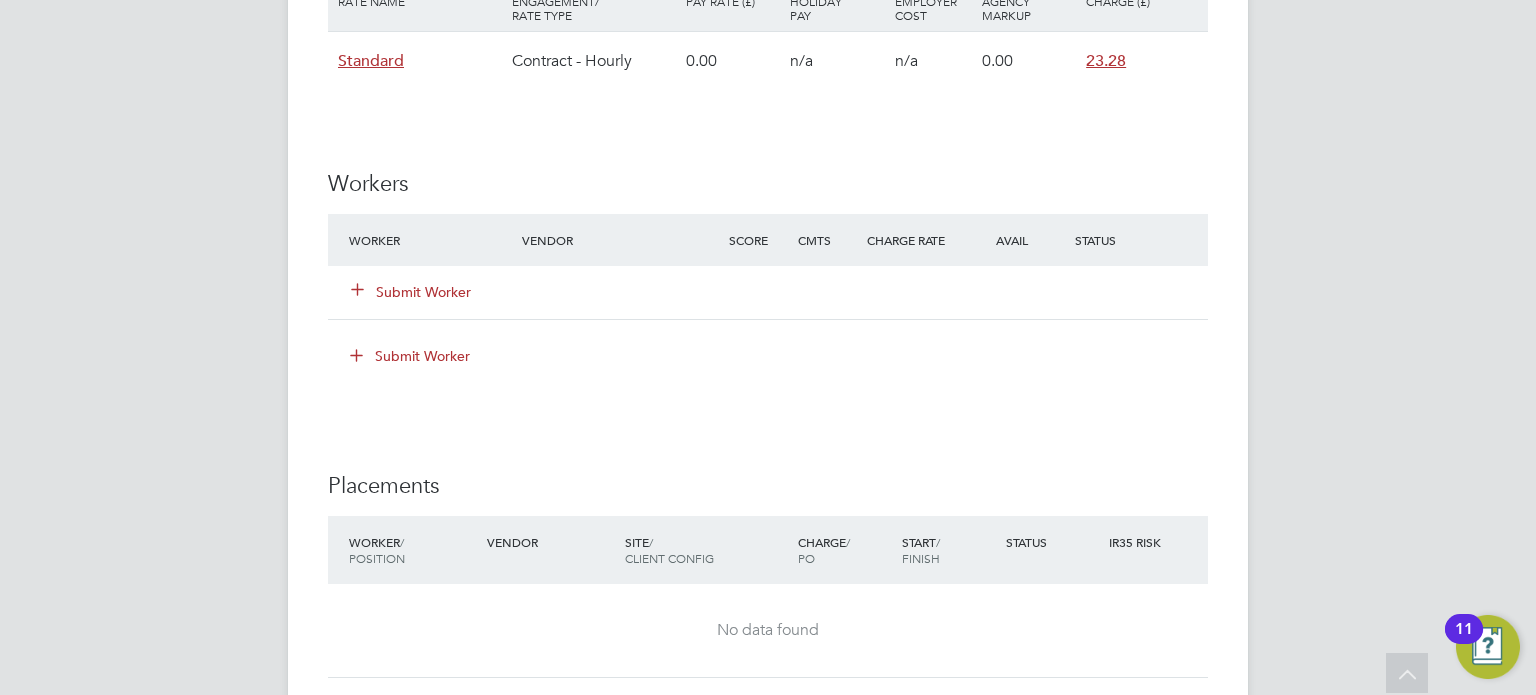 click on "Submit Worker" 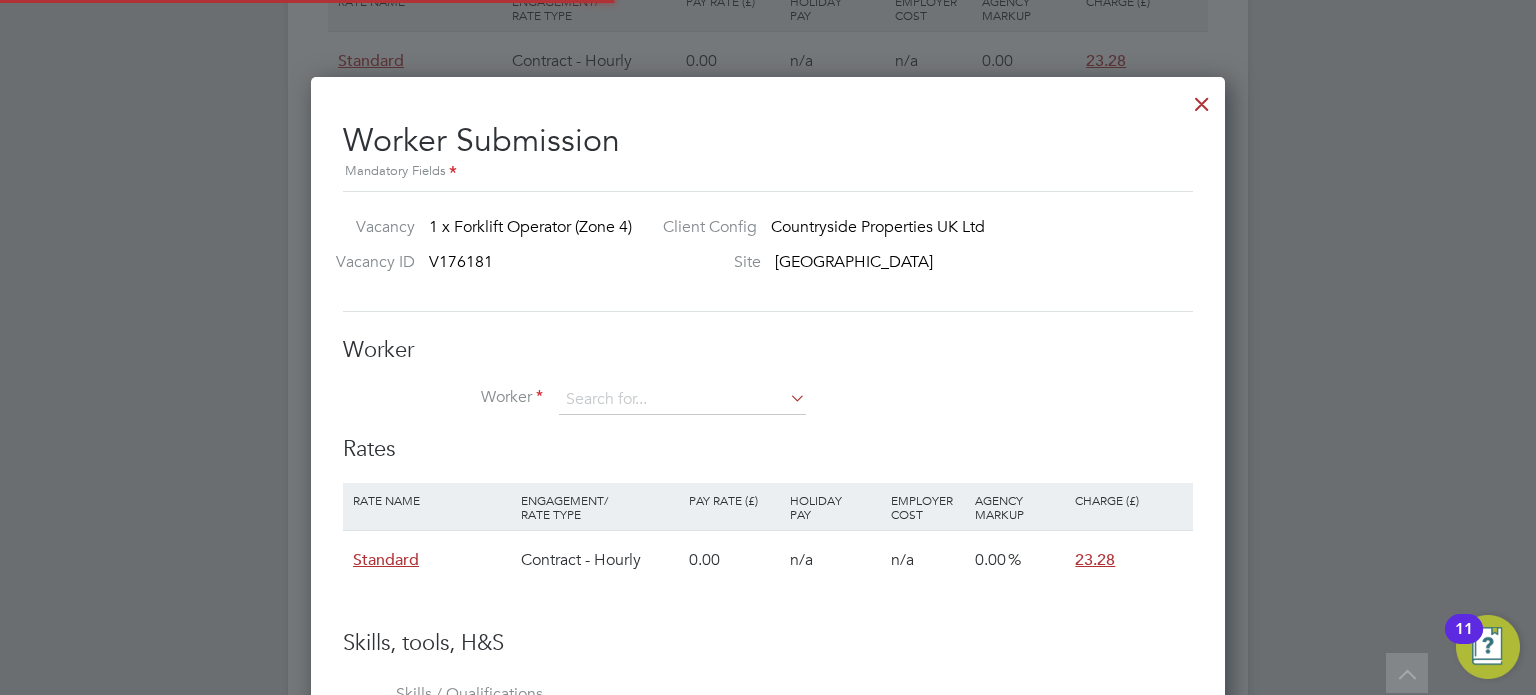 scroll, scrollTop: 10, scrollLeft: 10, axis: both 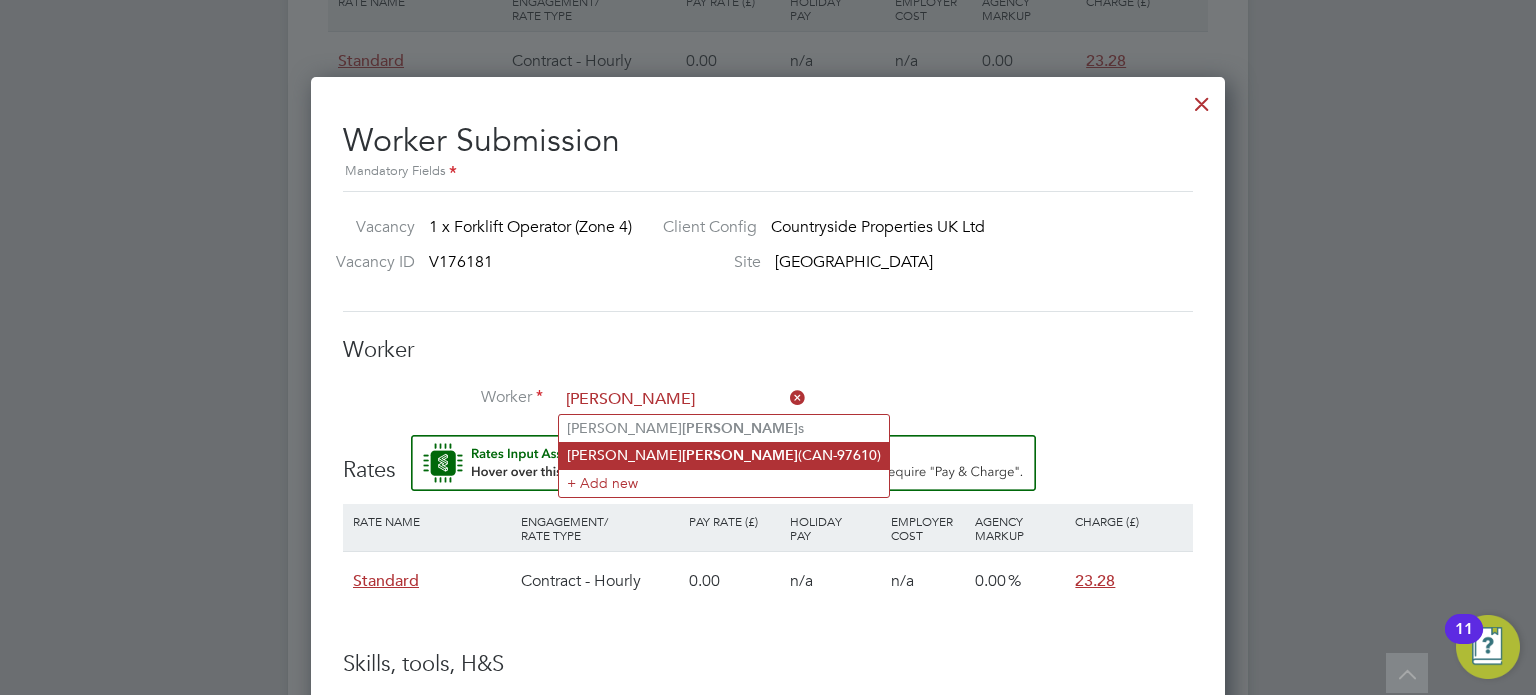 click on "Antony John  Hodge  (CAN-97610)" 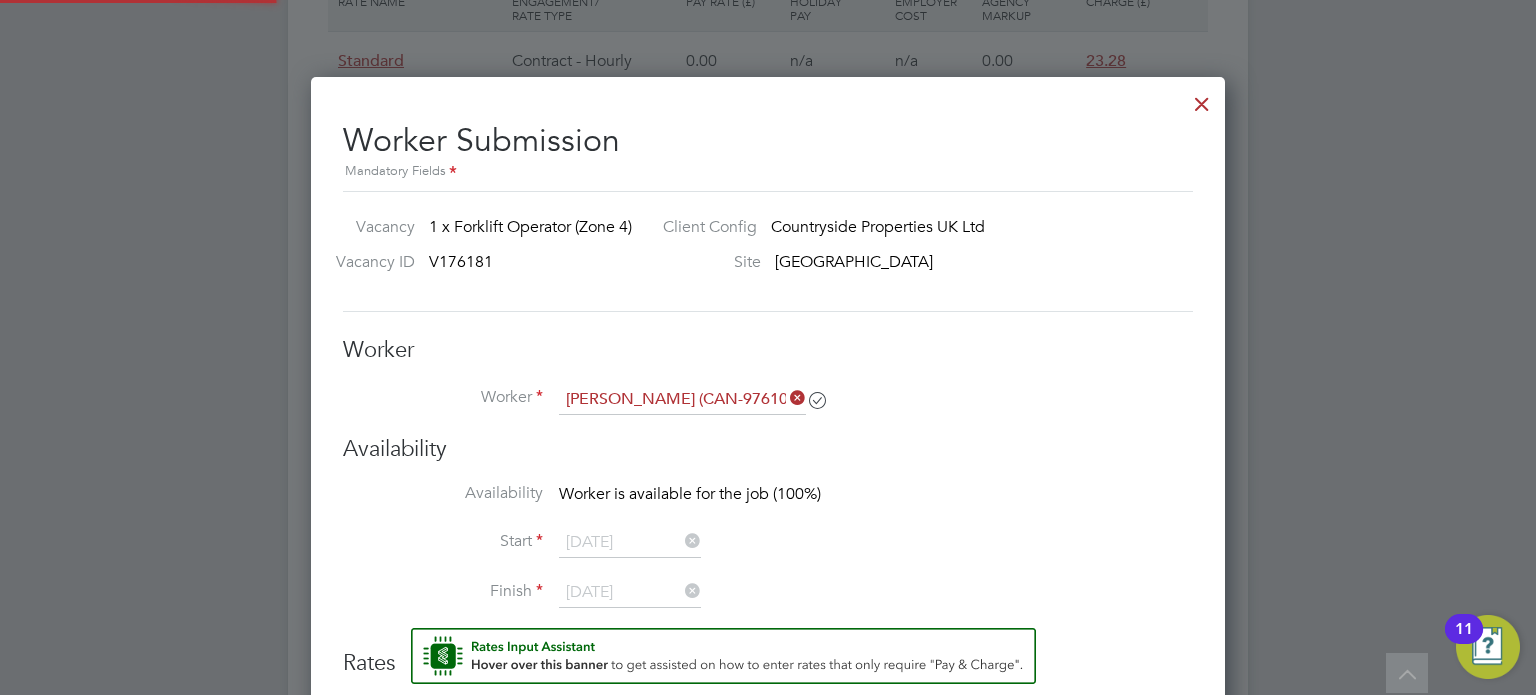 scroll, scrollTop: 9, scrollLeft: 9, axis: both 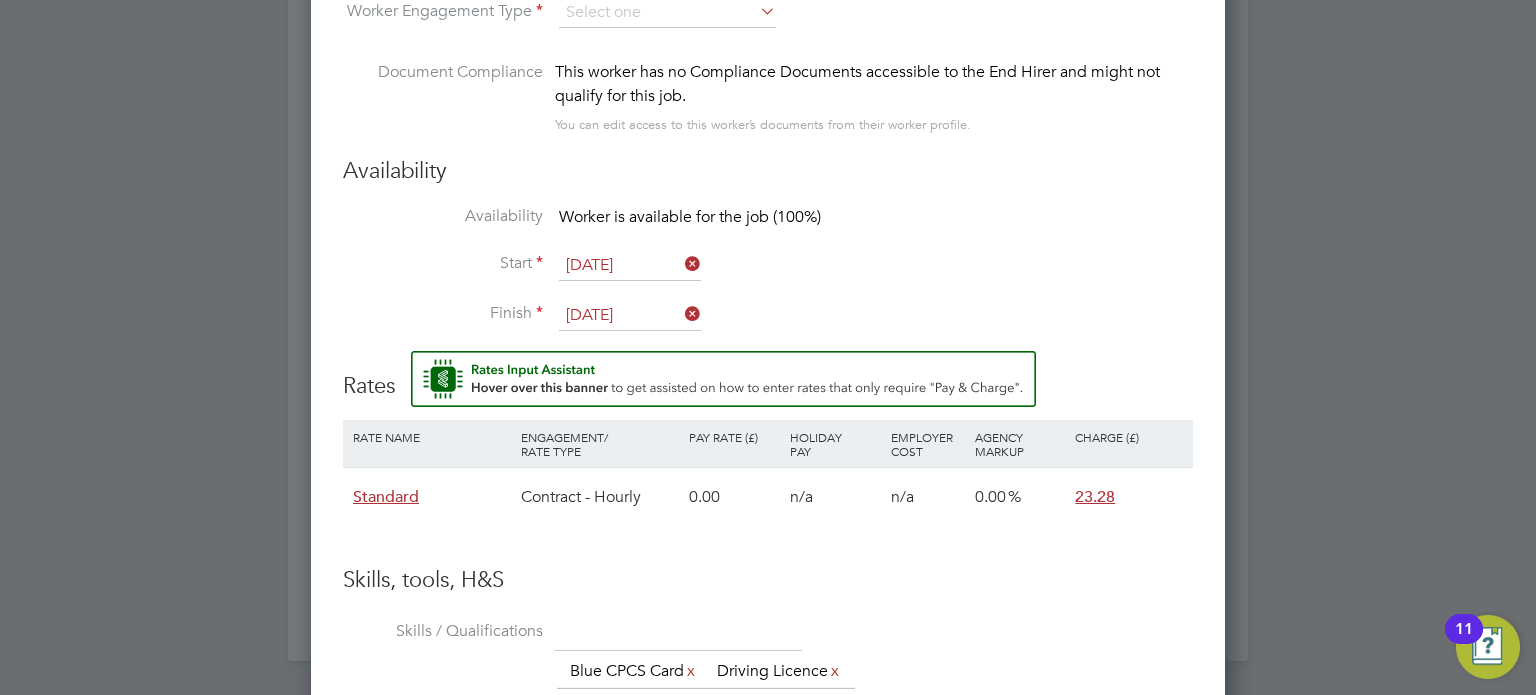 click at bounding box center [681, 314] 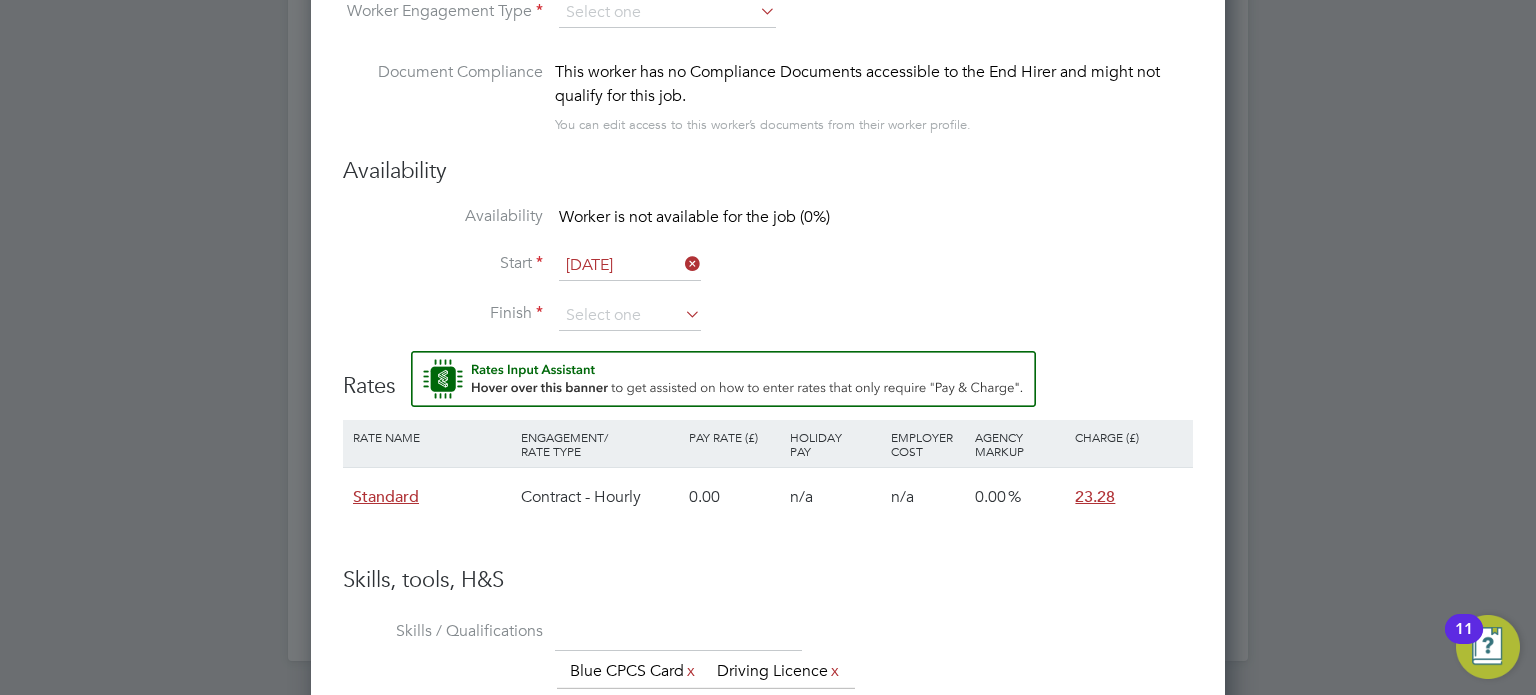 click at bounding box center [681, 314] 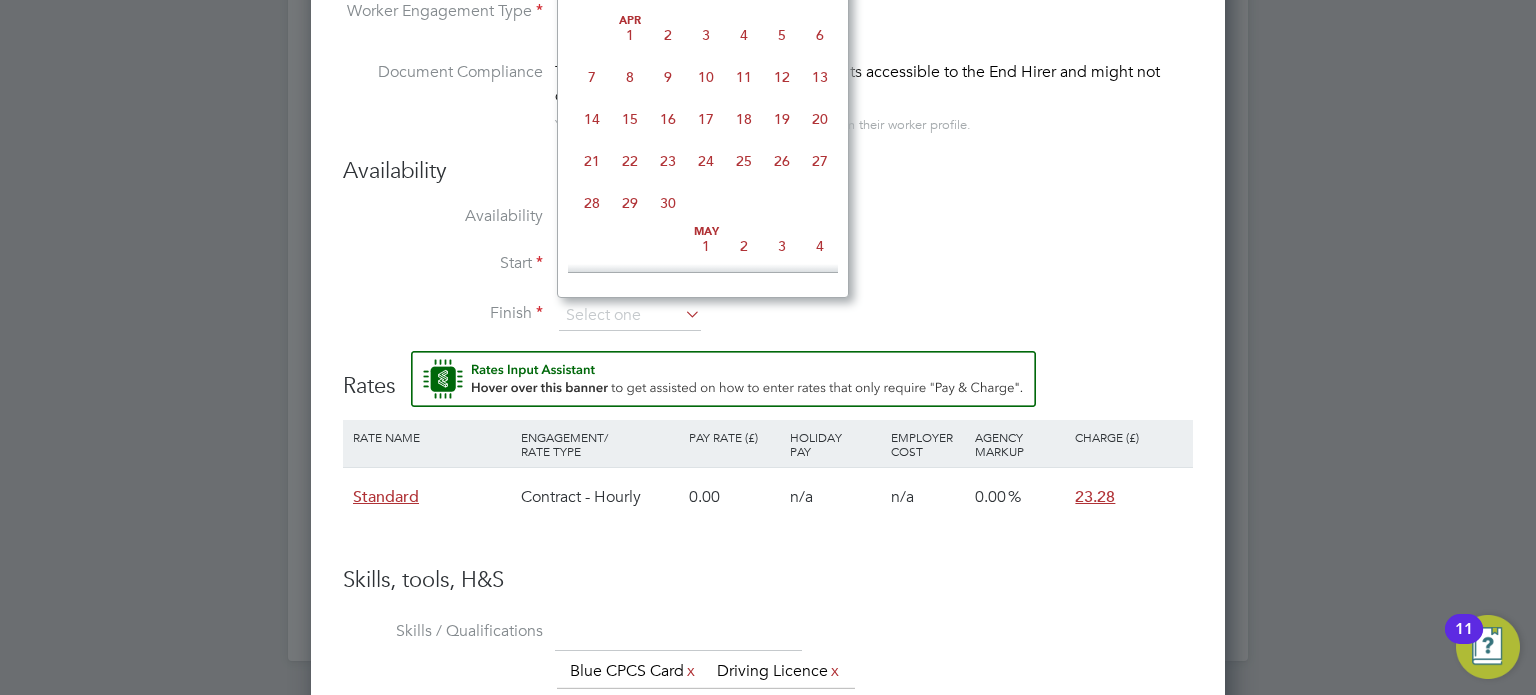 scroll, scrollTop: 652, scrollLeft: 0, axis: vertical 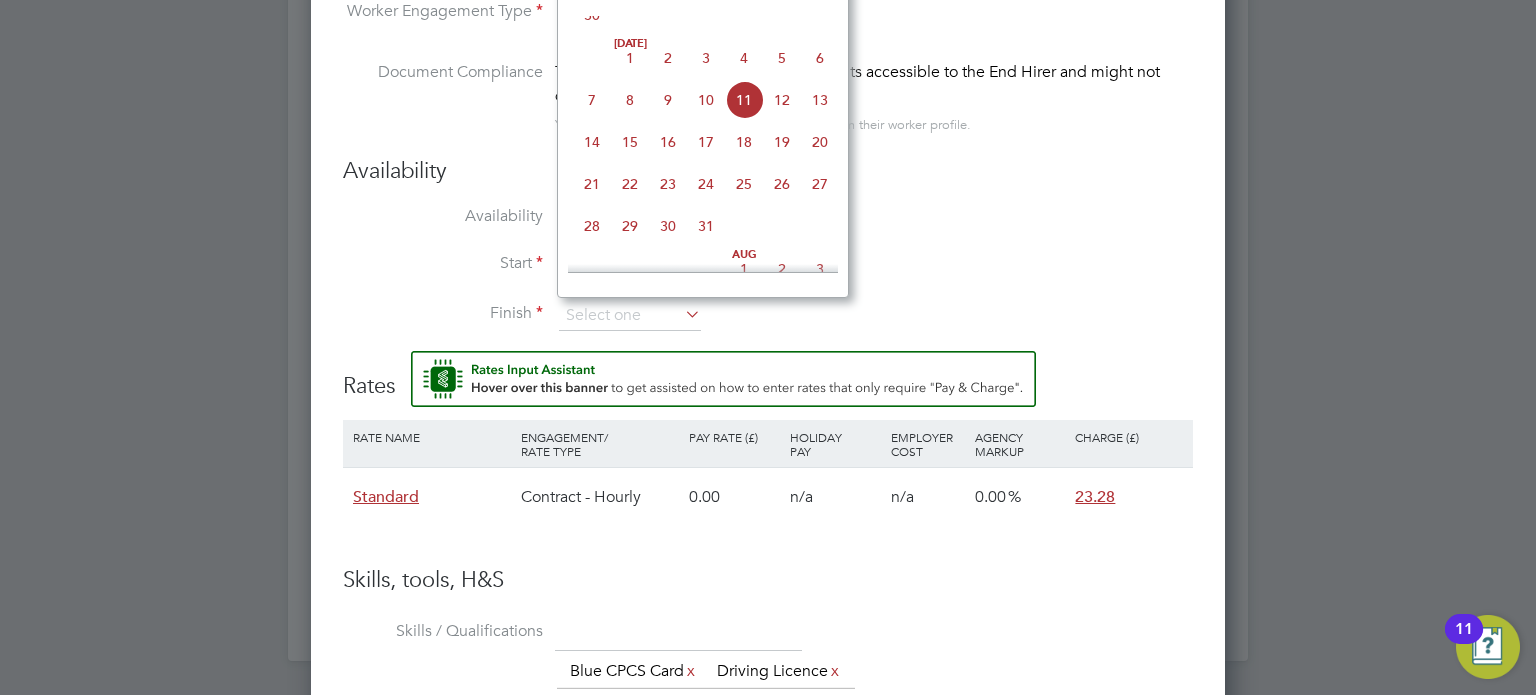 click on "11" 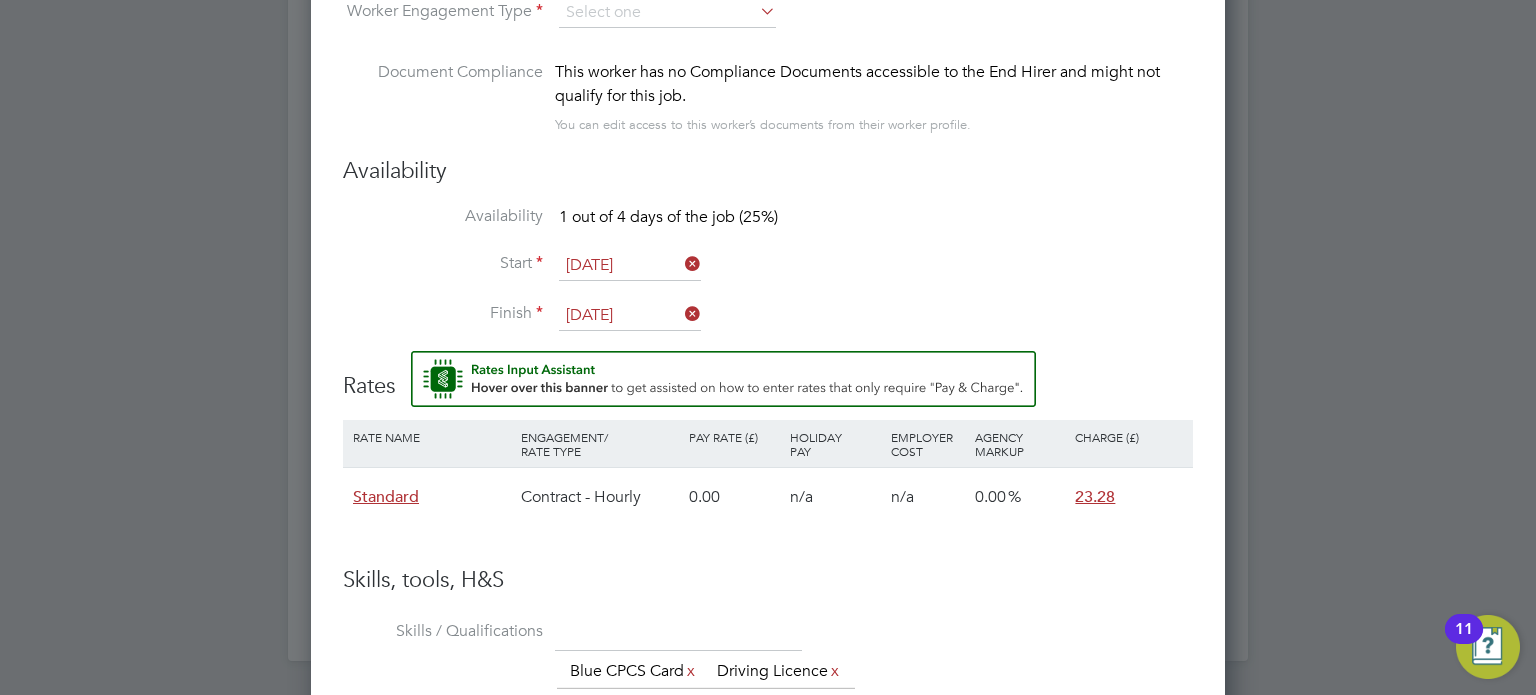 click on "Start   11 Jul 2025" at bounding box center [768, 276] 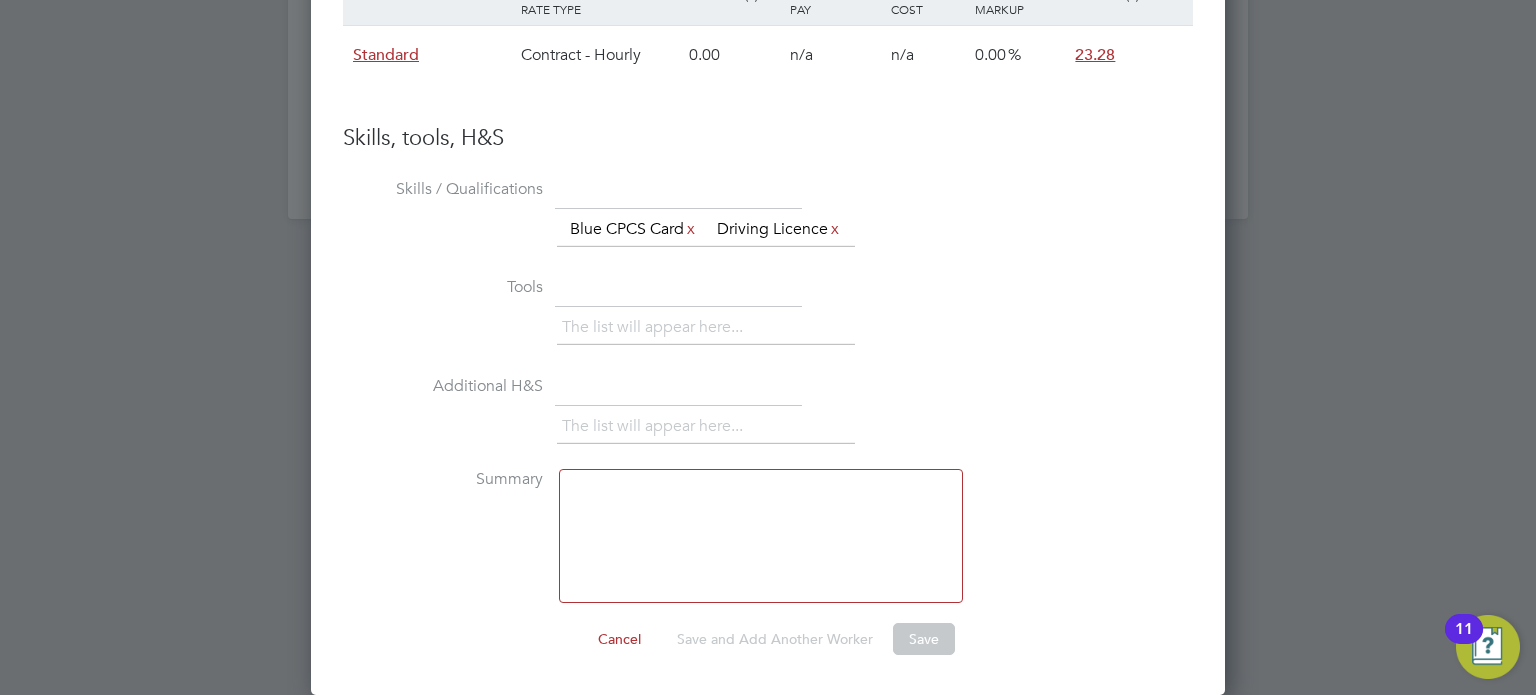 scroll 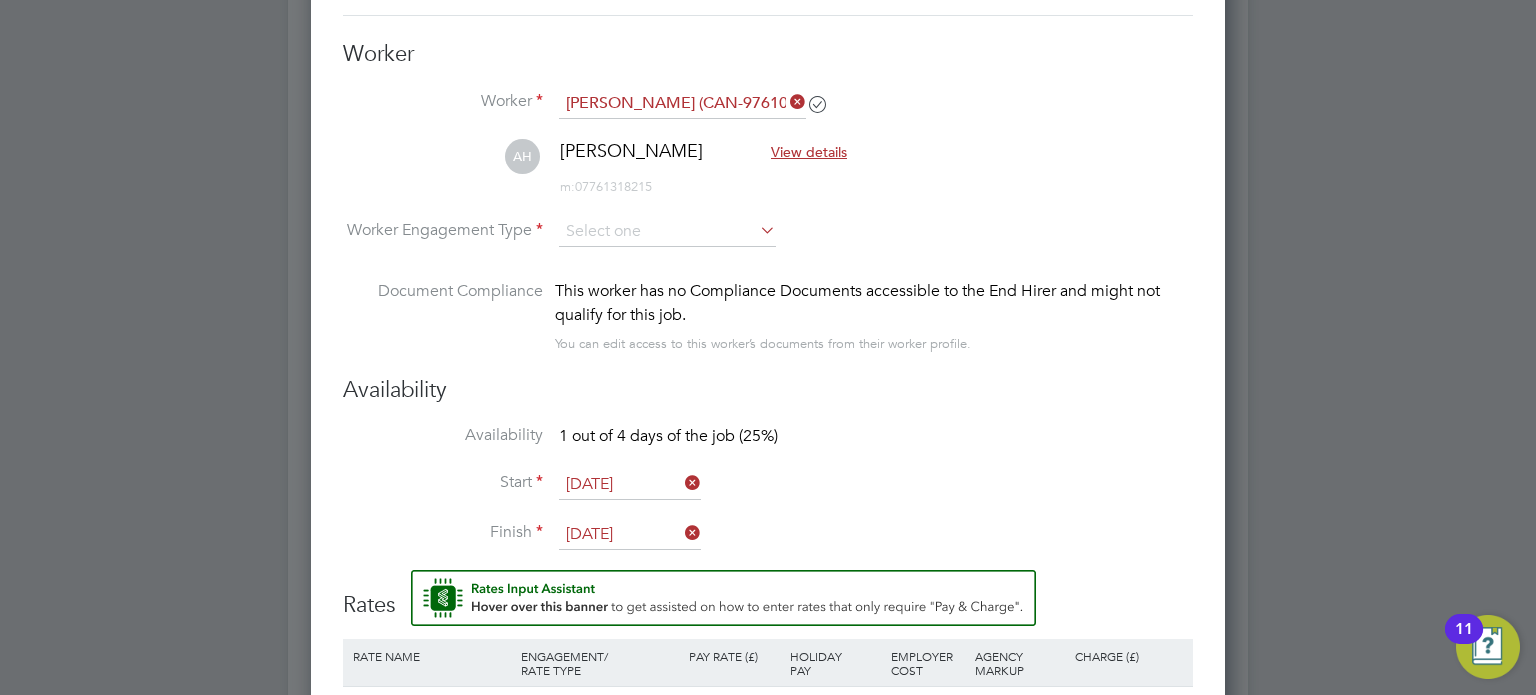 click at bounding box center [756, 230] 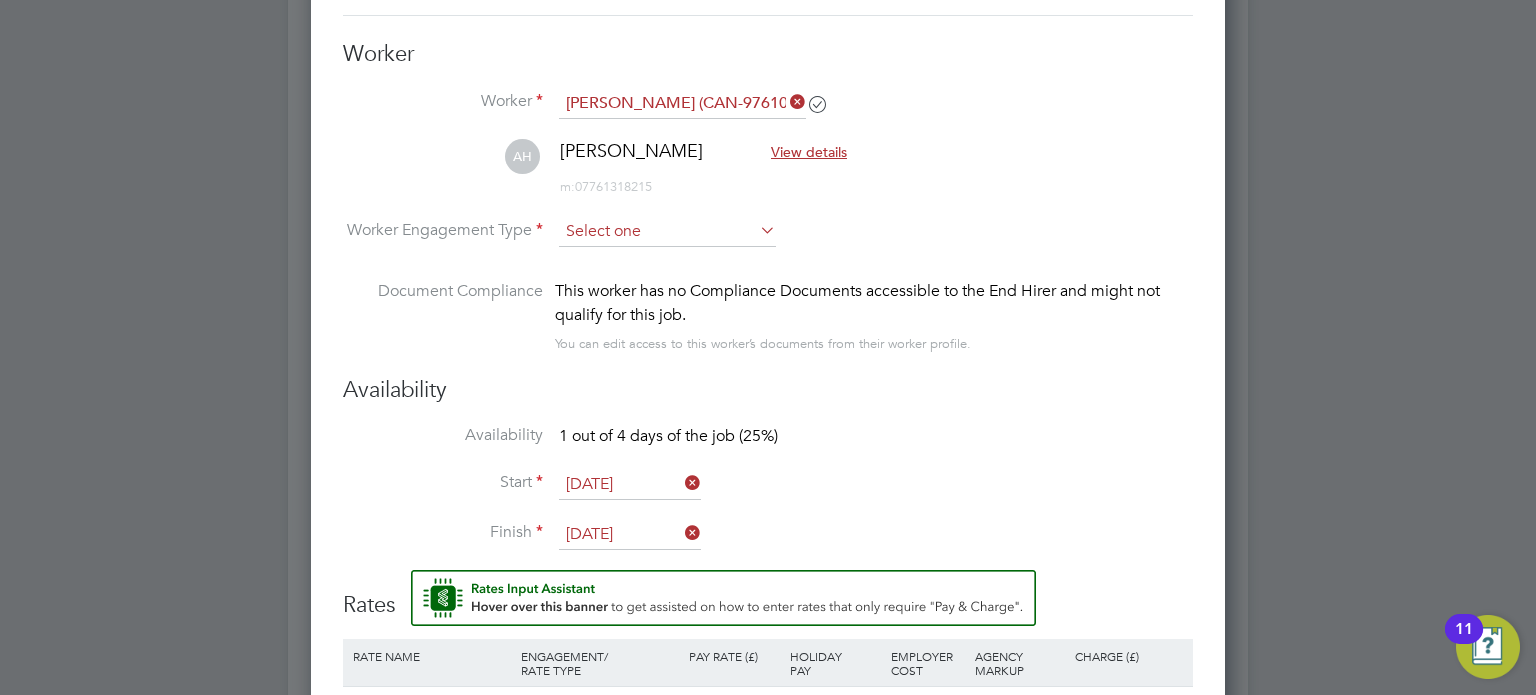 click at bounding box center [667, 232] 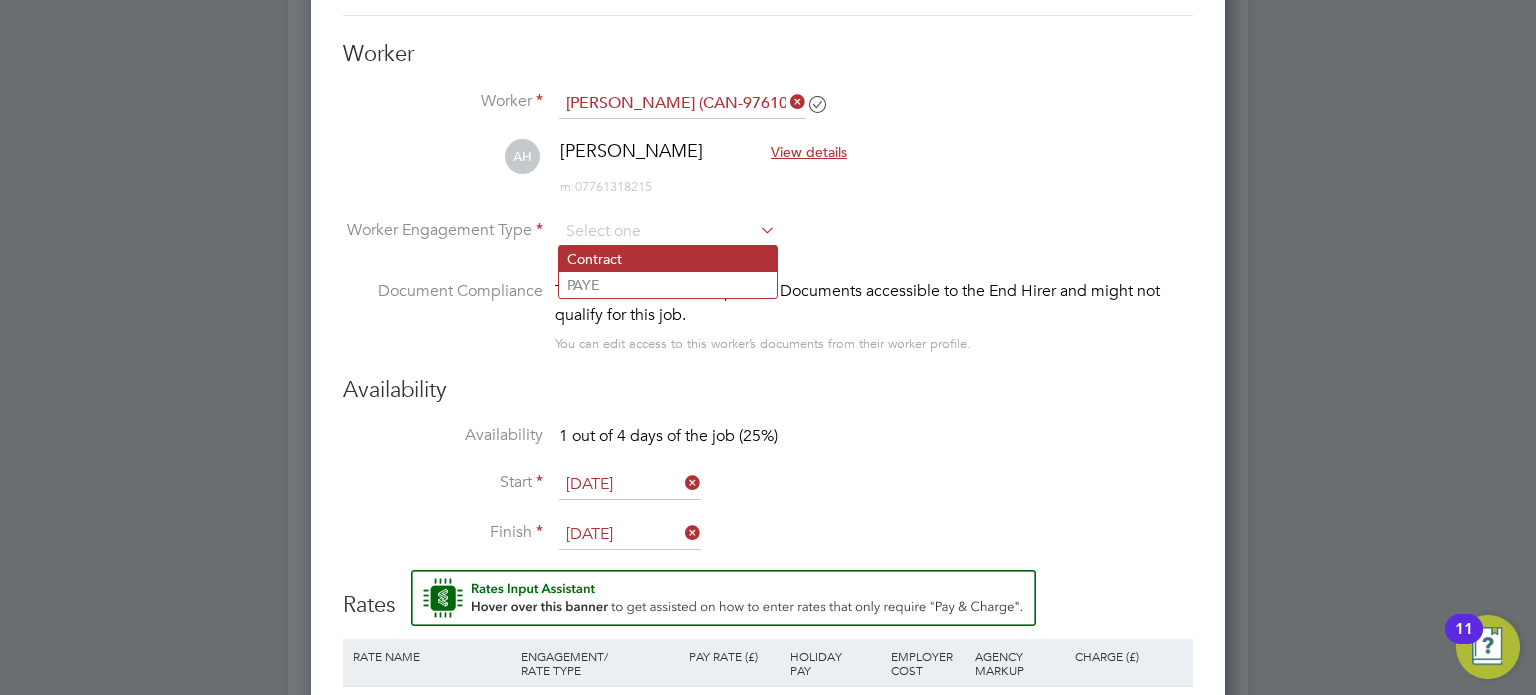 click on "Contract" 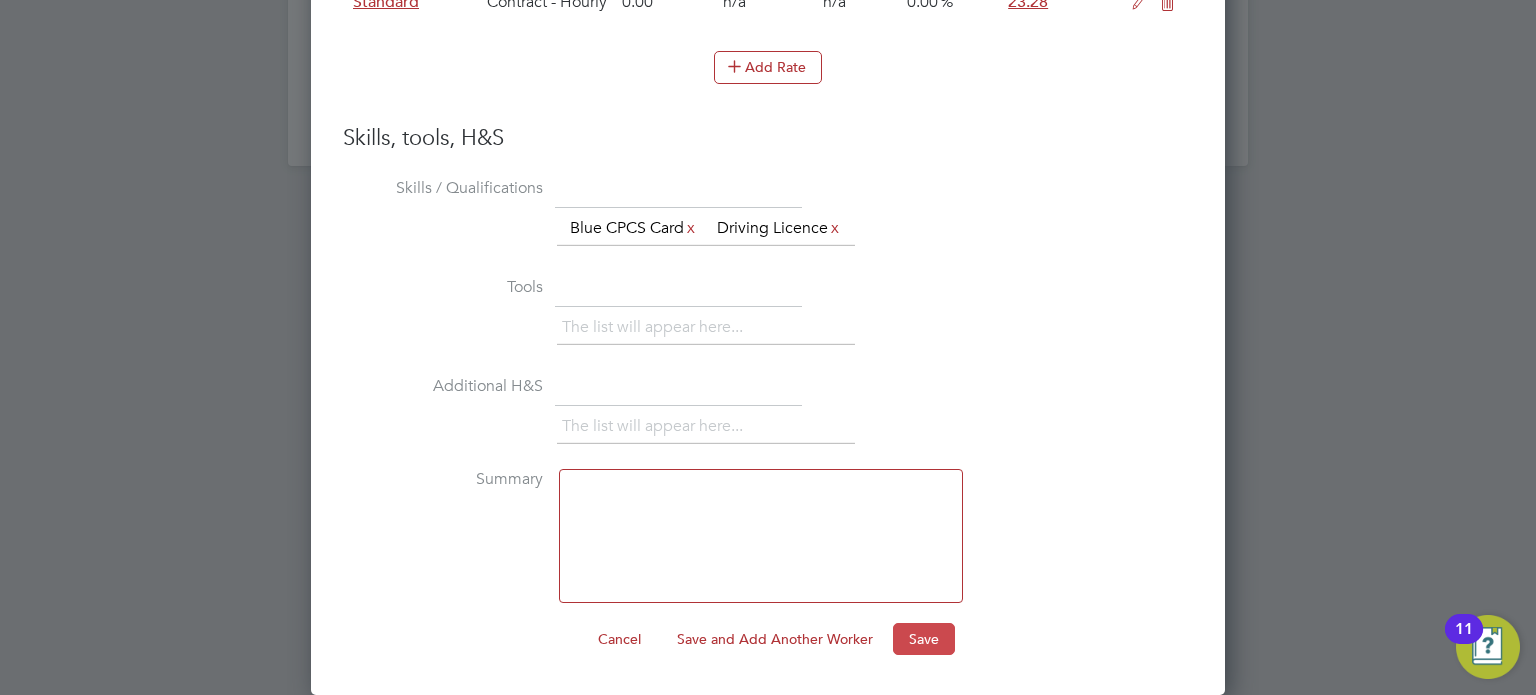 click on "Save" at bounding box center (924, 639) 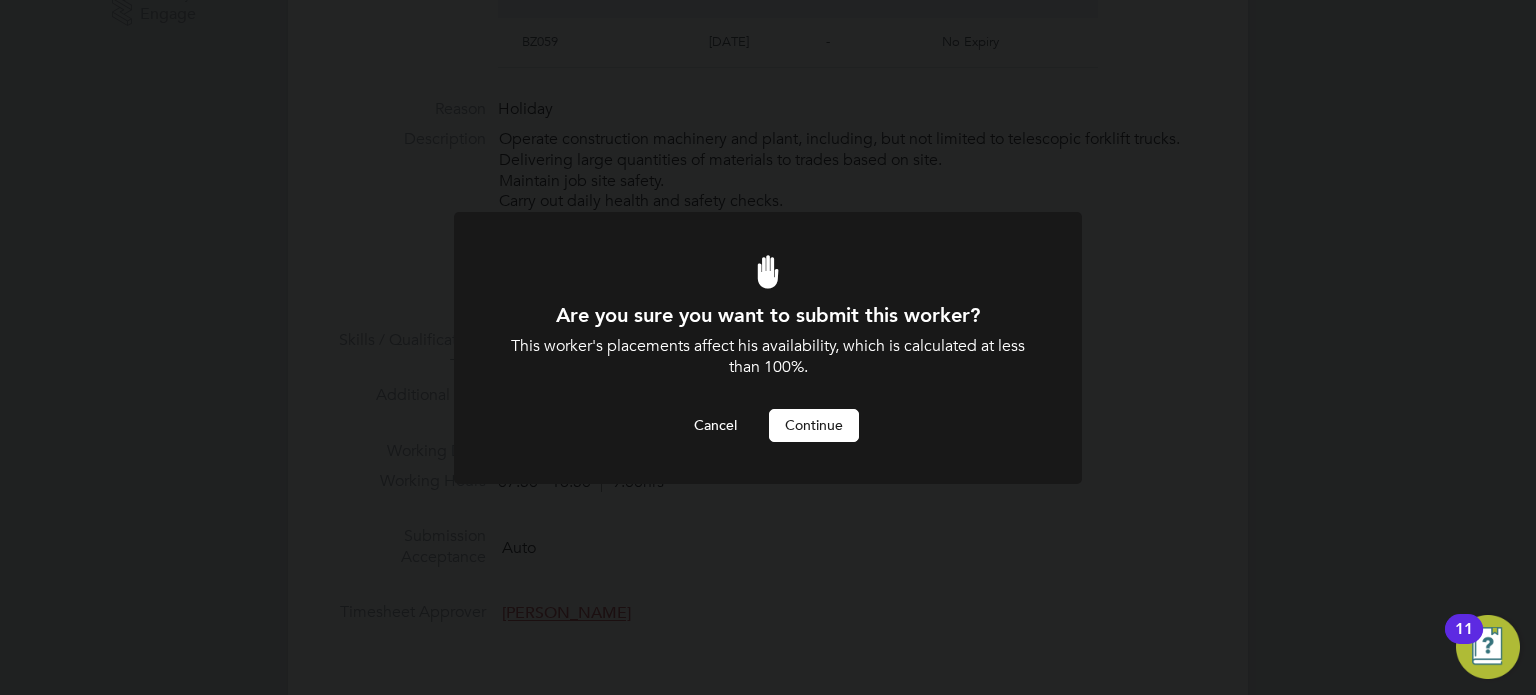 click on "Continue" at bounding box center [814, 425] 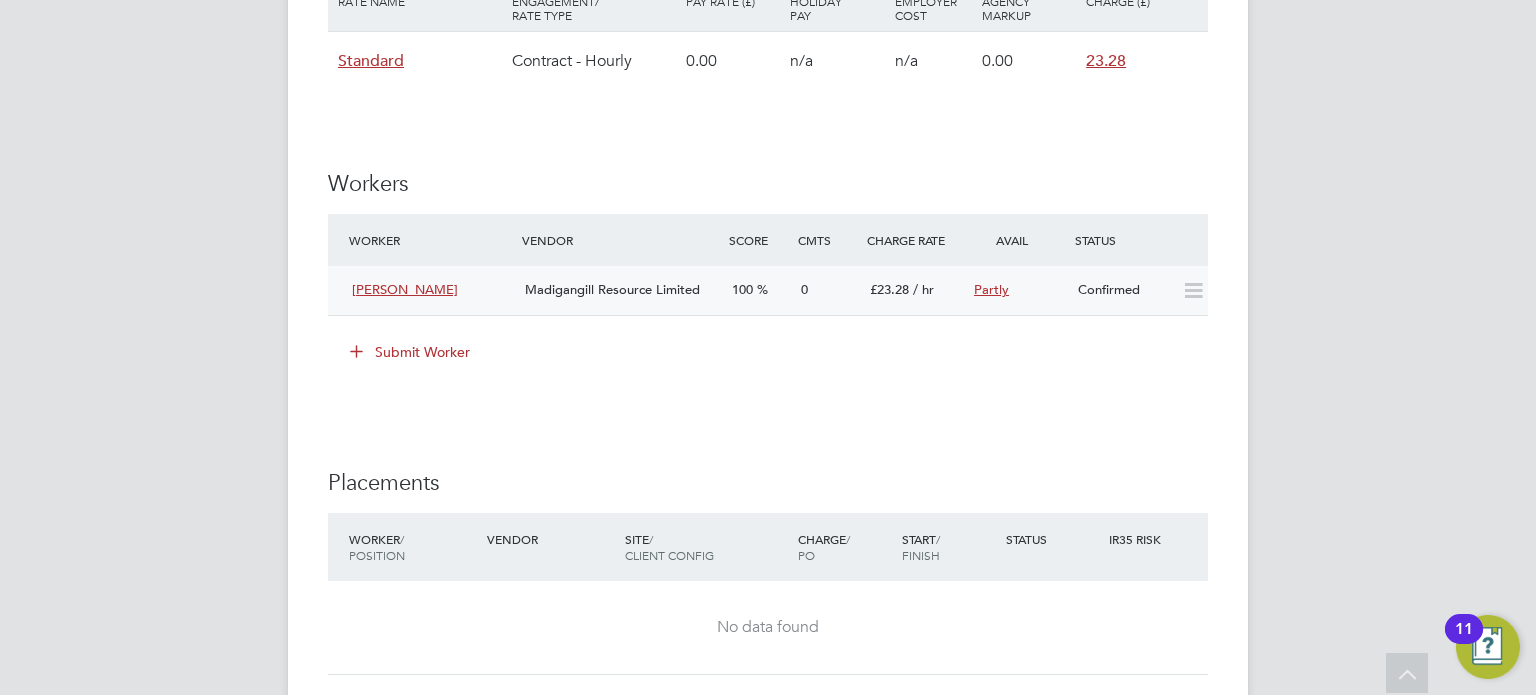 click 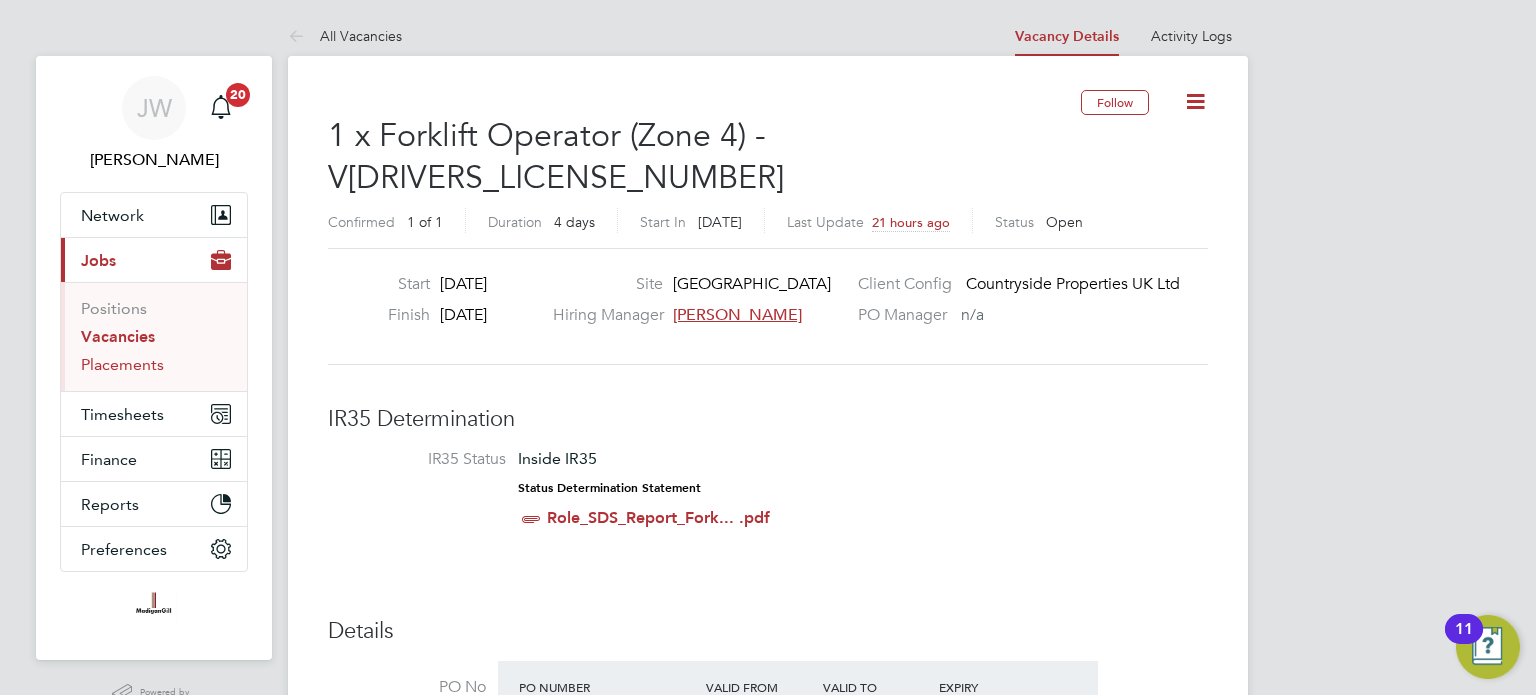click on "Placements" at bounding box center (122, 364) 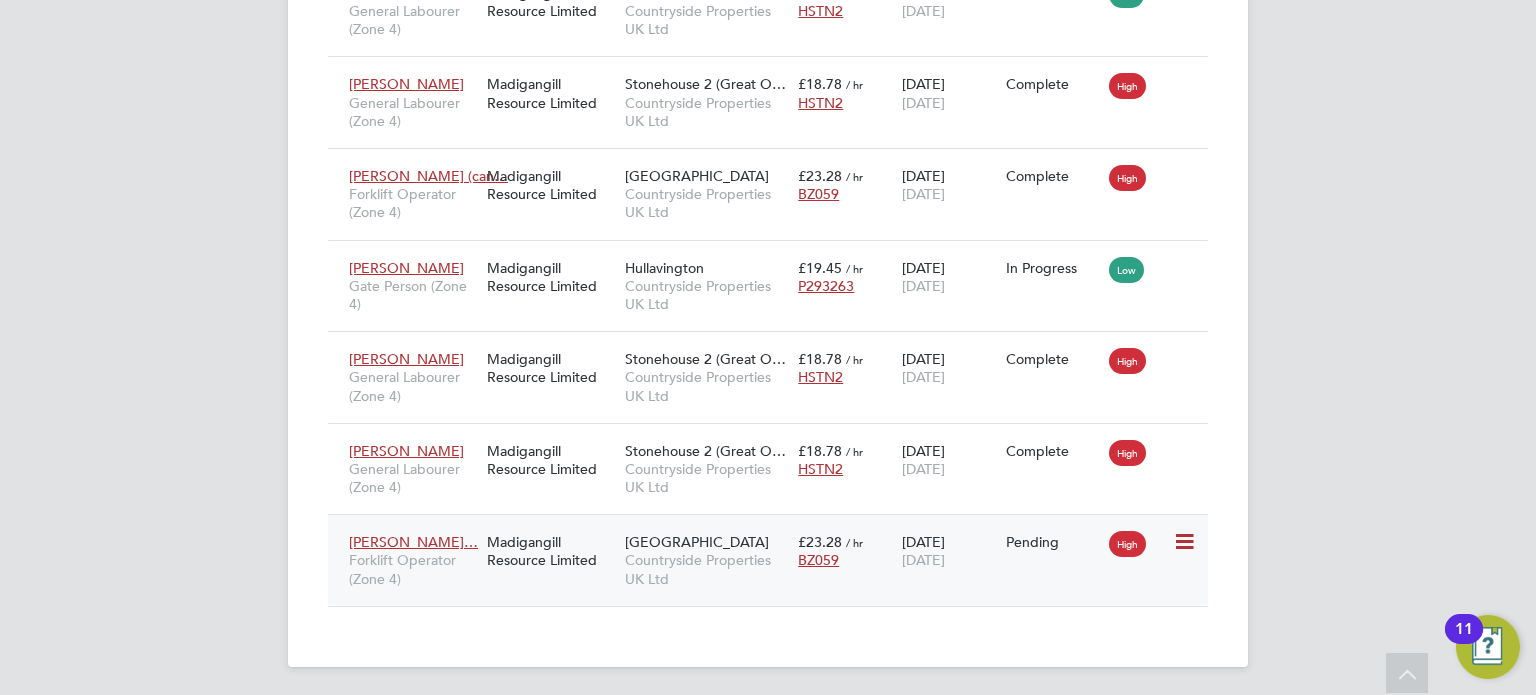 click on "Pending" 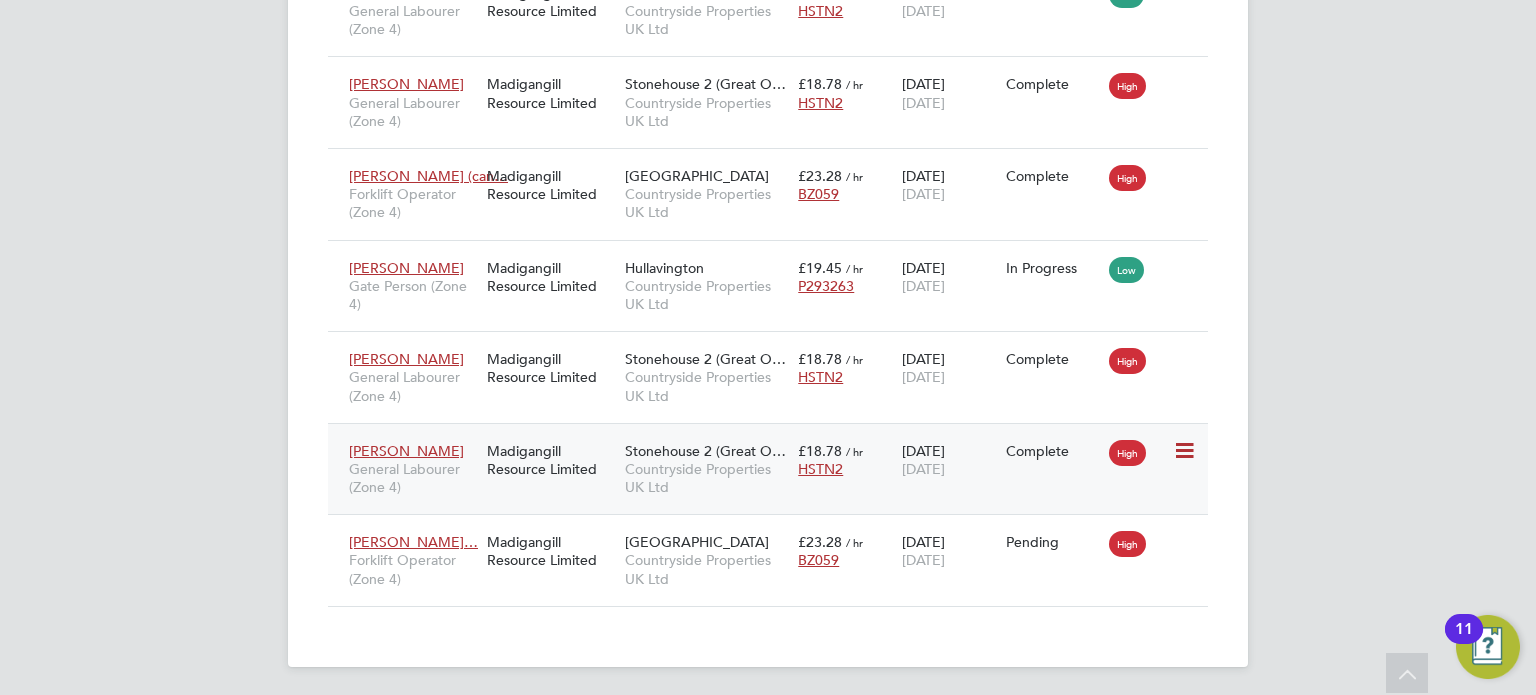 click 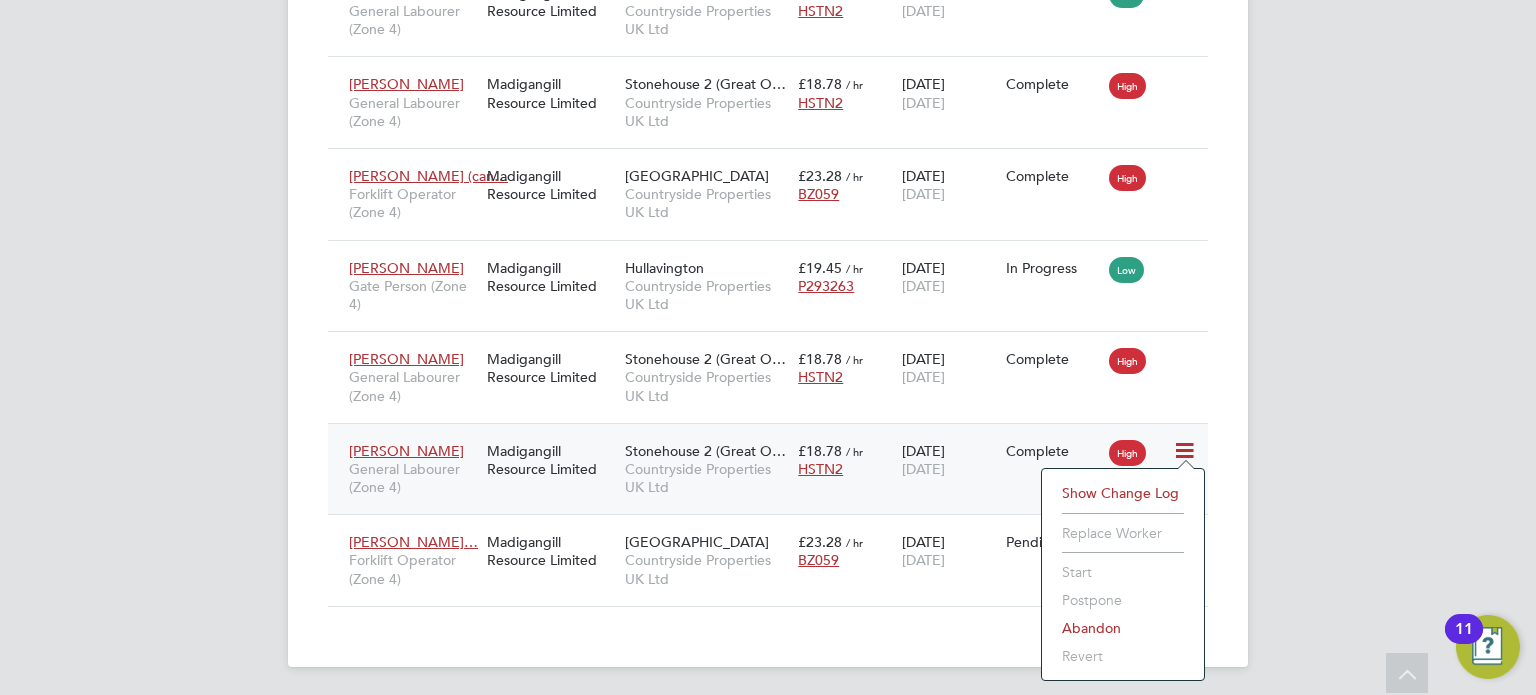 click on "Placements New Placement Placements I Follow All Placements Client Config   Vendor     Site     Worker     Hiring Manager   PO   Status   Start Date
Select date
To
Select date
Finish Date
Select date
To
Select date
Showing   21 of  21 Placements Hide Low IR35 Risks Worker  / Position Vendor Site / Client Config Charge  / PO Start  / Finish Status IR35 Risk Edwin Williams General Labourer (Zone 4) Madigangill Resource Limited Congresbury Countryside Properties UK Ltd £17.68   / hr PO Expired 04 Nov 2024 08 Nov 2024 Complete Low Derek White General Labourer (Zone 4) Madigangill Resource Limited Stonehouse 2 (Great O… Countryside Properties UK Ltd £18.78   / hr HSTN2 09 Apr 2025 11 Apr 2025 Abandoned Low Derek White General Labourer (Zone 4) Madigangill Resource Limited Stonehouse 2 (Great O… Countryside Properties UK Ltd £18.78   / hr HSTN2 07 Apr 2025 17 Apr 2025 Abandoned Low Gabriel Dumitrac… General Labourer (Zone 4) Madigangill Resource Limited £18.78" 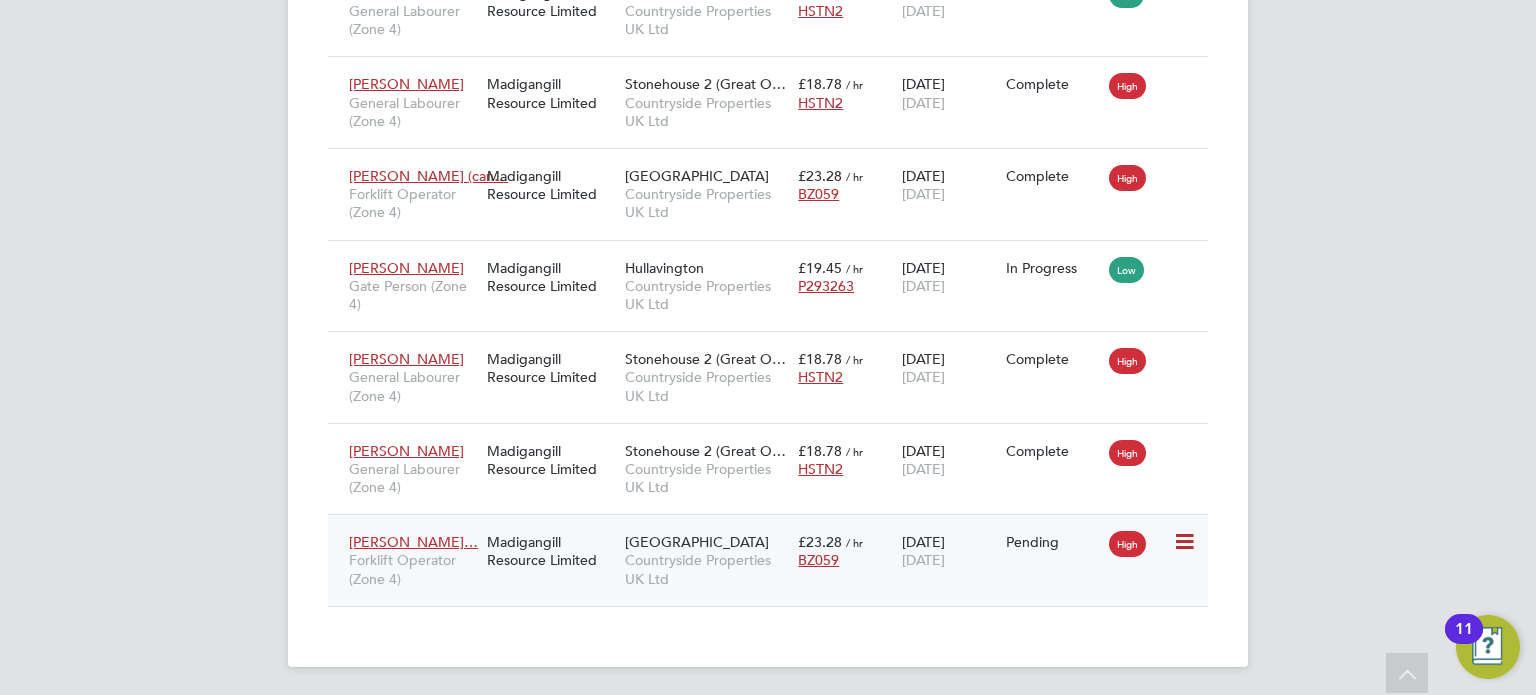 click 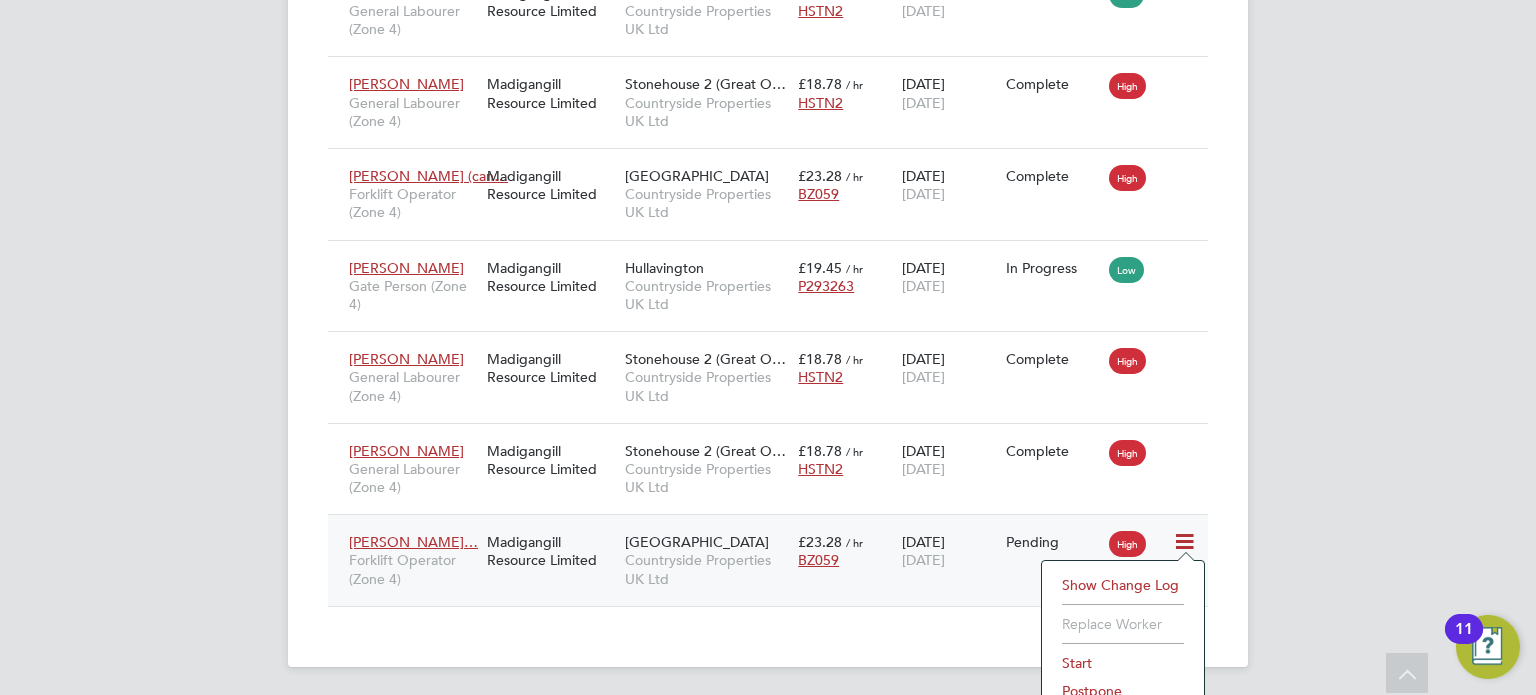 click on "Start" 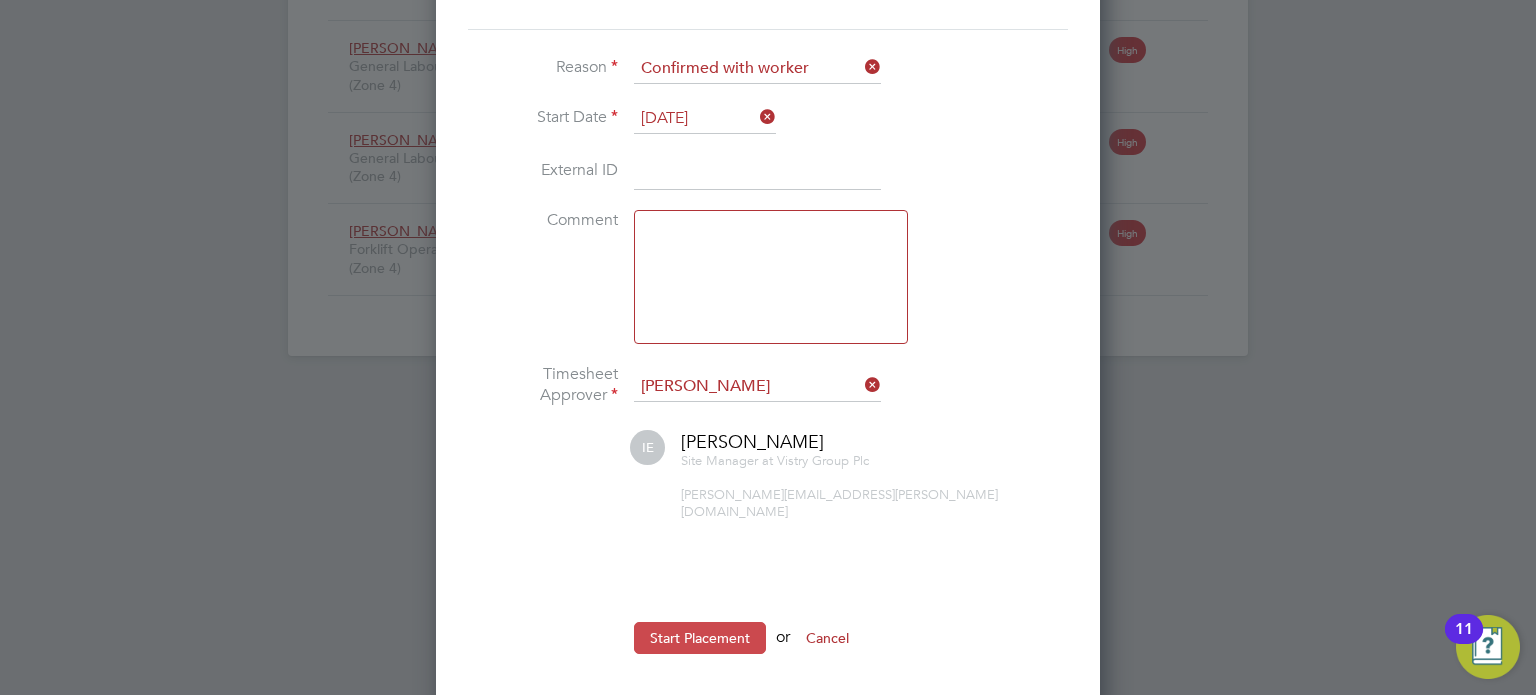 click on "Start Placement" 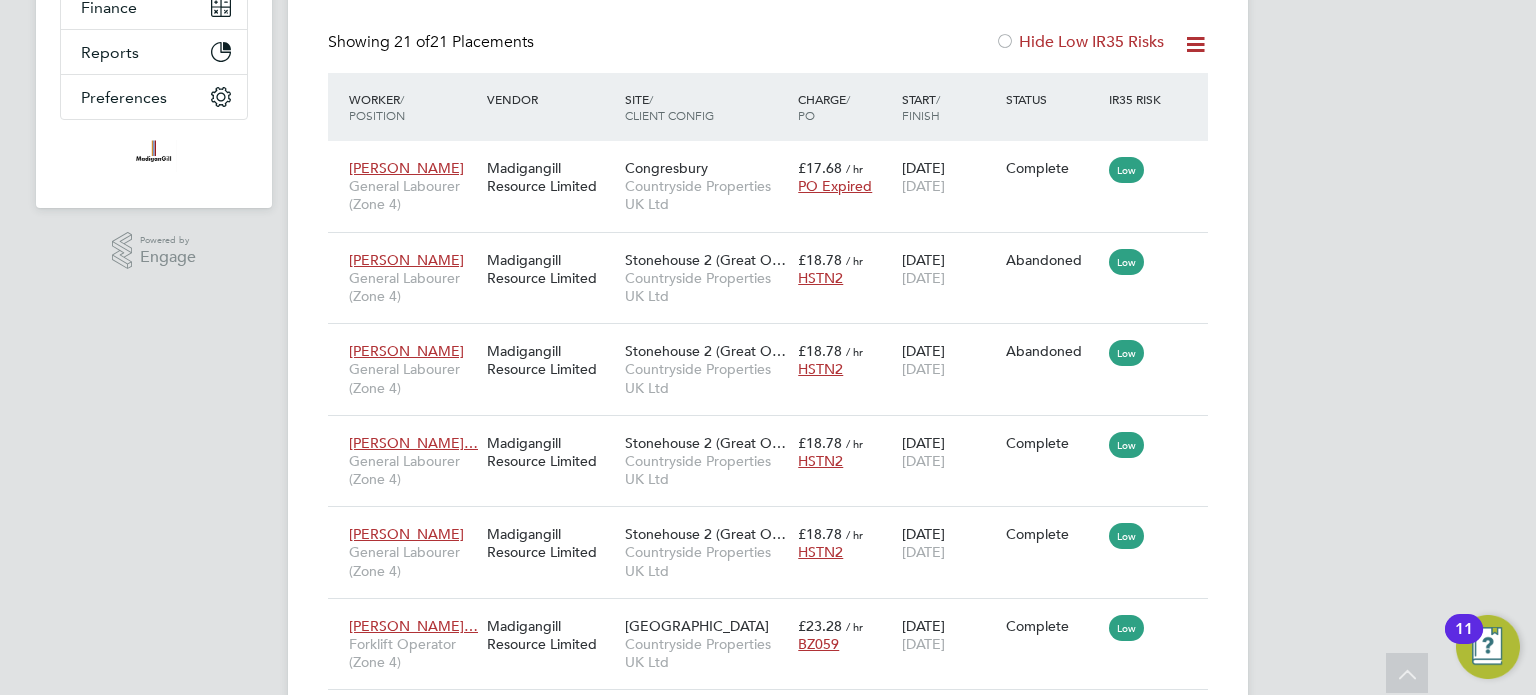 scroll, scrollTop: 0, scrollLeft: 0, axis: both 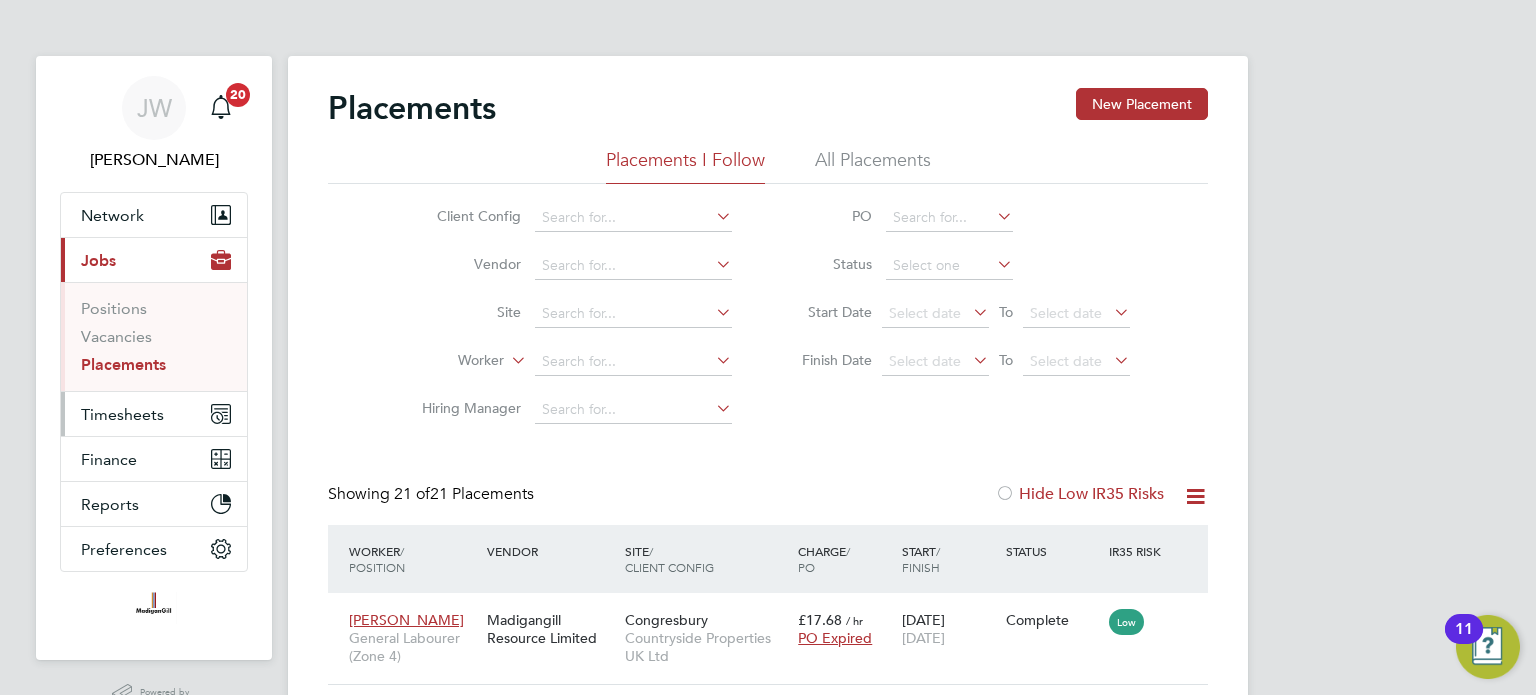 click on "Timesheets" at bounding box center [122, 414] 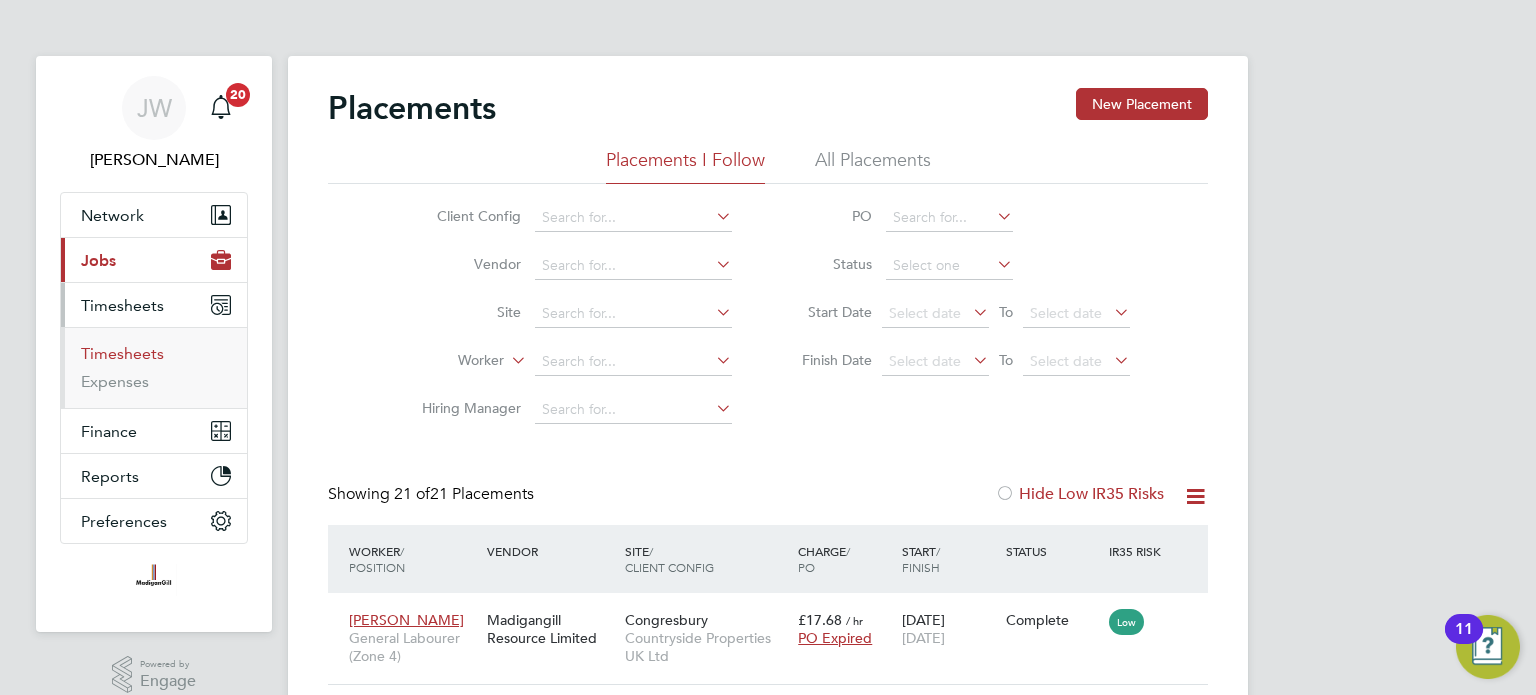 click on "Timesheets" at bounding box center [122, 353] 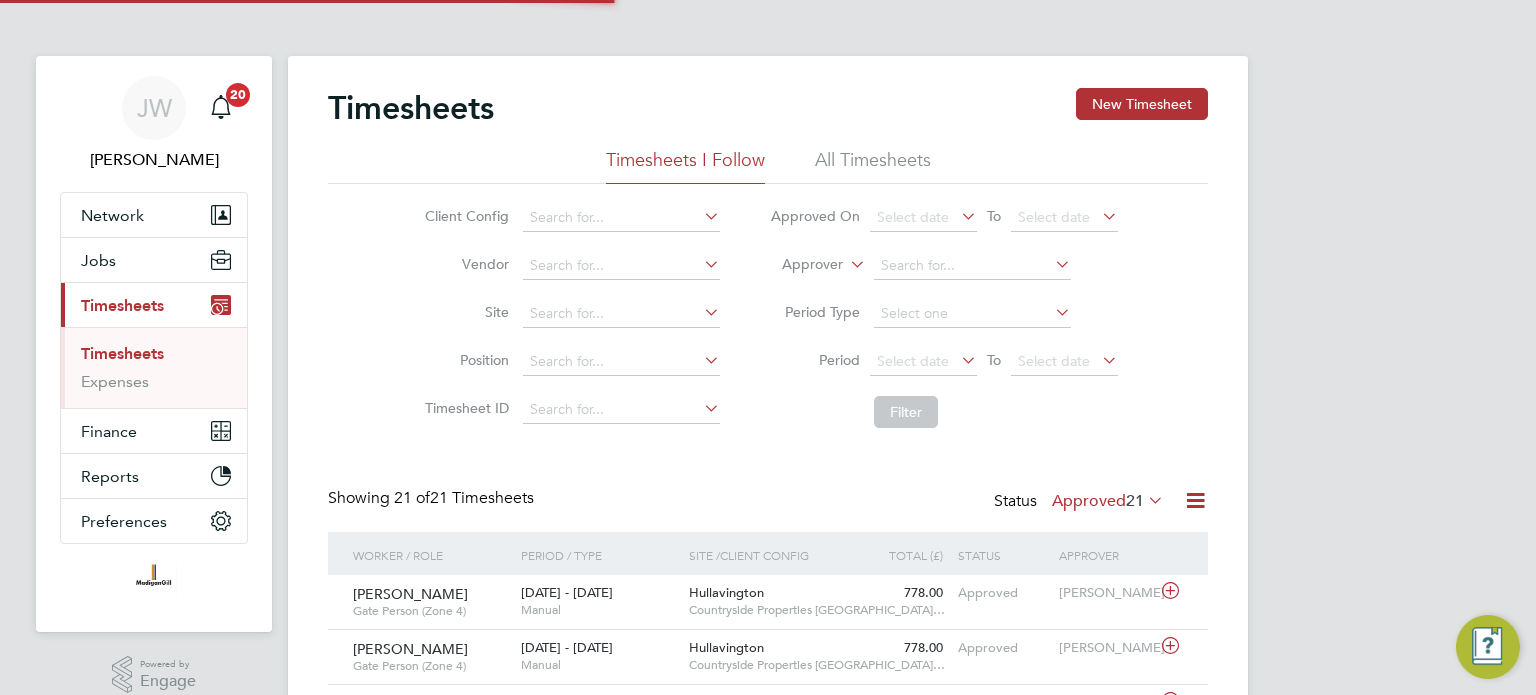 scroll, scrollTop: 9, scrollLeft: 10, axis: both 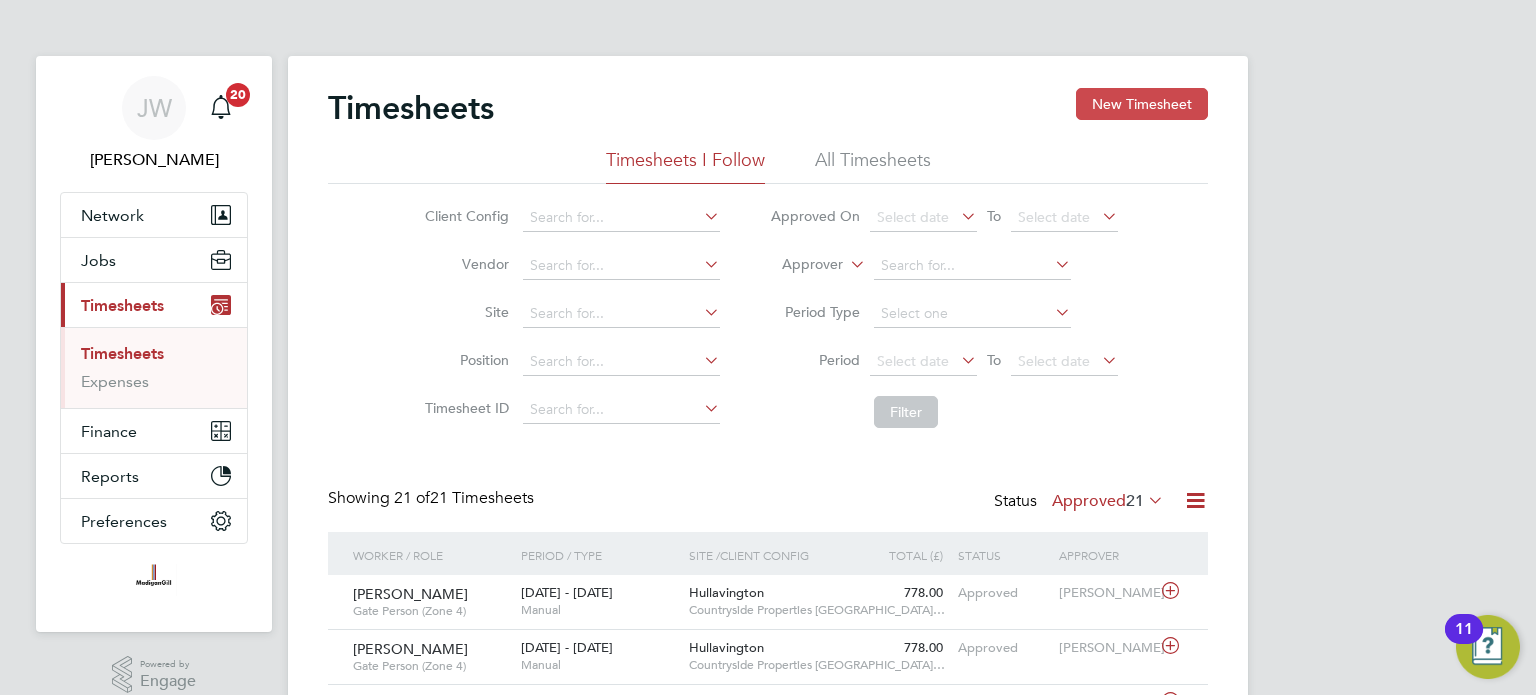 click on "New Timesheet" 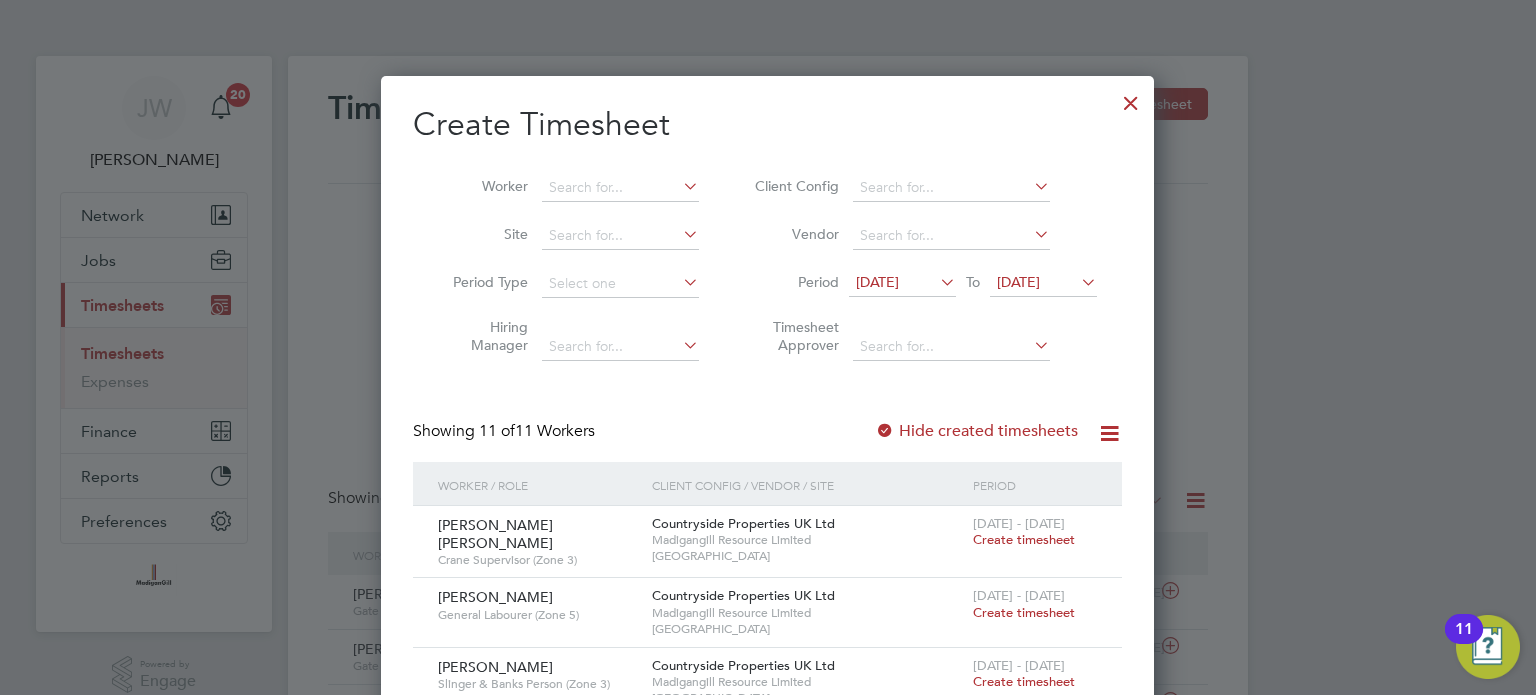 click at bounding box center (936, 282) 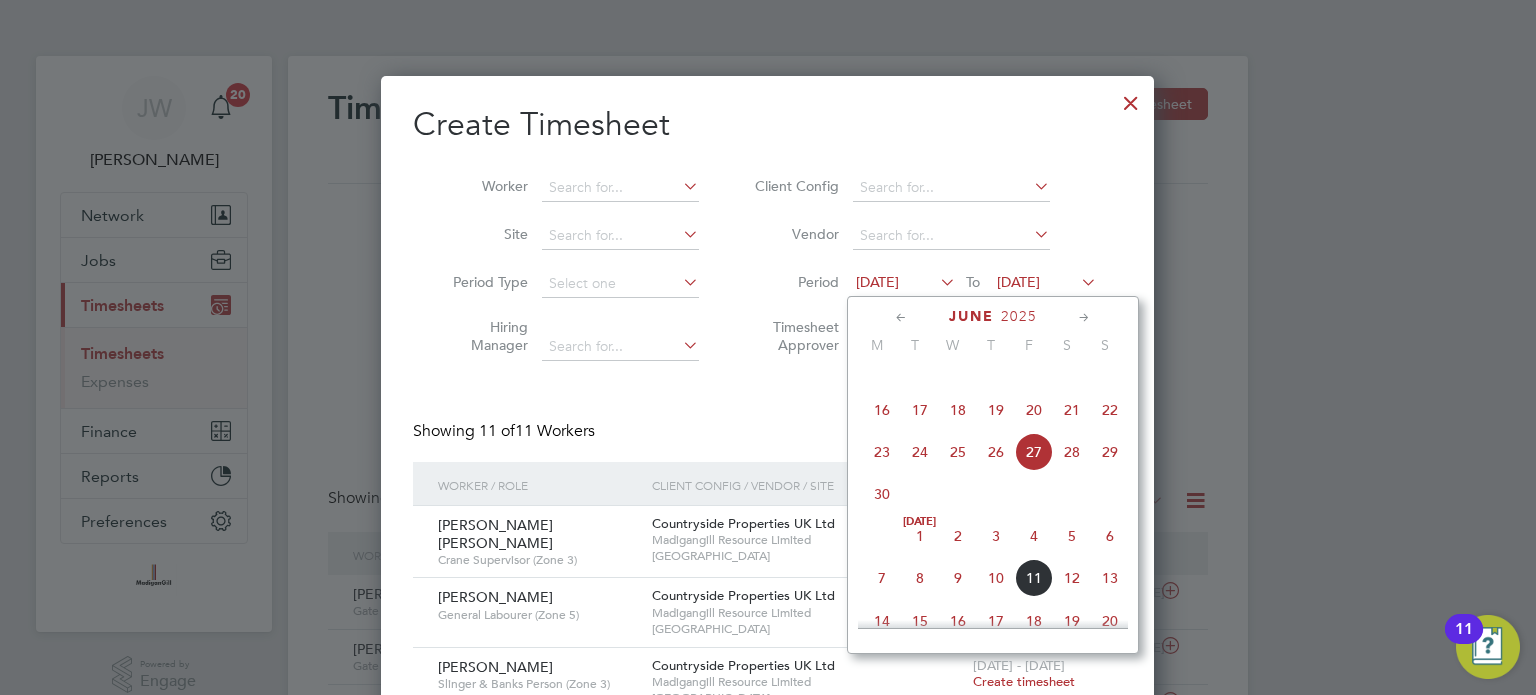 click on "11" 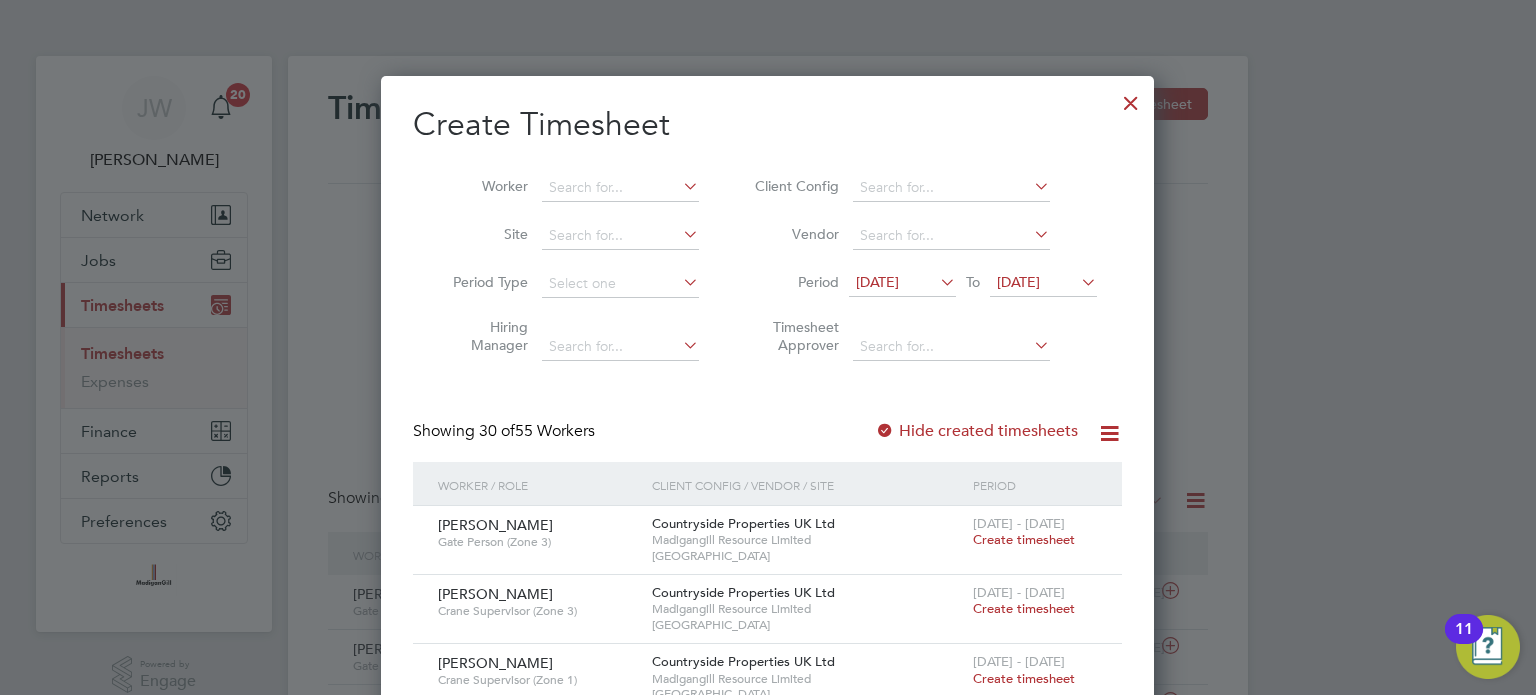 click at bounding box center (885, 432) 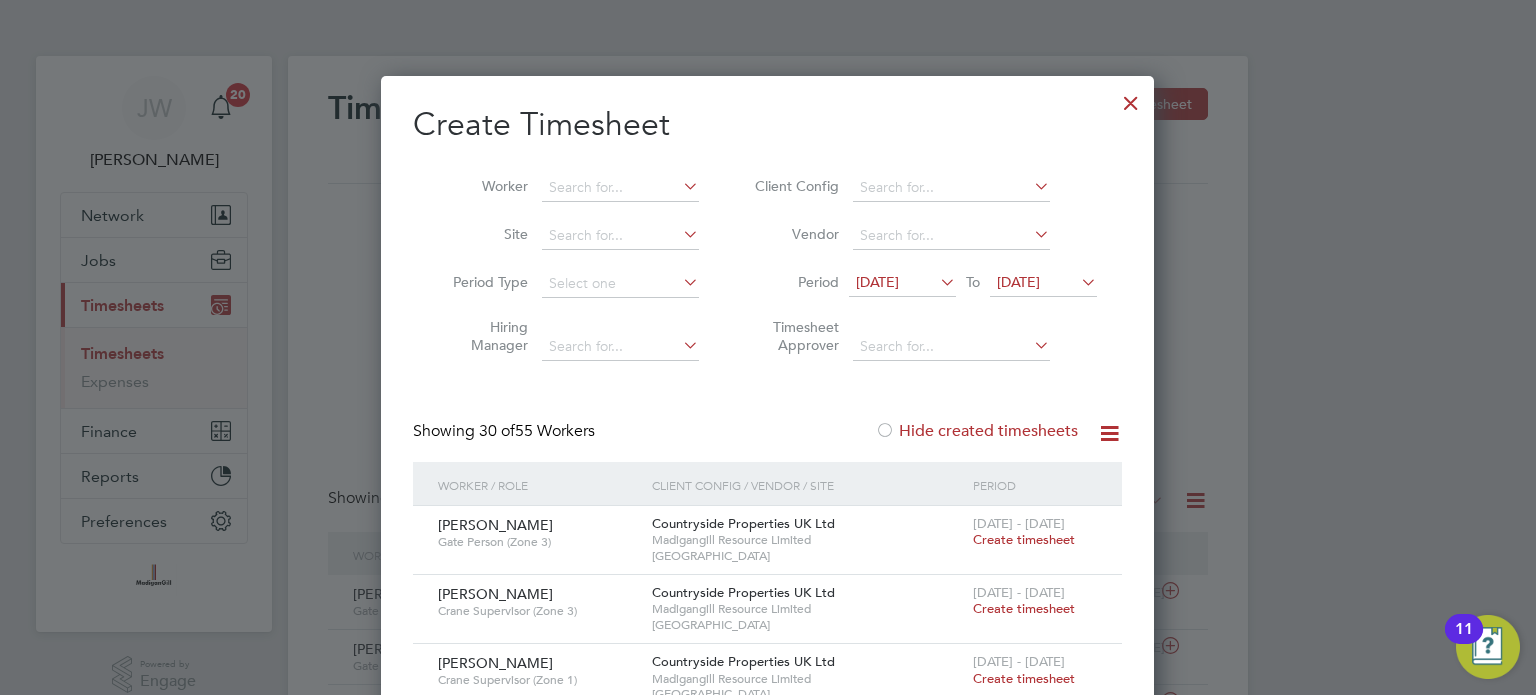 click at bounding box center (885, 432) 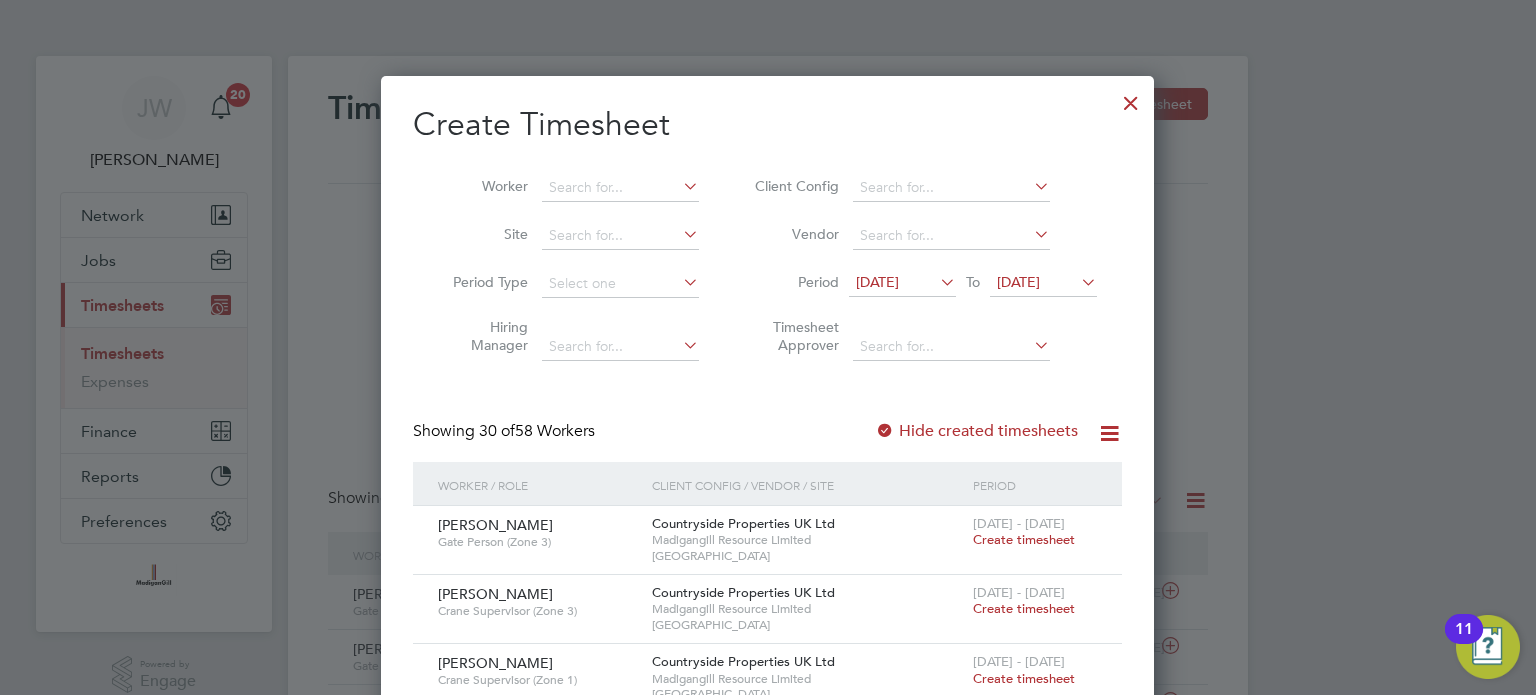 click at bounding box center (885, 432) 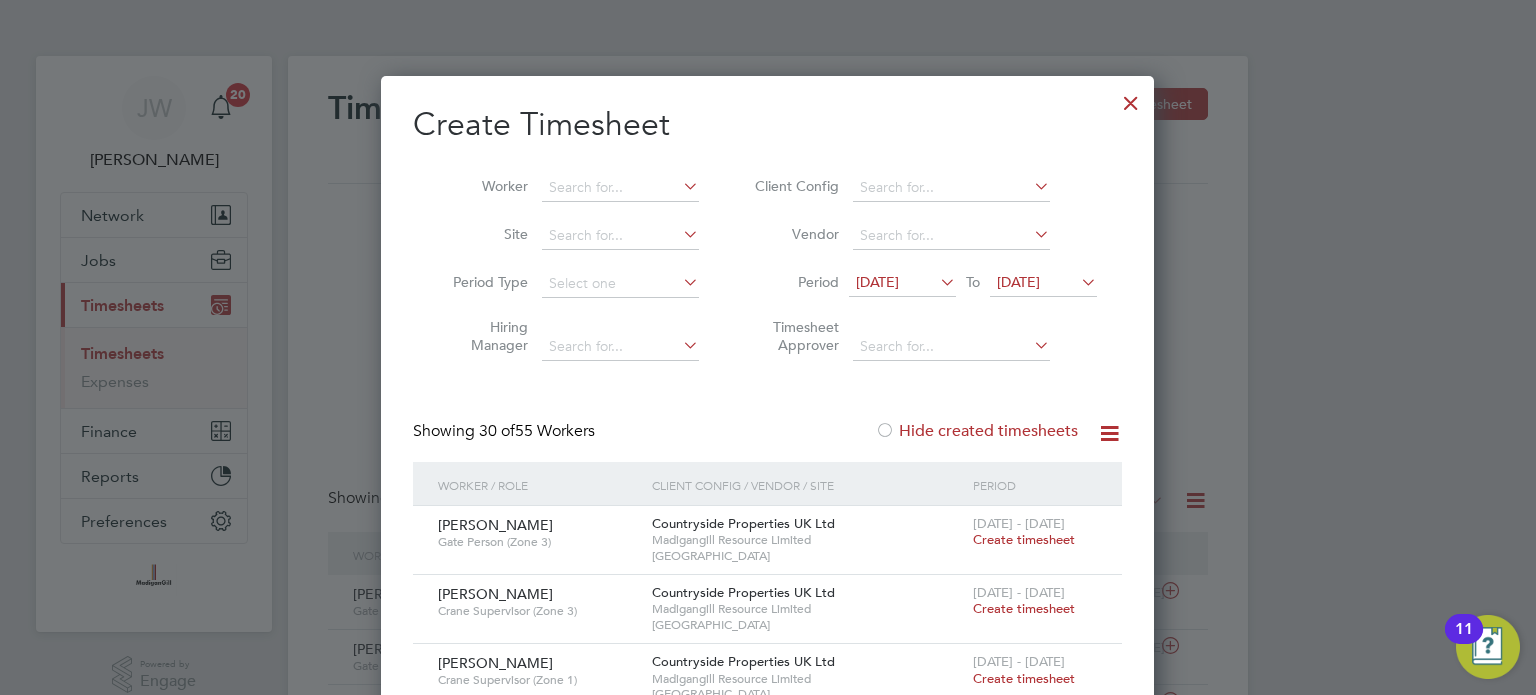 click at bounding box center [885, 432] 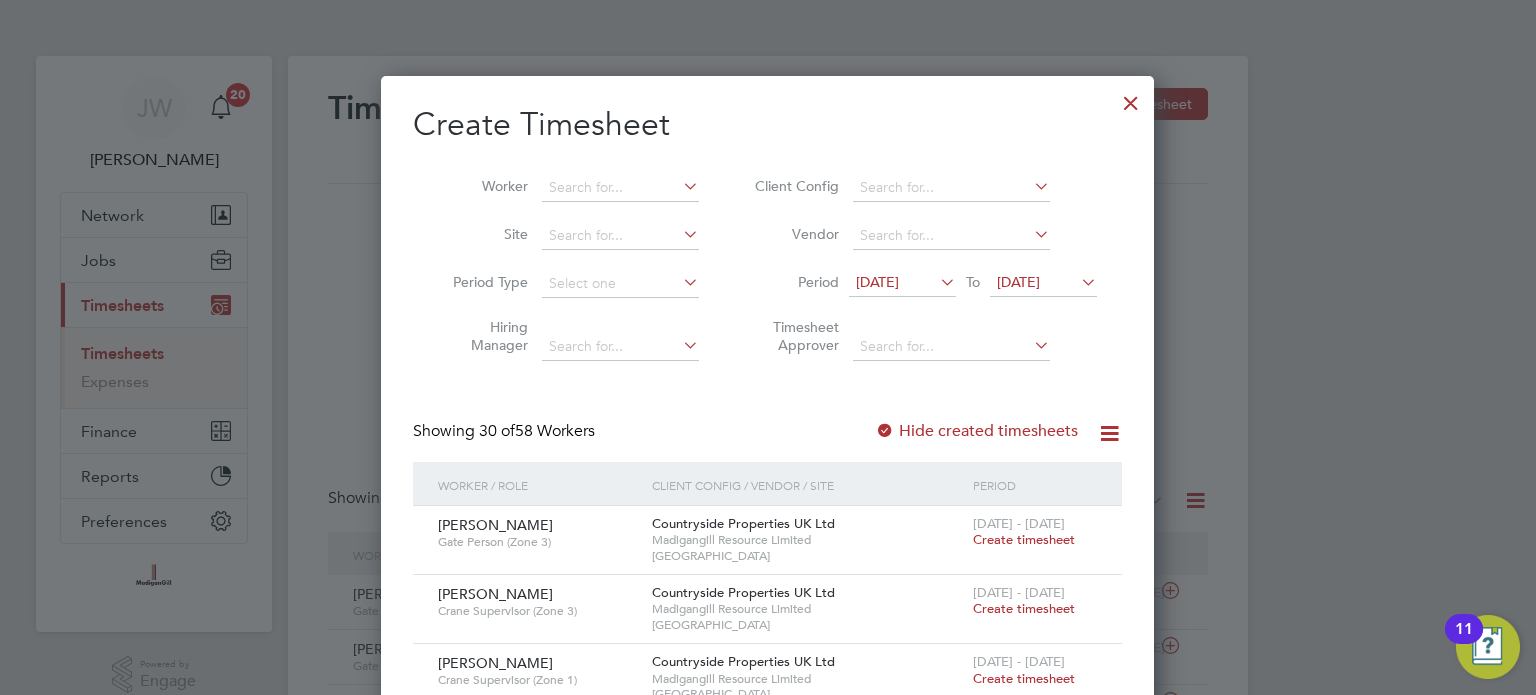 click at bounding box center (679, 186) 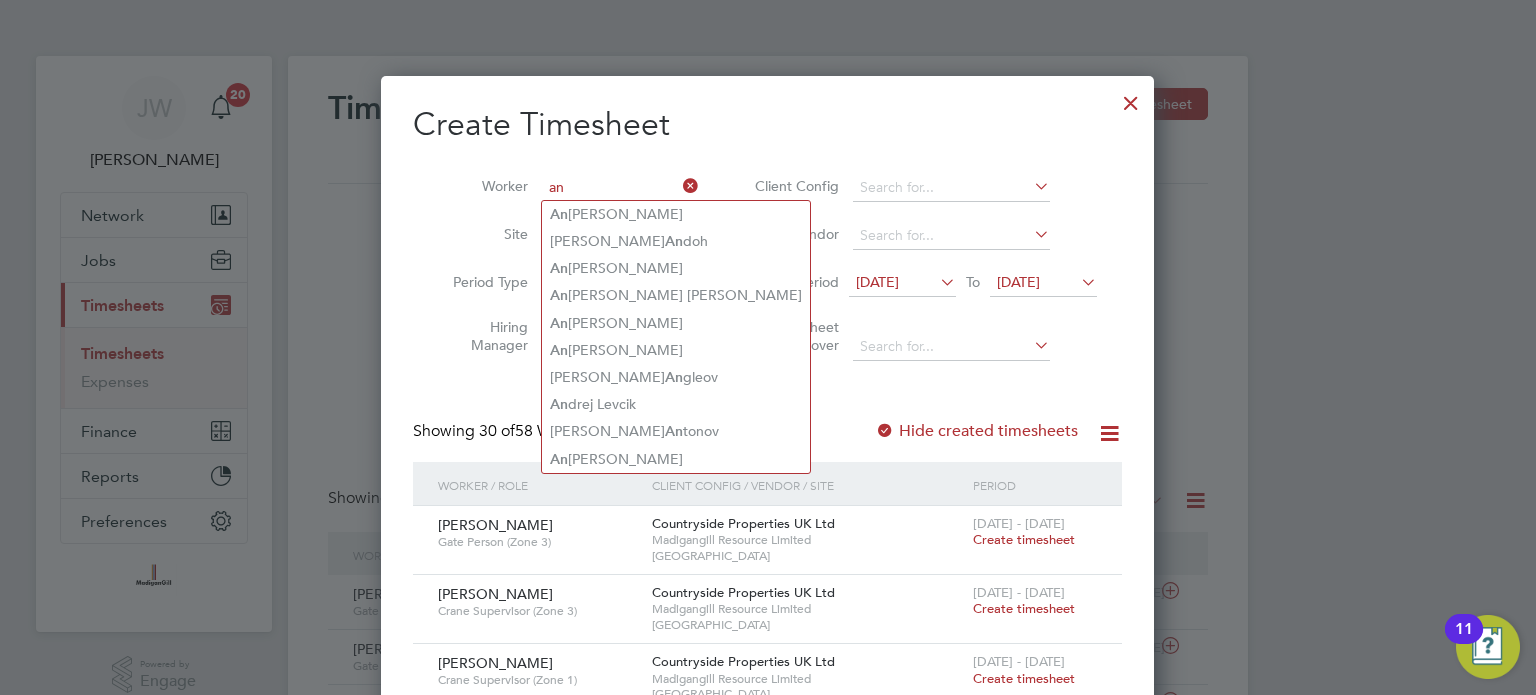 type on "a" 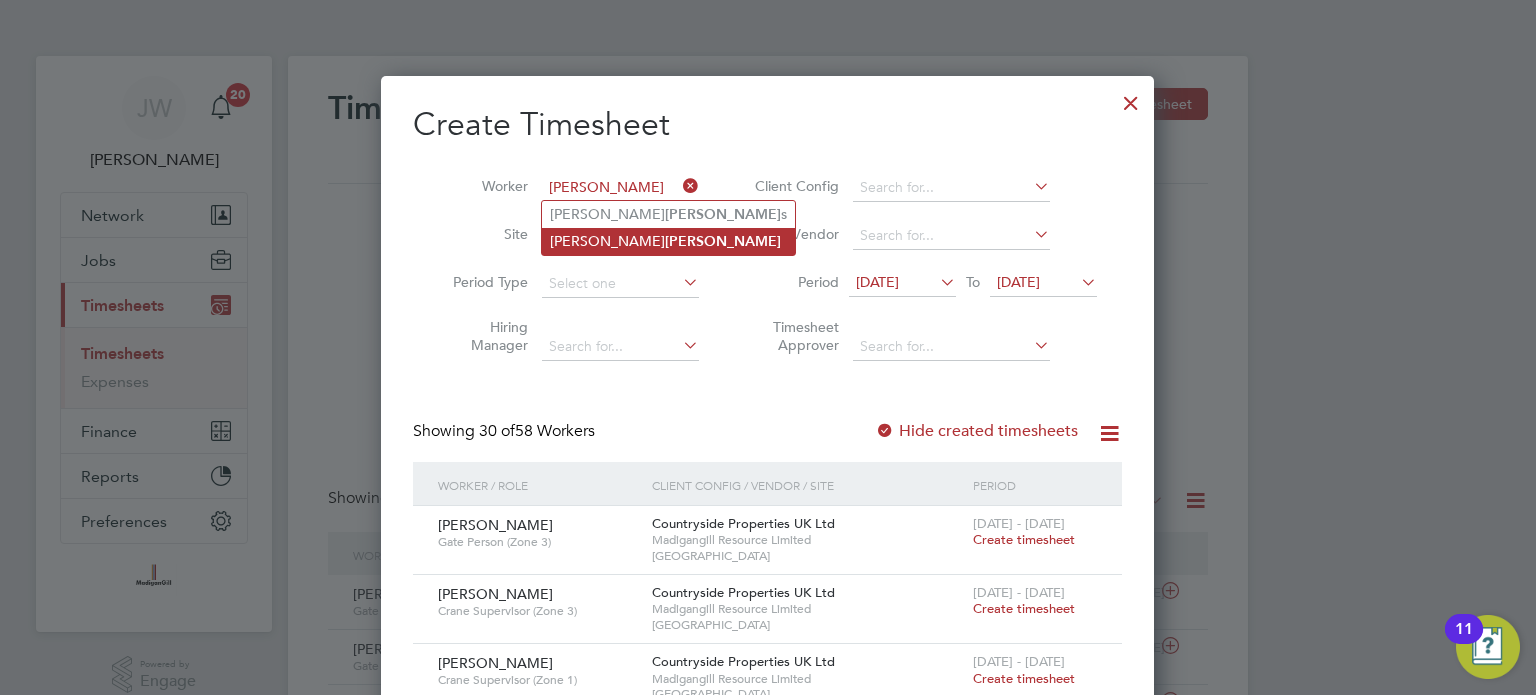 click on "Antony John  Hodge" 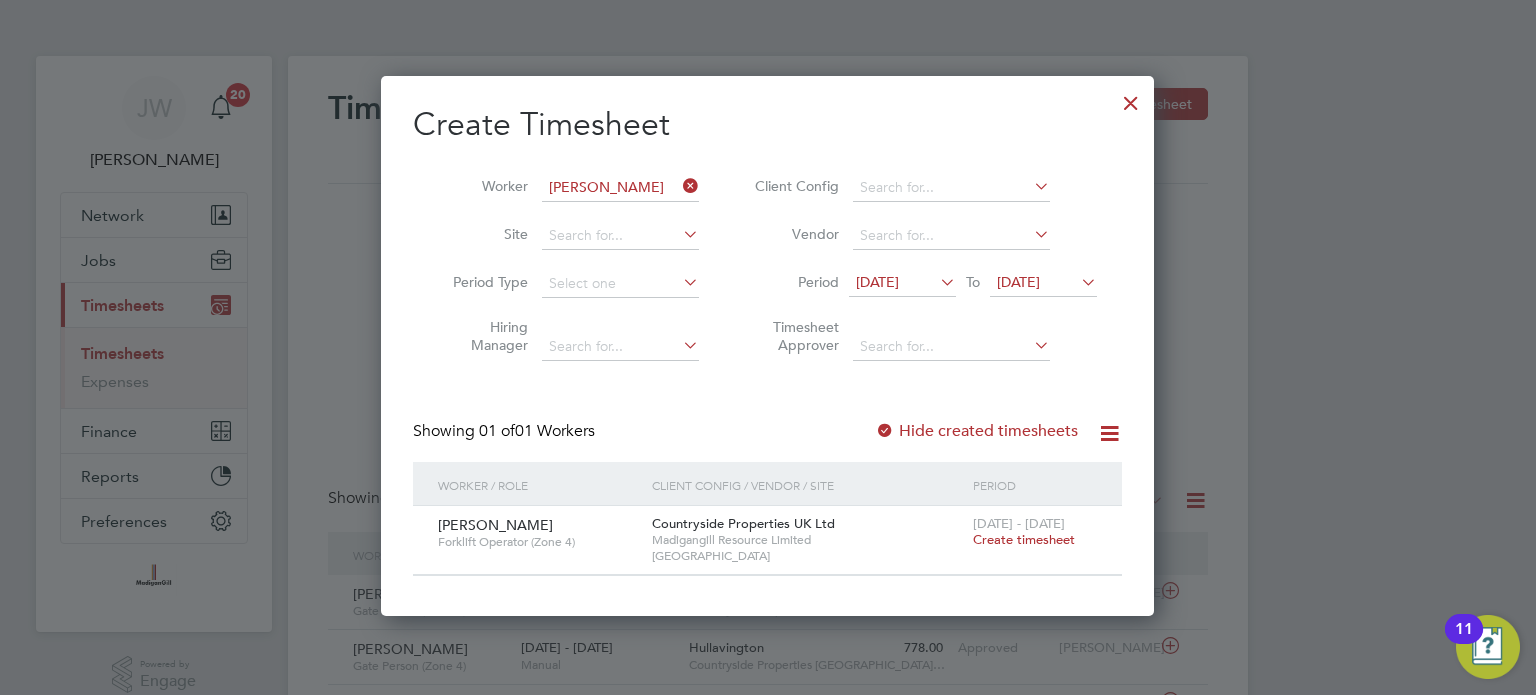 click on "Create timesheet" at bounding box center [1024, 539] 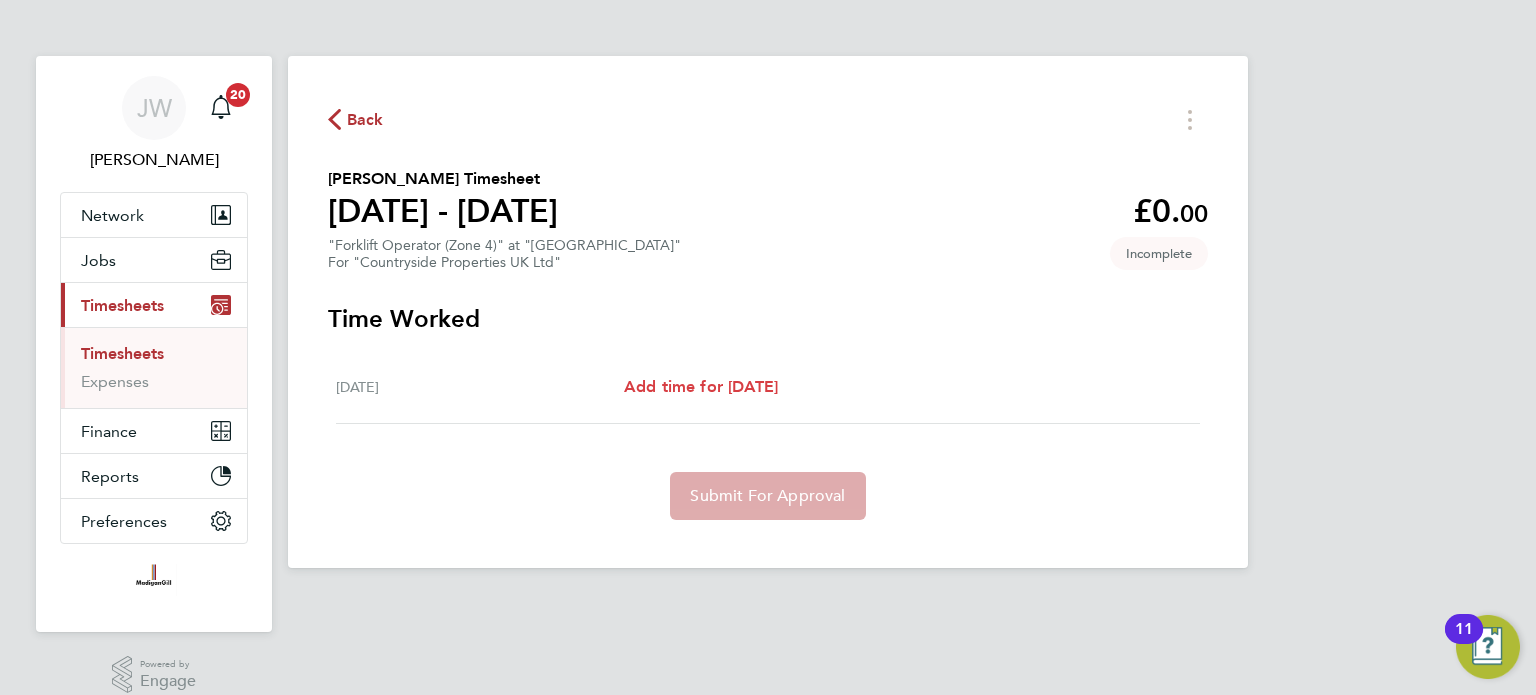 click on "Add time for Fri 11 Jul" at bounding box center [701, 386] 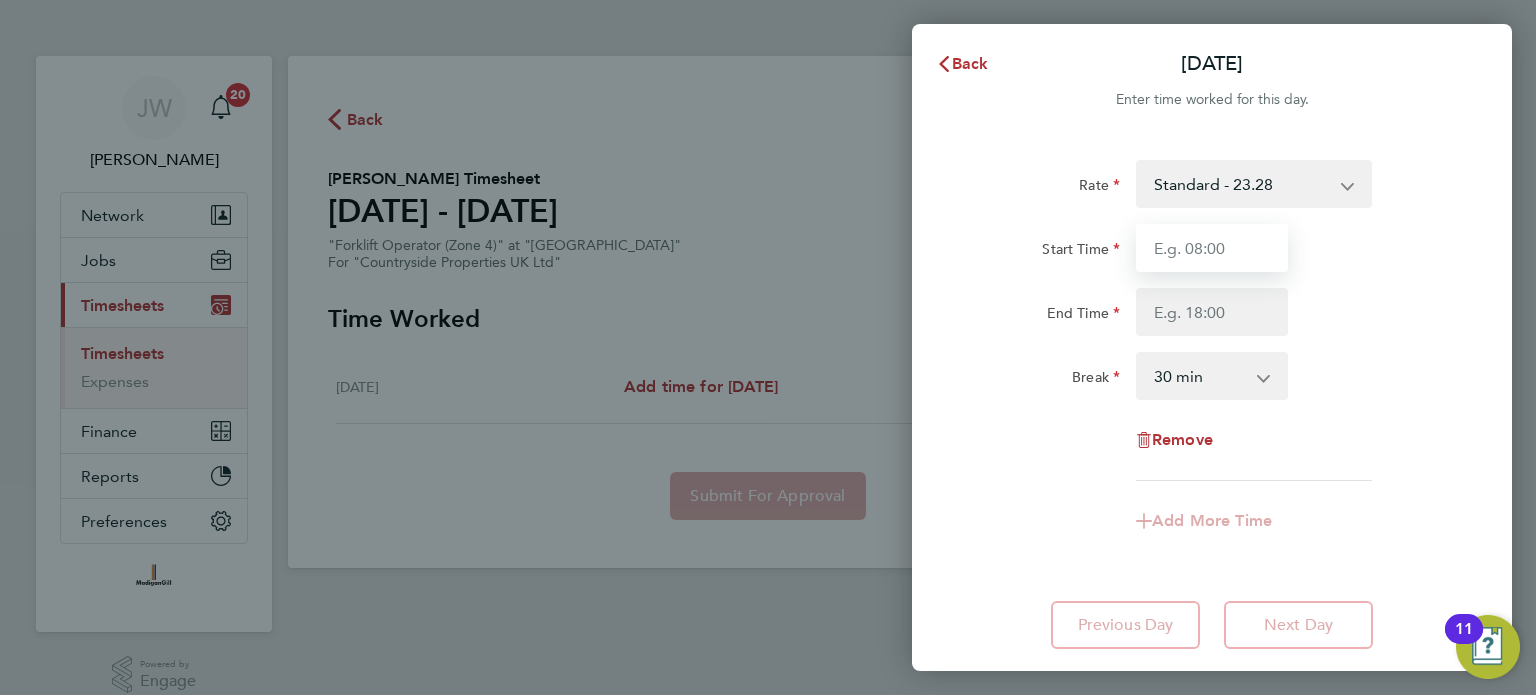 click on "Start Time" at bounding box center (1212, 248) 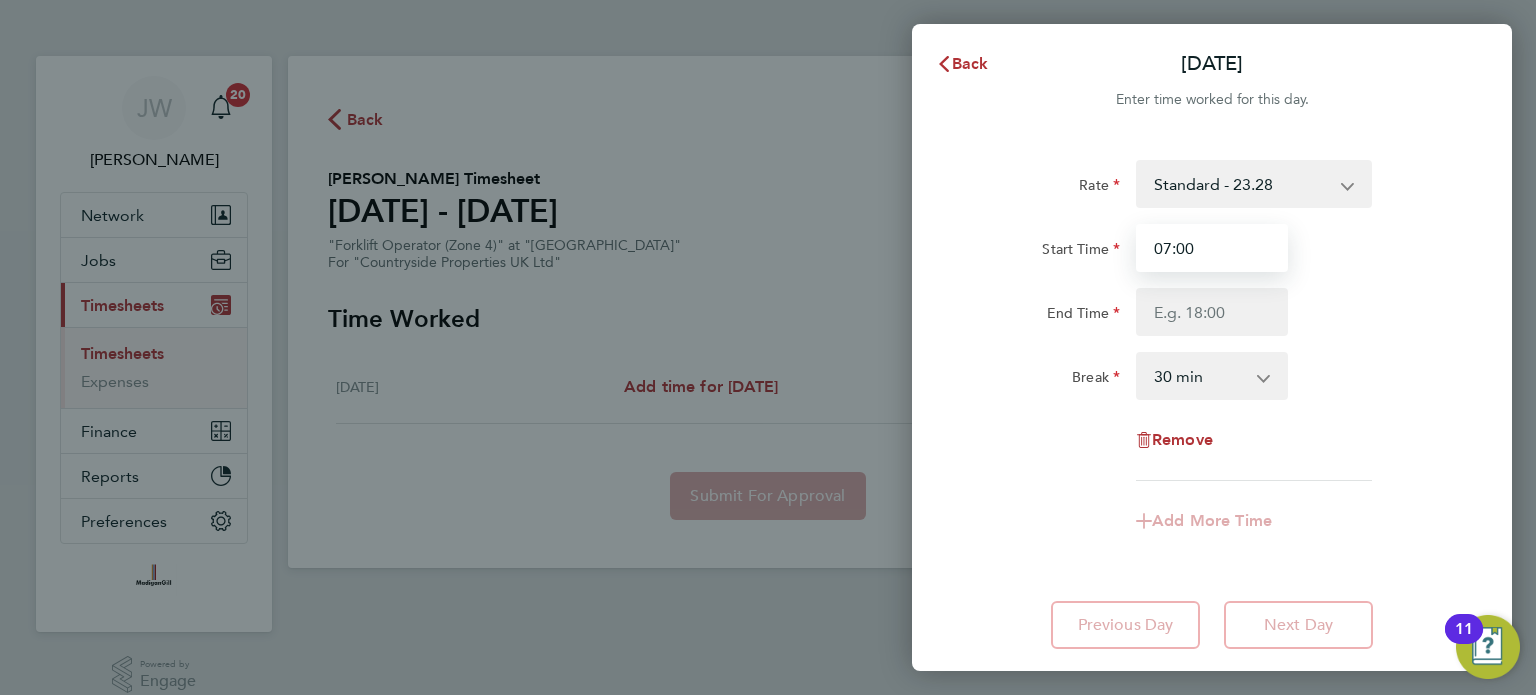 type on "07:00" 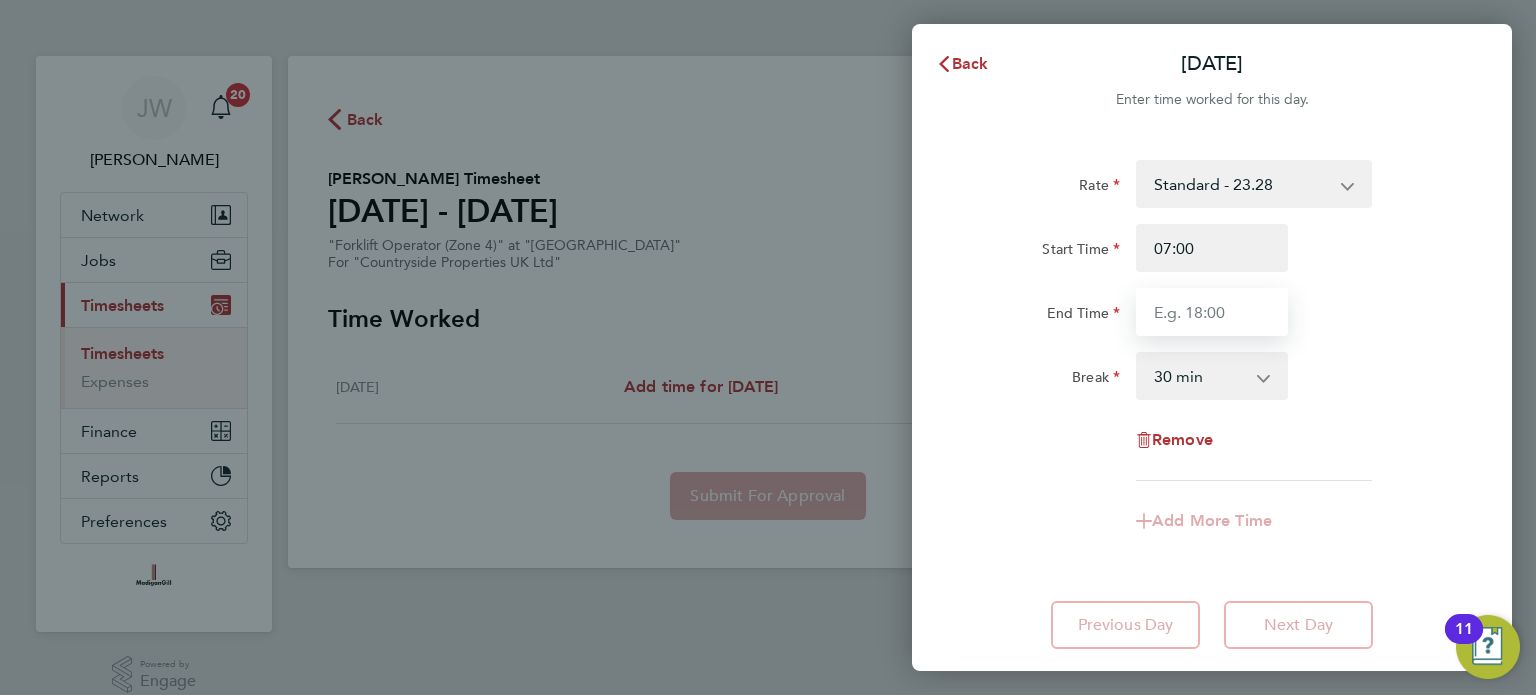 click on "End Time" at bounding box center [1212, 312] 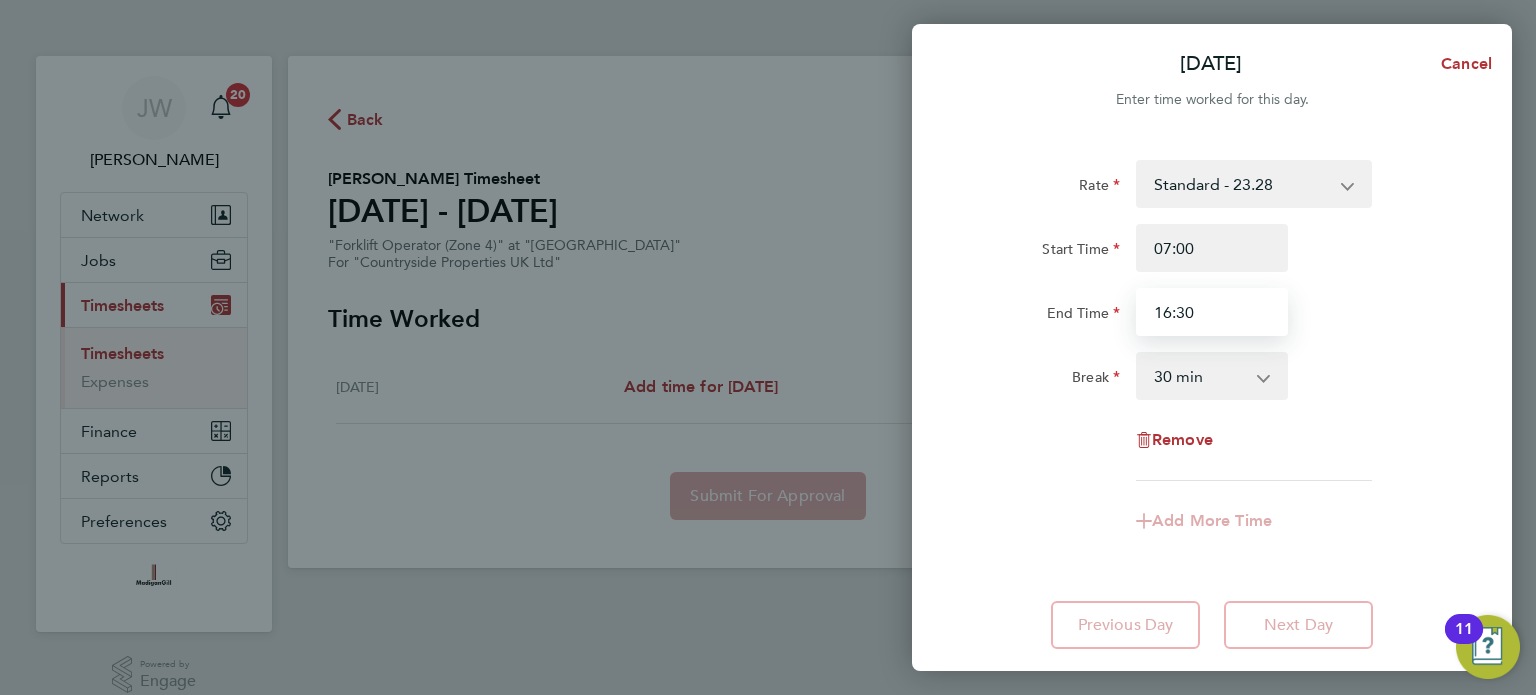 type on "16:30" 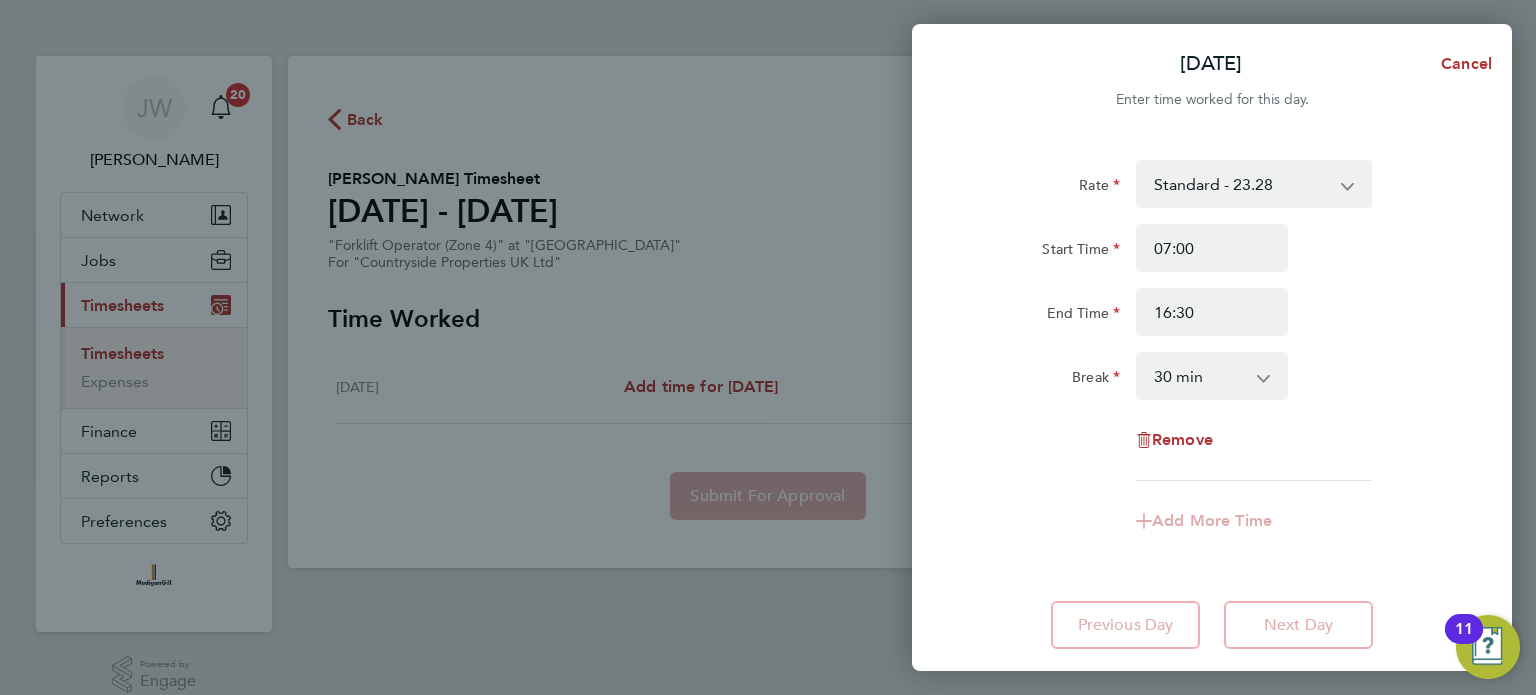 click on "Rate  Standard - 23.28
Start Time 07:00 End Time 16:30 Break  0 min   15 min   30 min   45 min   60 min   75 min   90 min
Remove" 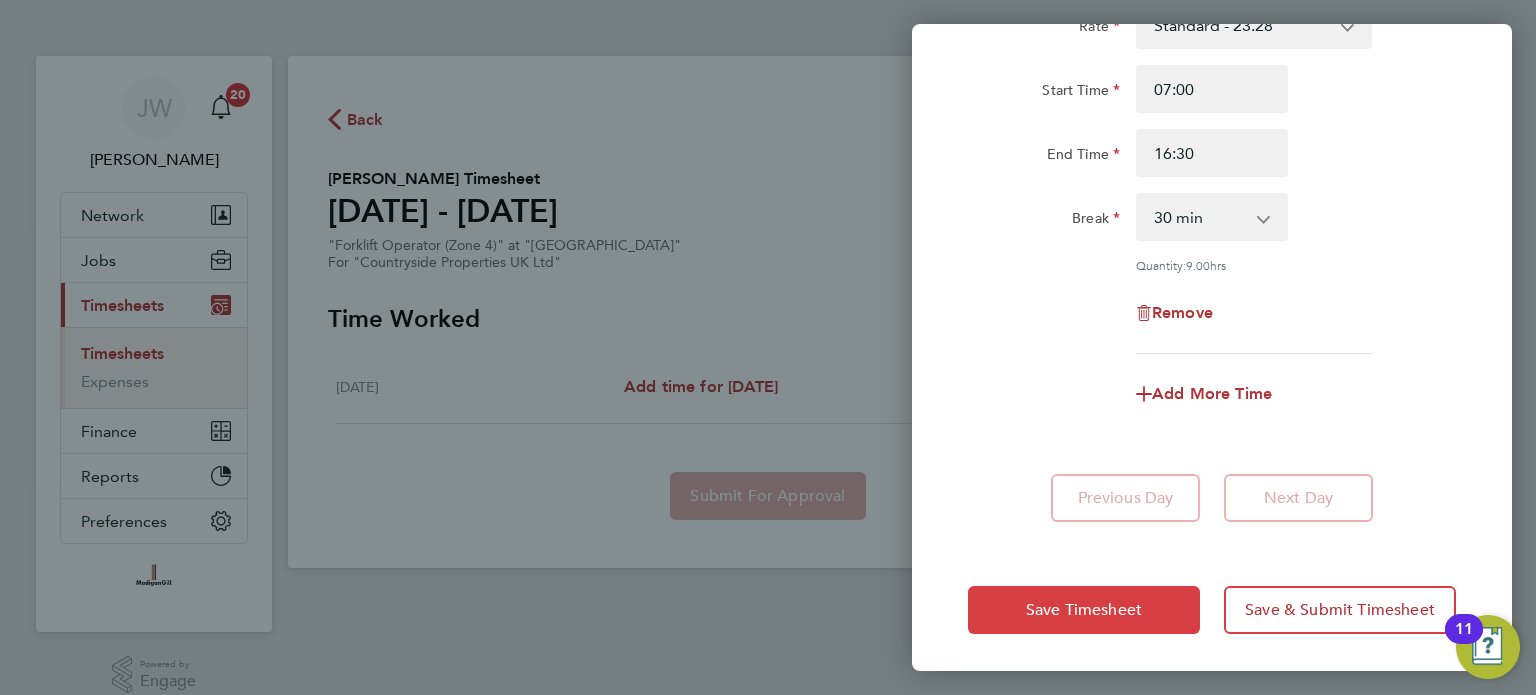 click on "Save Timesheet" 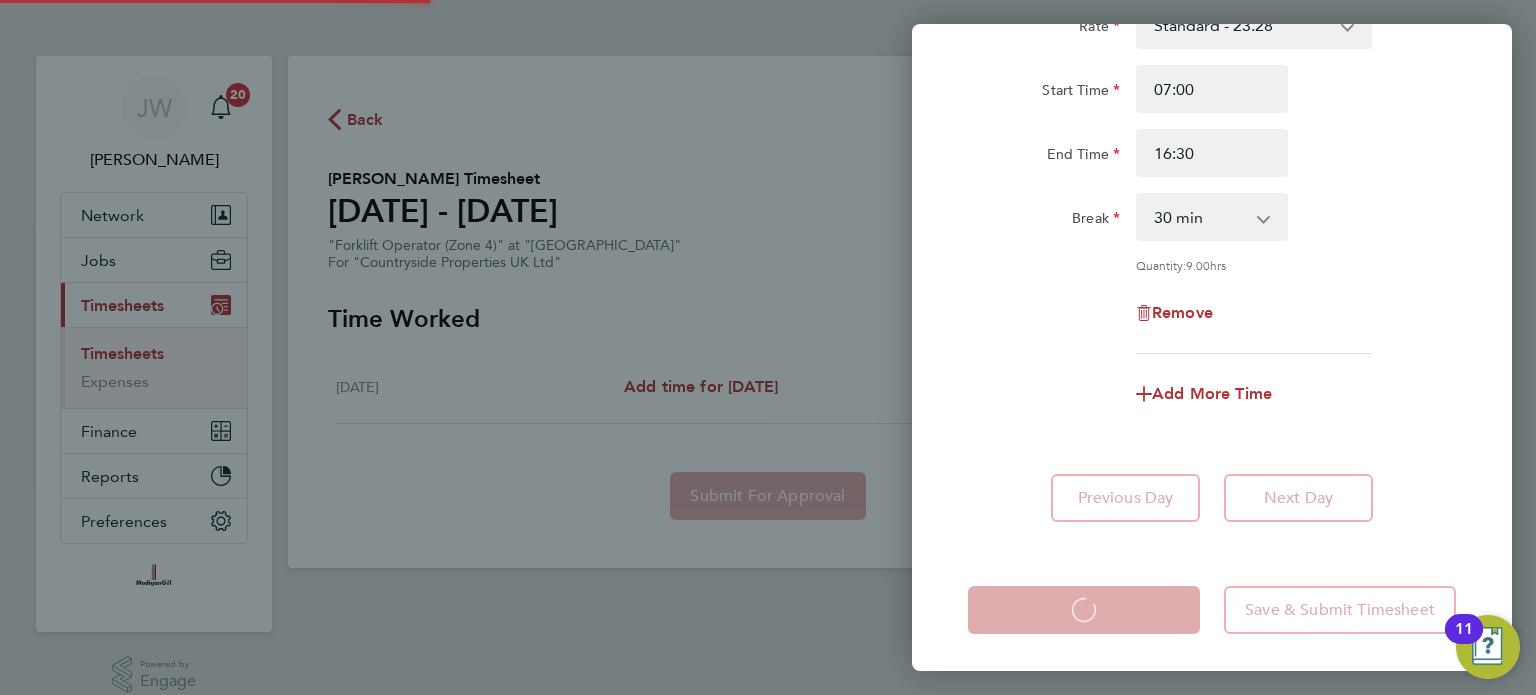 click on "Save Timesheet
Loading" 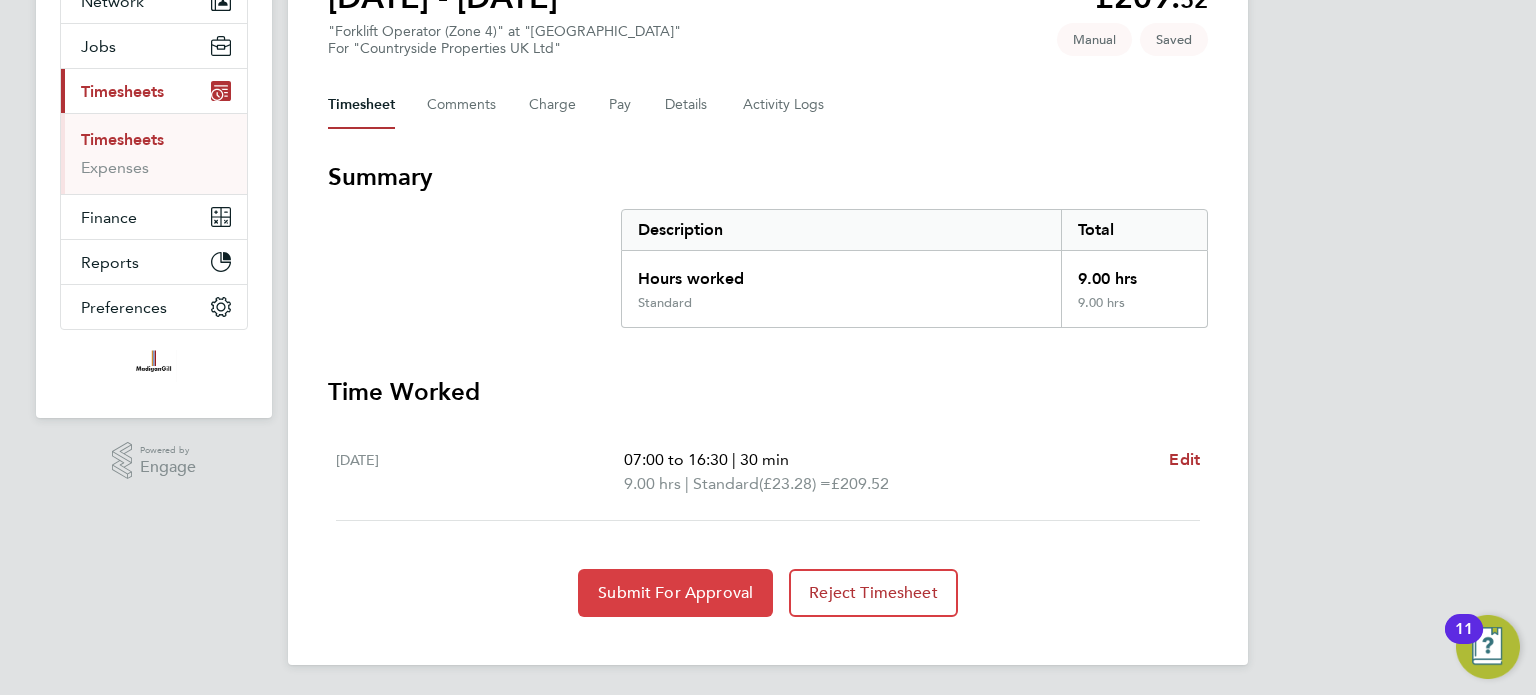 click on "Submit For Approval" 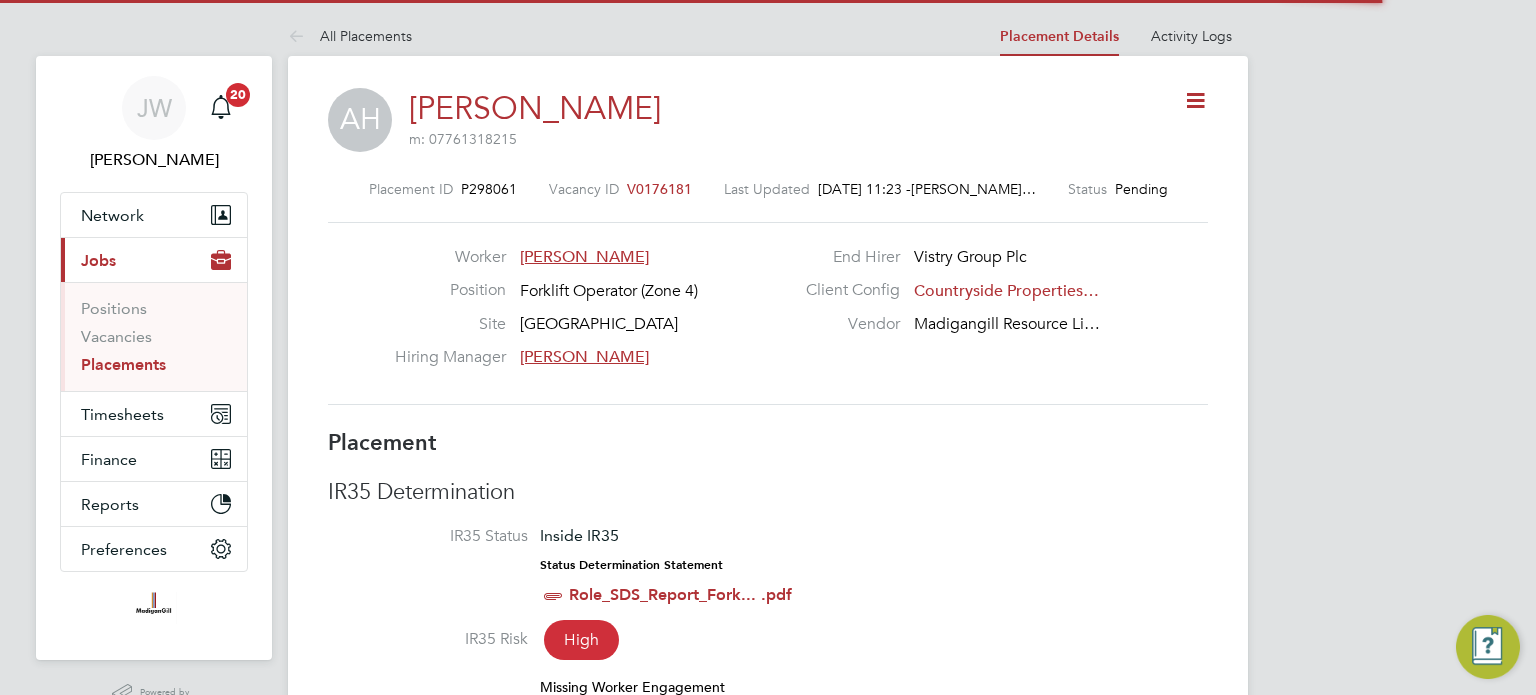 scroll, scrollTop: 0, scrollLeft: 0, axis: both 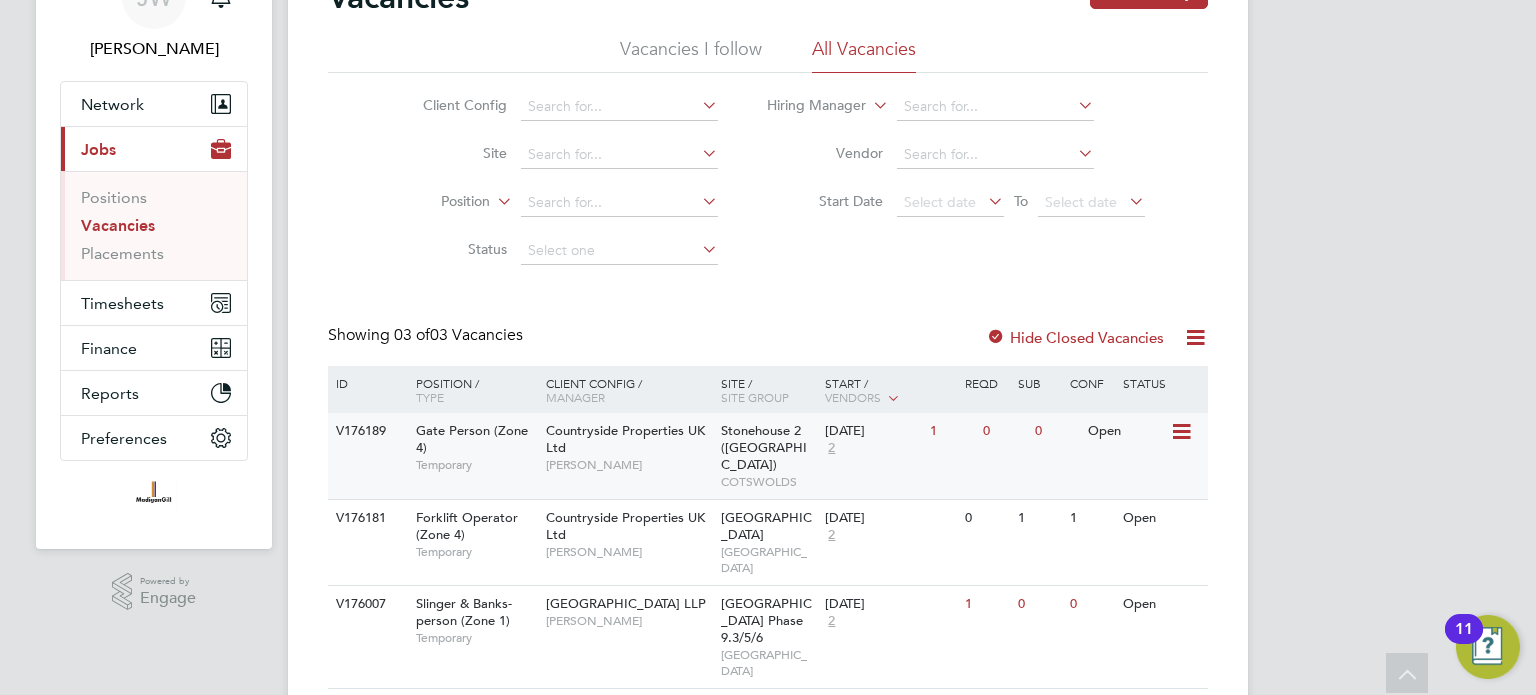 click on "[DATE] 2" 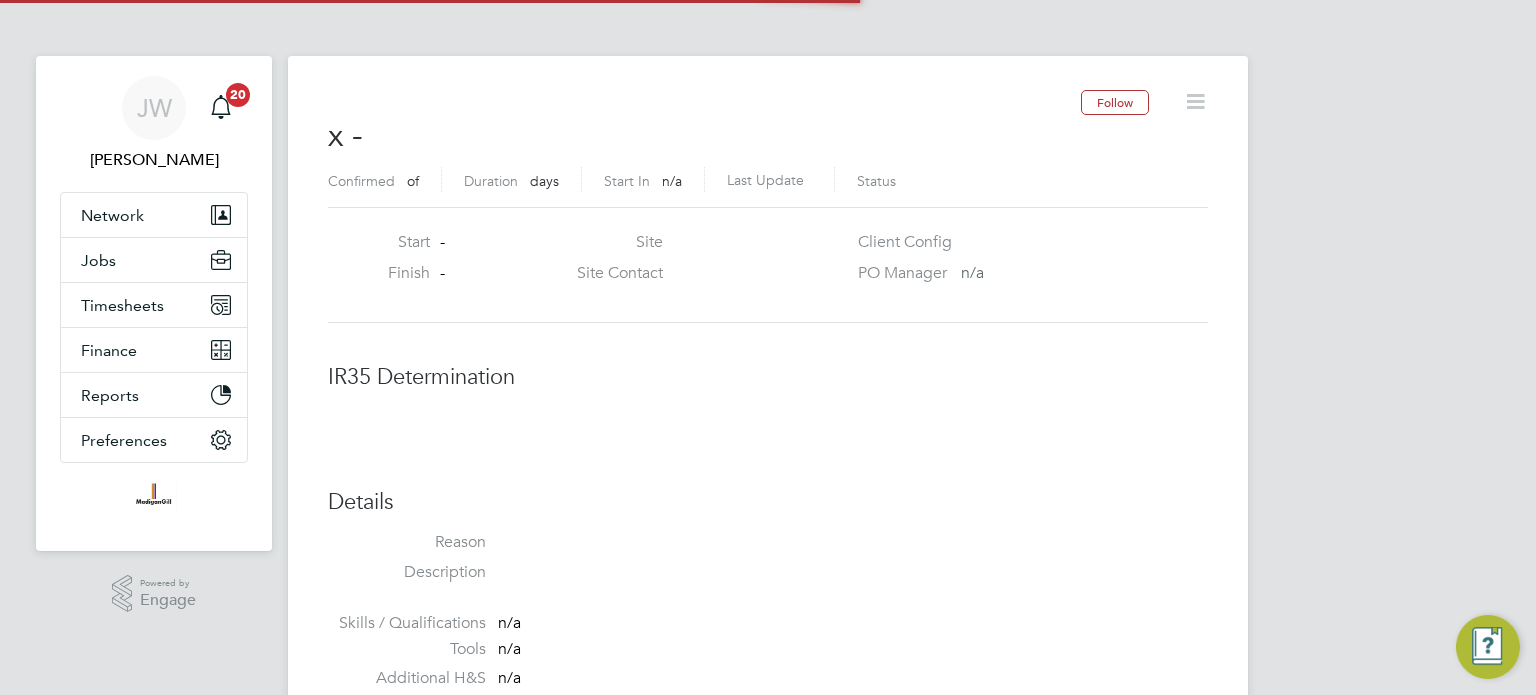 scroll, scrollTop: 0, scrollLeft: 0, axis: both 